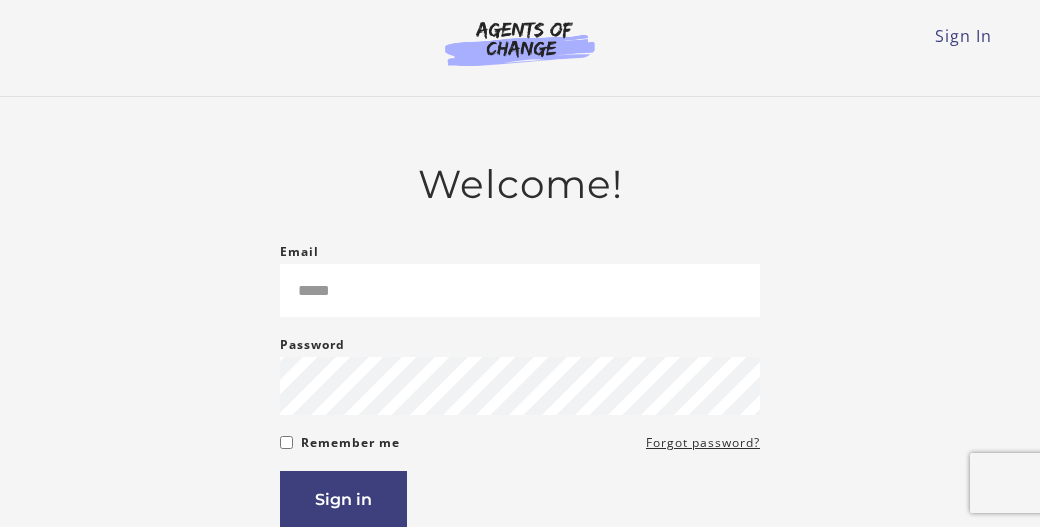 scroll, scrollTop: 0, scrollLeft: 0, axis: both 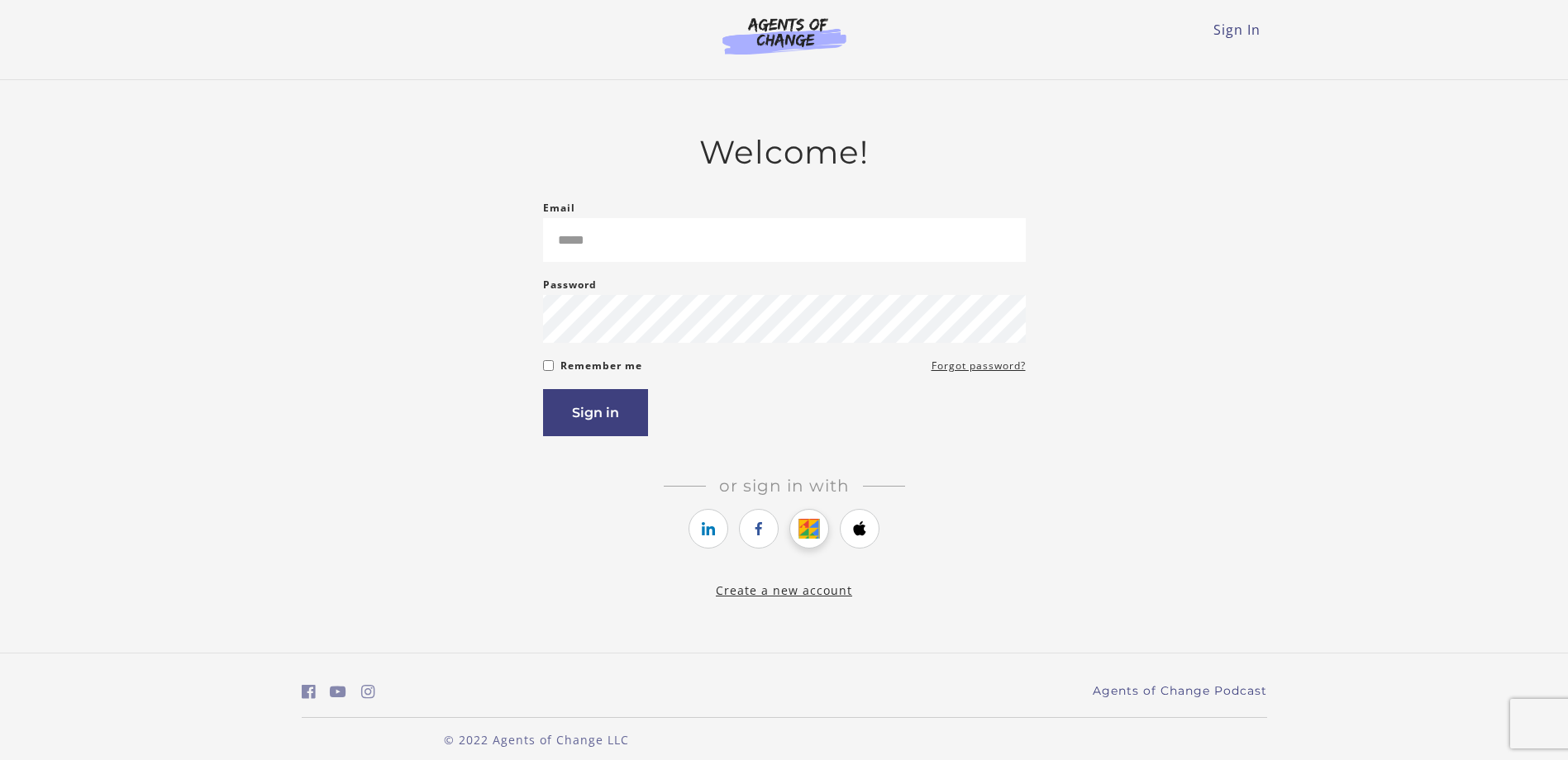 click at bounding box center (809, 529) 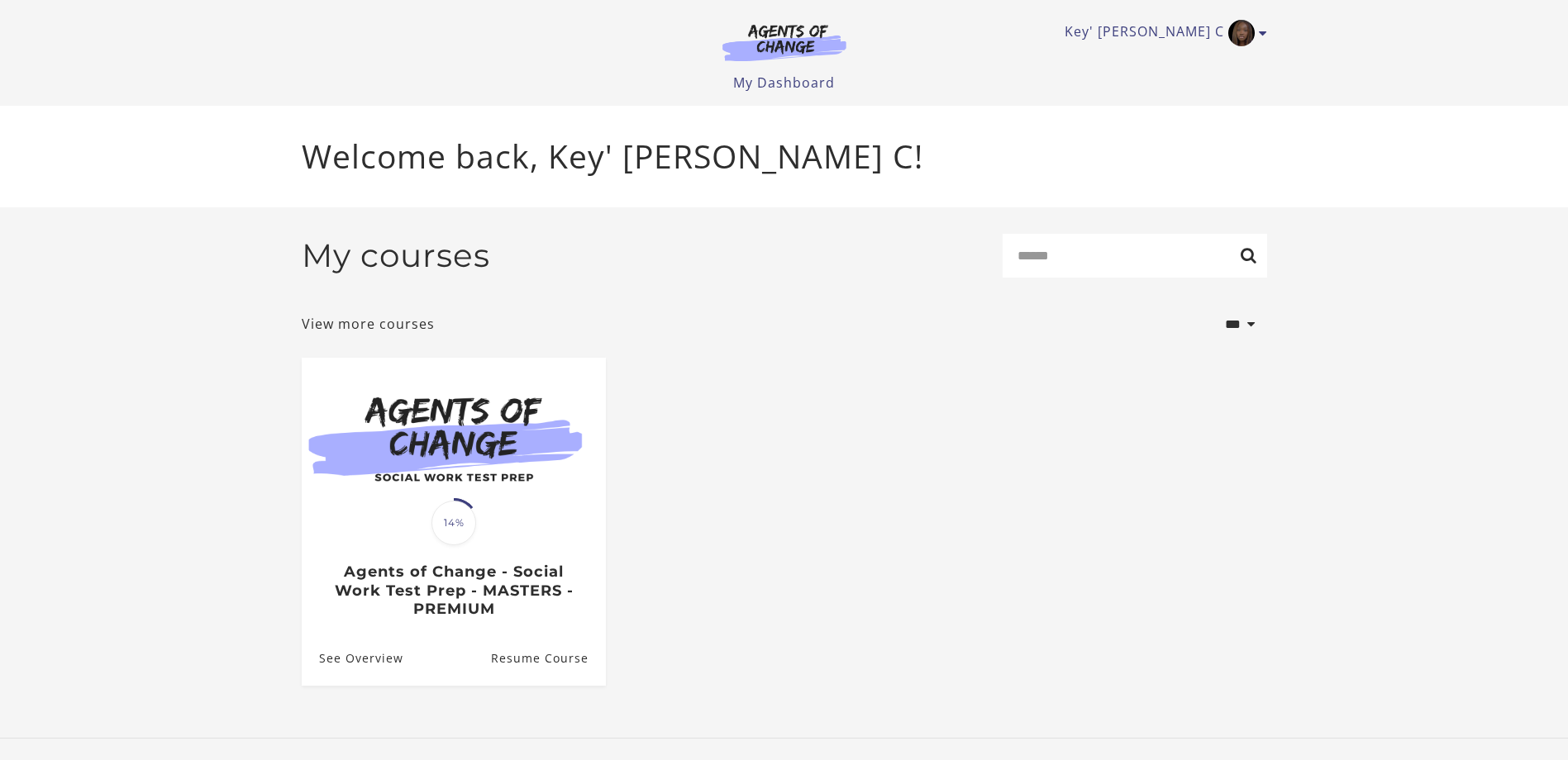 scroll, scrollTop: 0, scrollLeft: 0, axis: both 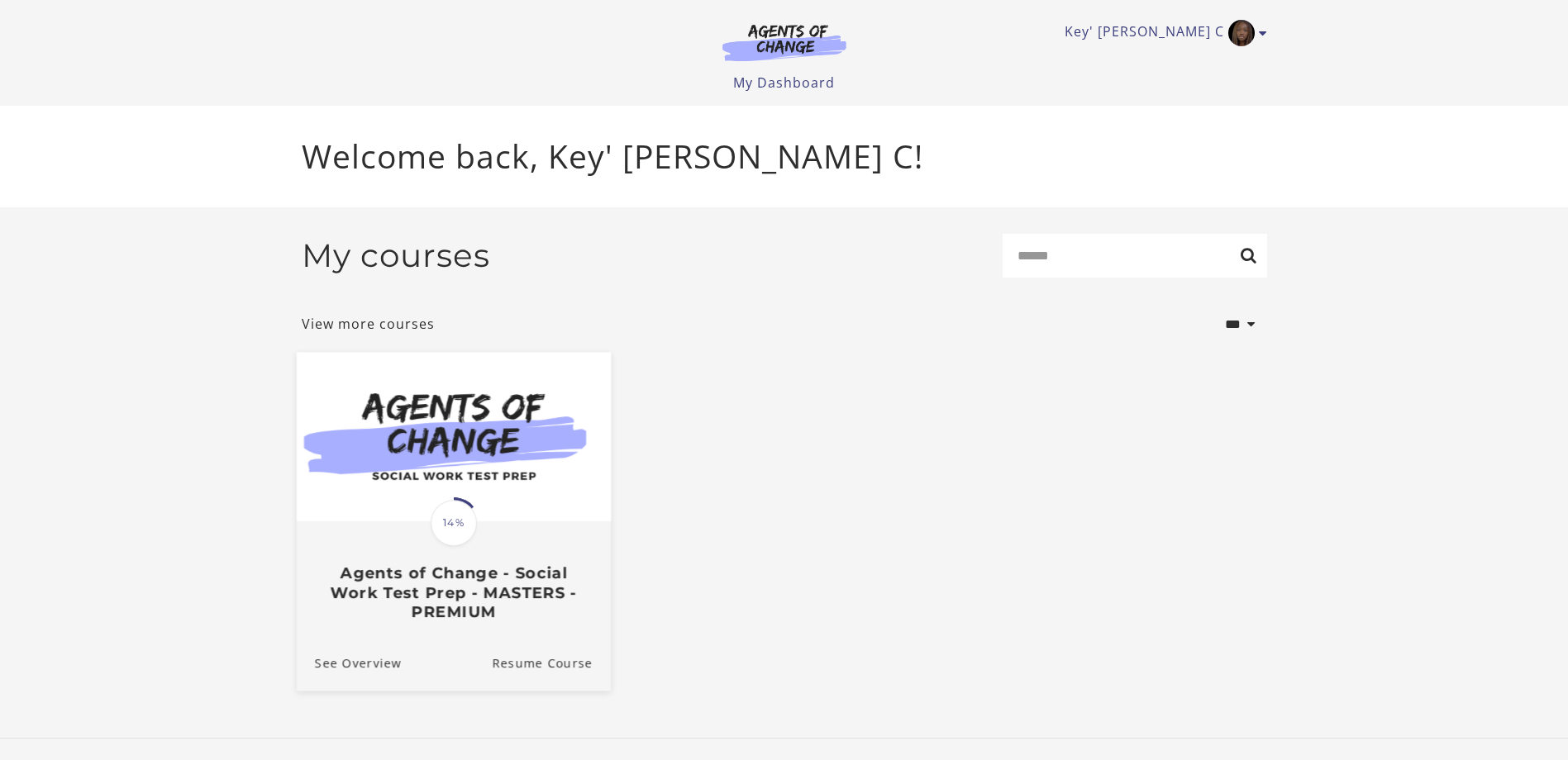 click at bounding box center (453, 436) 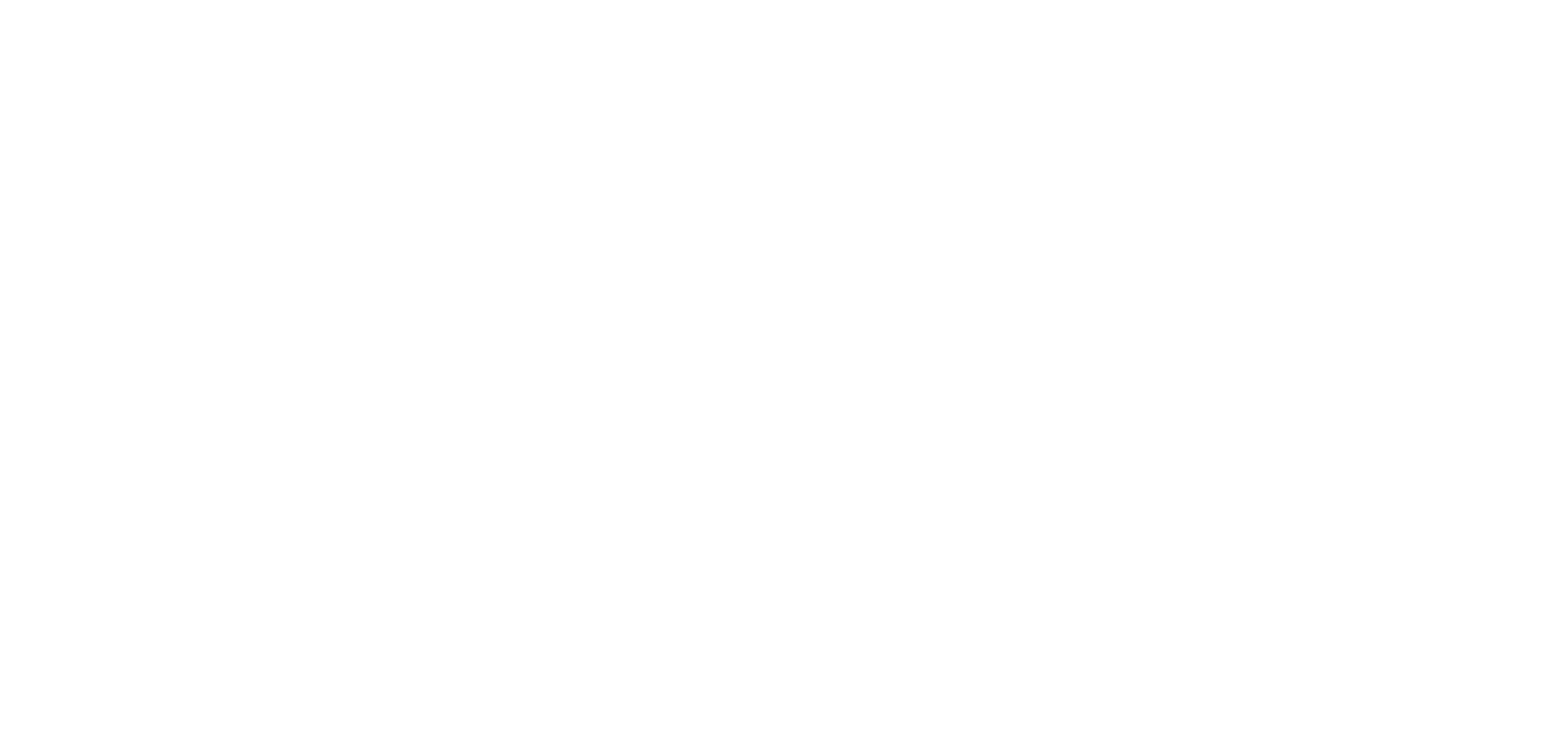 scroll, scrollTop: 0, scrollLeft: 0, axis: both 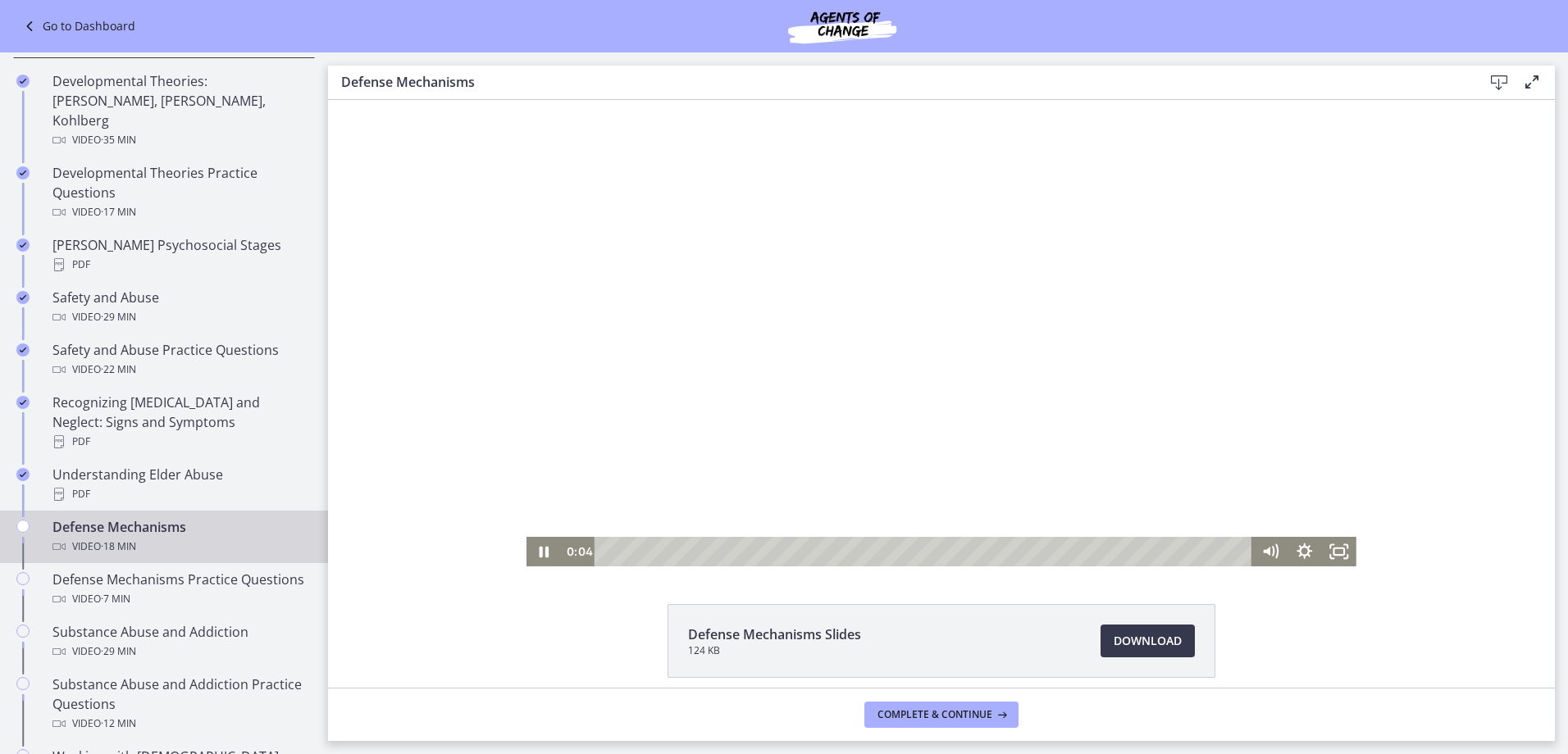 click at bounding box center (941, 333) 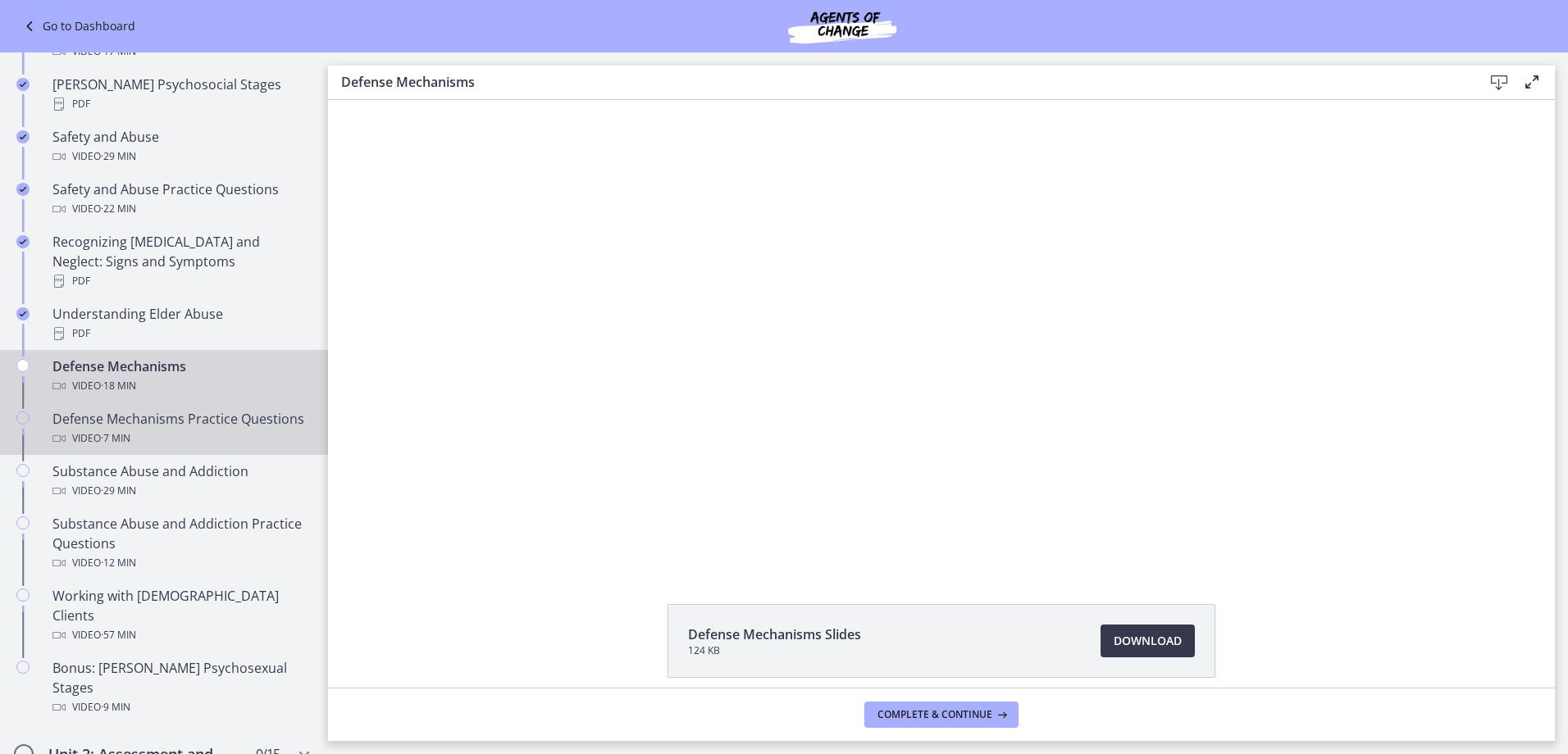 scroll, scrollTop: 656, scrollLeft: 0, axis: vertical 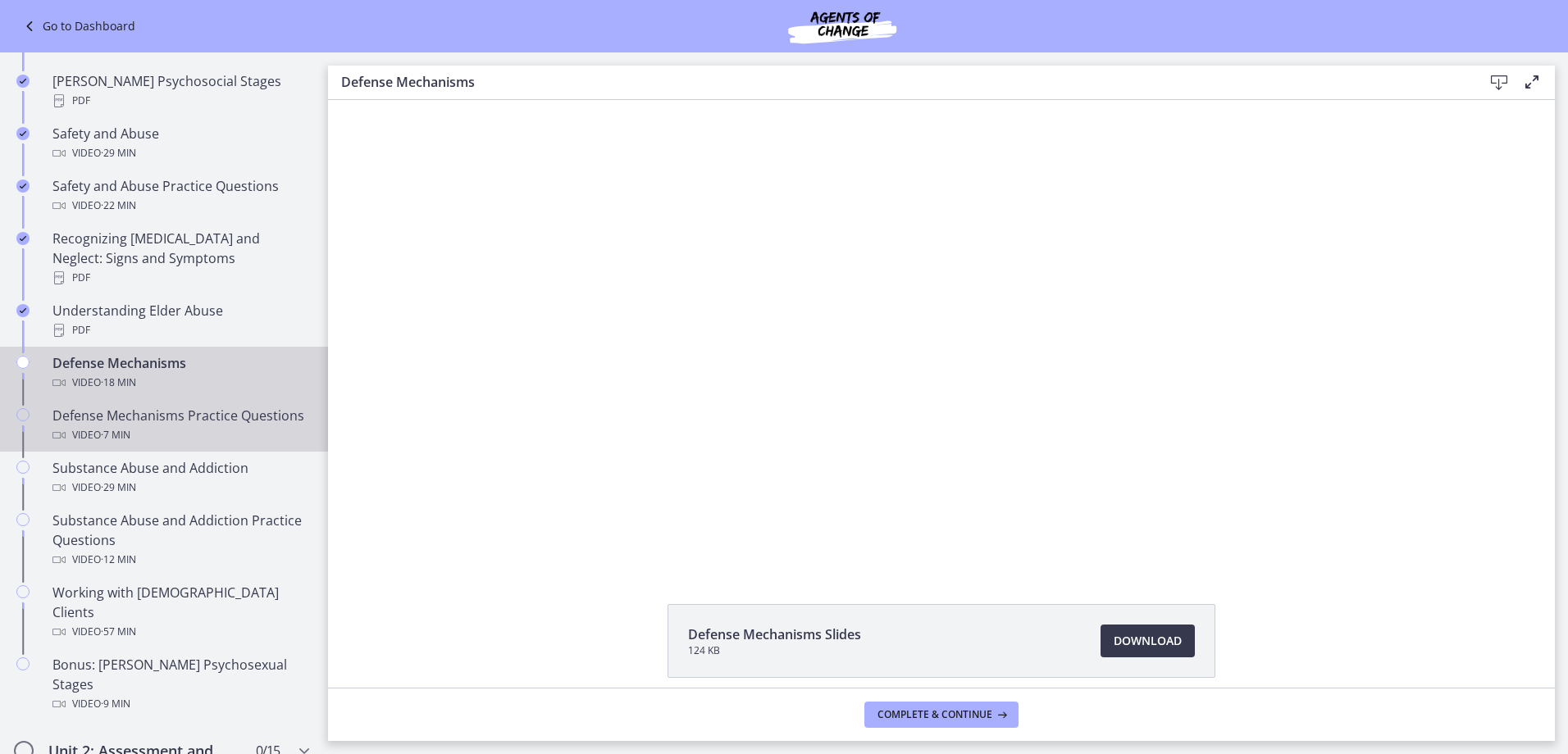 click on "Defense Mechanisms Practice Questions
Video
·  7 min" at bounding box center (180, 425) 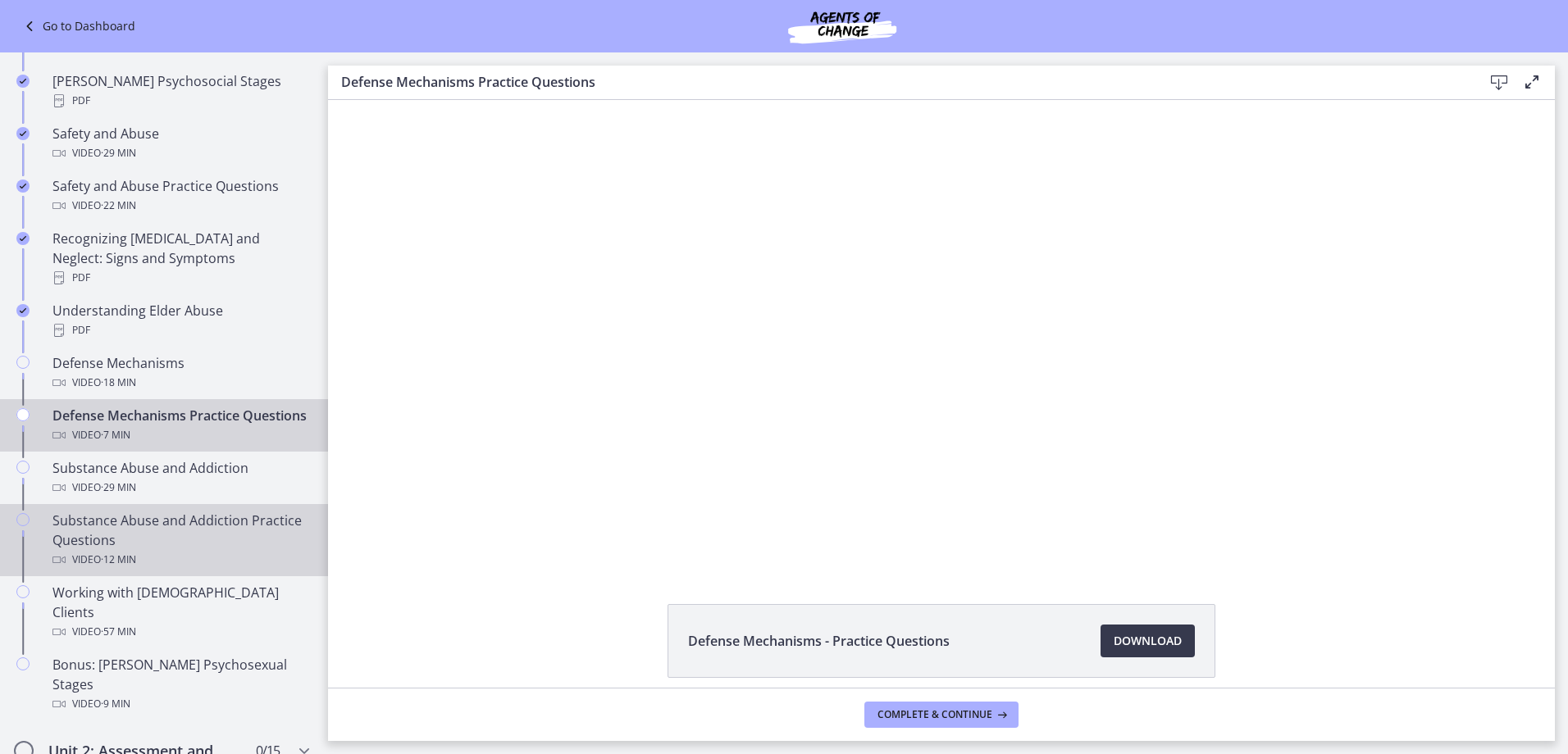 scroll, scrollTop: 0, scrollLeft: 0, axis: both 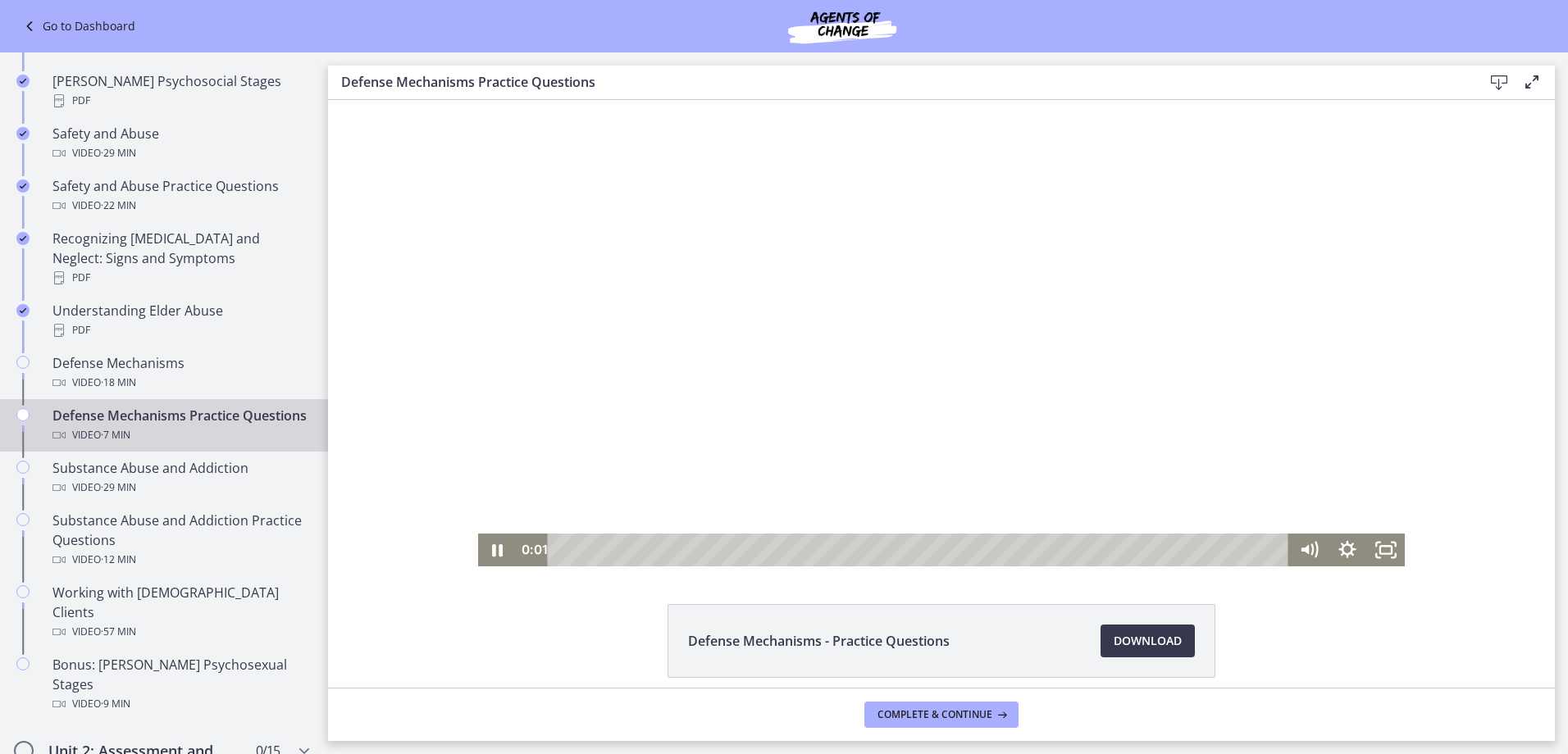 click at bounding box center (941, 333) 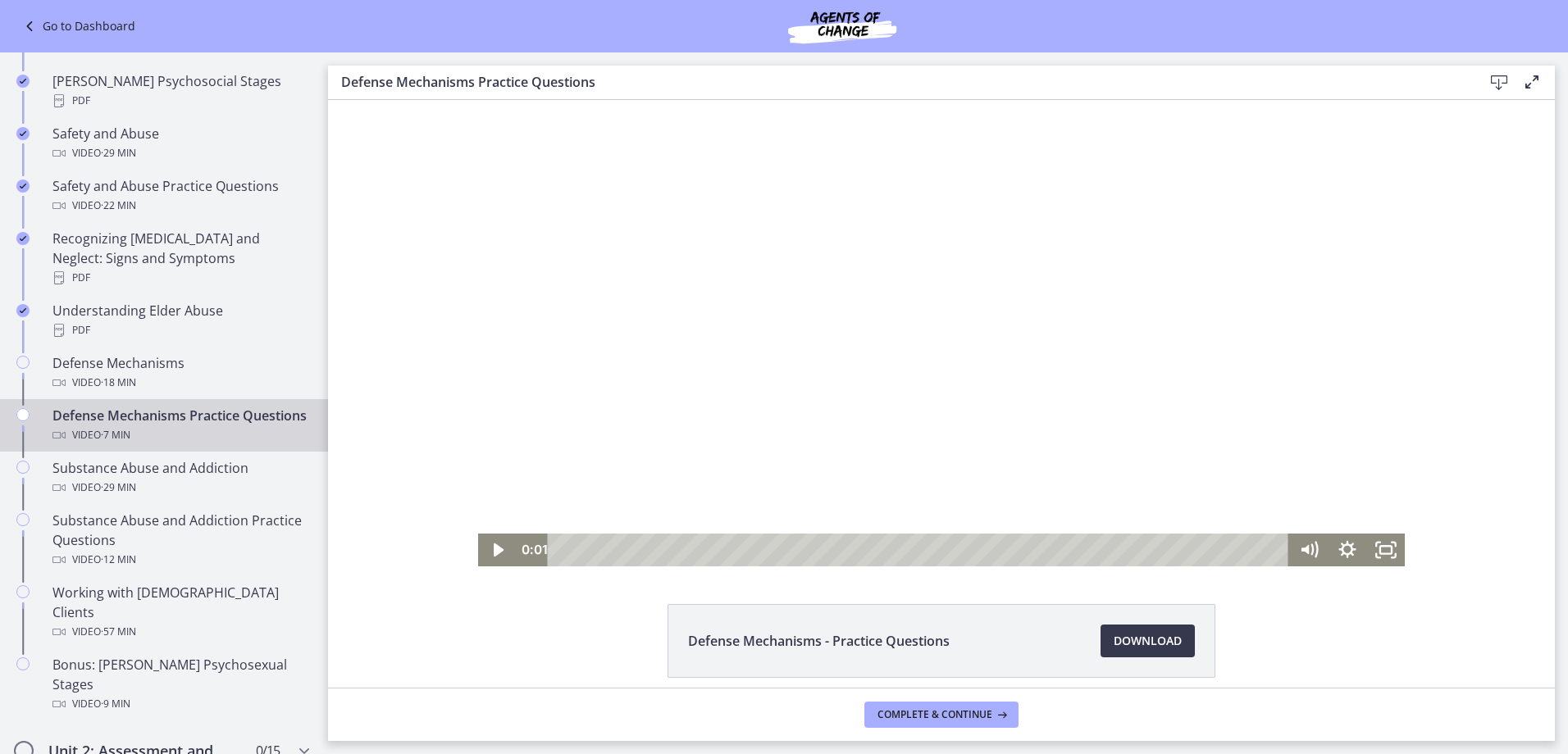 click on "Click for sound
@keyframes VOLUME_SMALL_WAVE_FLASH {
0% { opacity: 0; }
33% { opacity: 1; }
66% { opacity: 1; }
100% { opacity: 0; }
}
@keyframes VOLUME_LARGE_WAVE_FLASH {
0% { opacity: 0; }
33% { opacity: 1; }
66% { opacity: 1; }
100% { opacity: 0; }
}
.volume__small-wave {
animation: VOLUME_SMALL_WAVE_FLASH 2s infinite;
opacity: 0;
}
.volume__large-wave {
animation: VOLUME_LARGE_WAVE_FLASH 2s infinite .3s;
opacity: 0;
}
0:01 3:39" at bounding box center [941, 333] 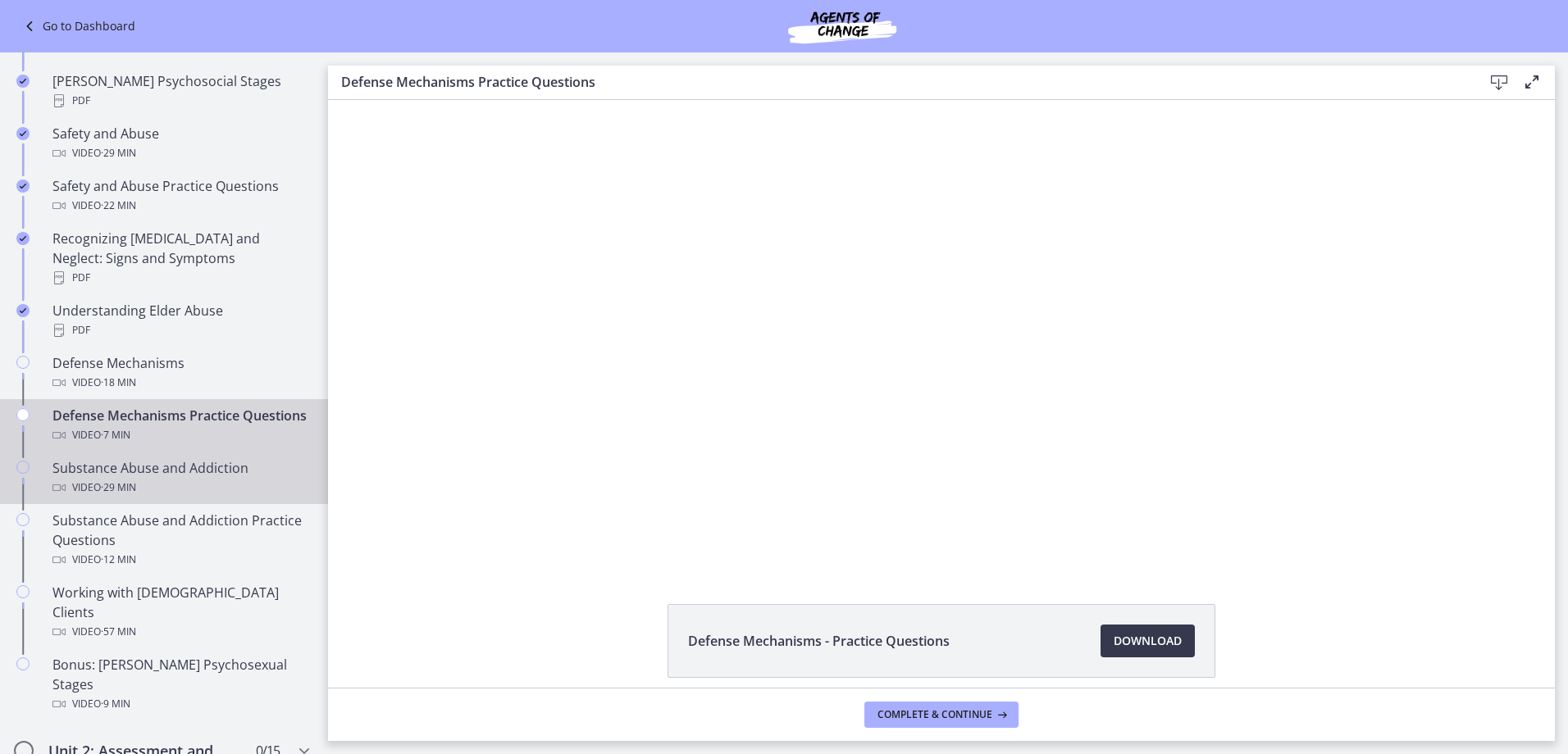 click on "·  29 min" at bounding box center [118, 488] 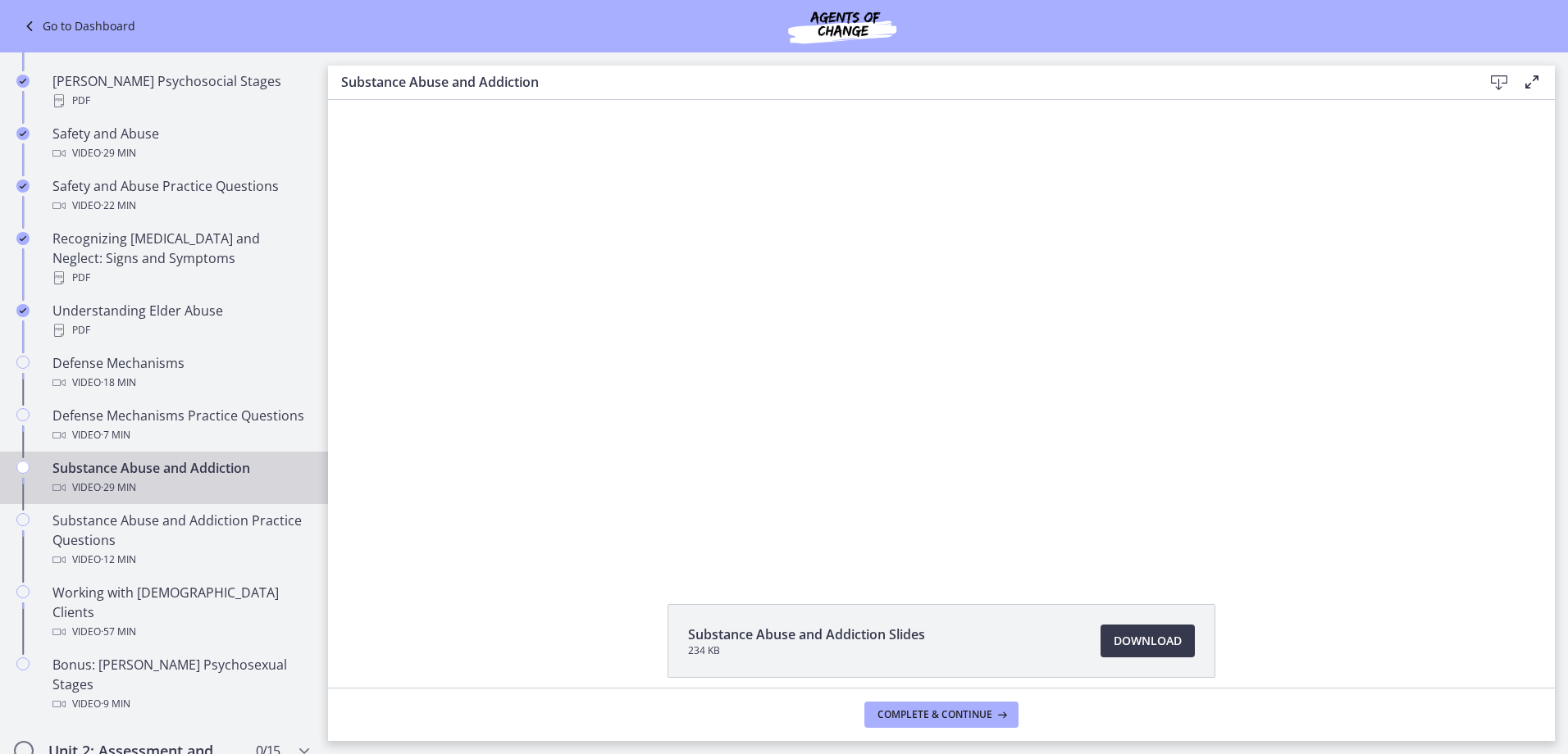 scroll, scrollTop: 0, scrollLeft: 0, axis: both 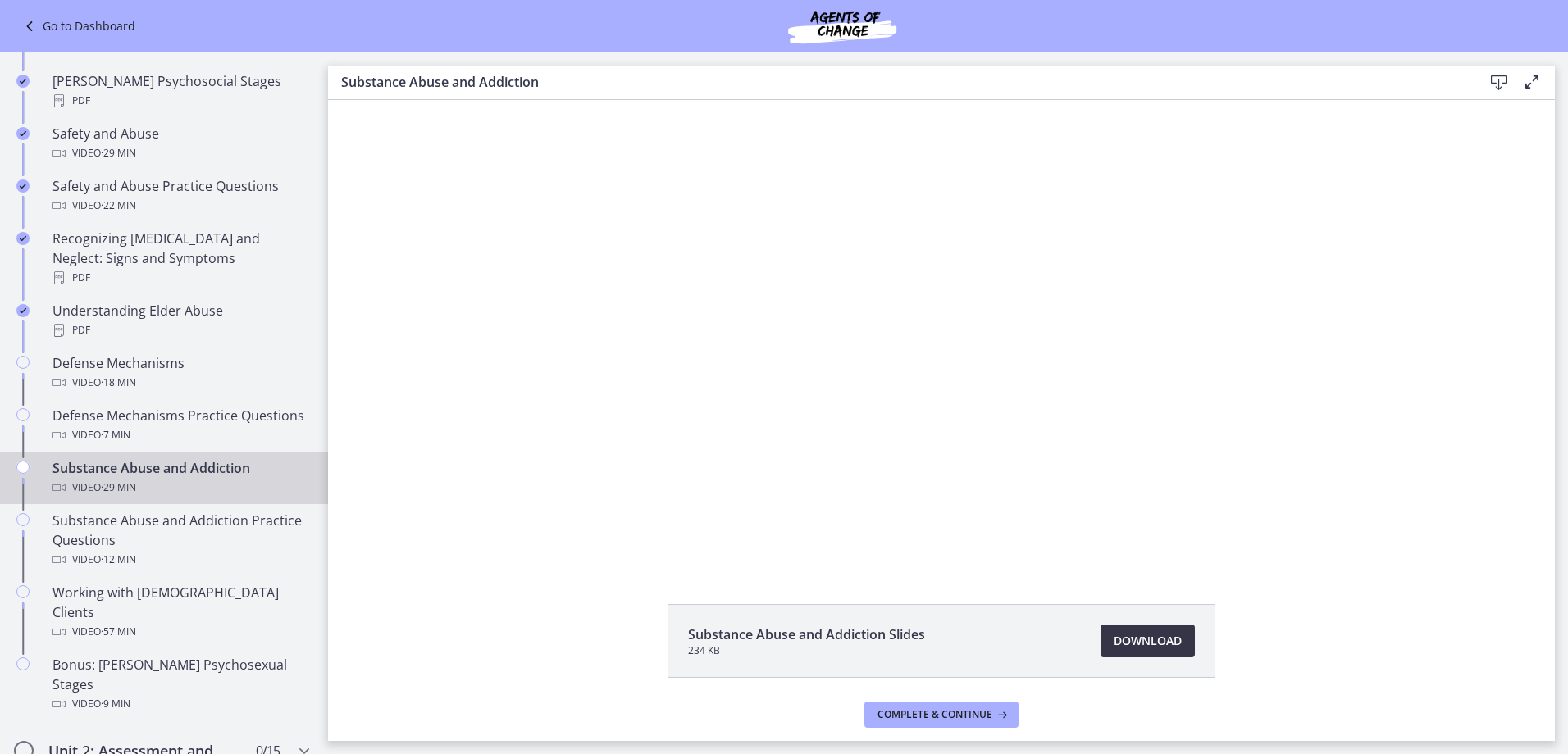 click on "Download
Opens in a new window" at bounding box center [1147, 641] 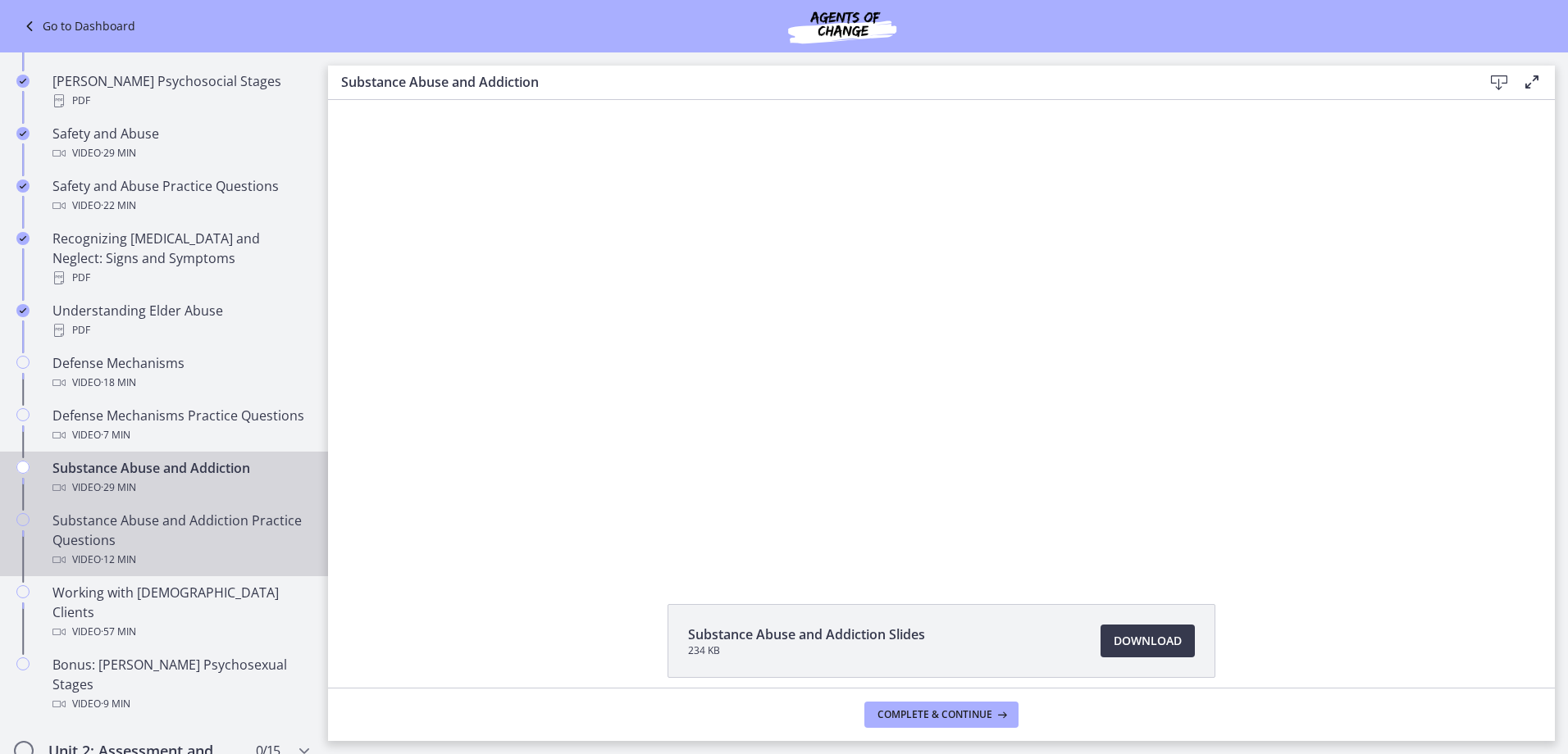 click on "Substance Abuse and Addiction Practice Questions
Video
·  12 min" at bounding box center [180, 540] 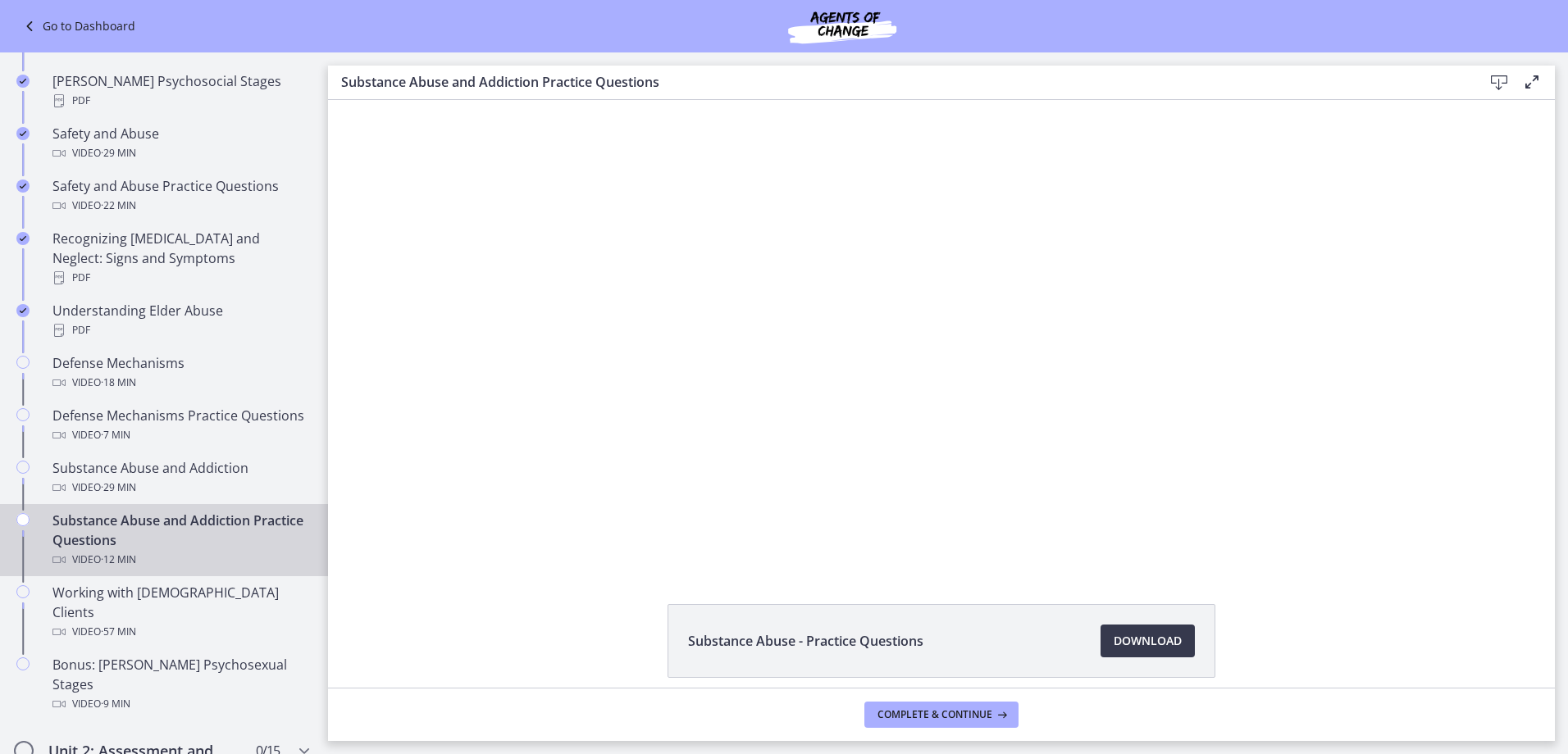 scroll, scrollTop: 0, scrollLeft: 0, axis: both 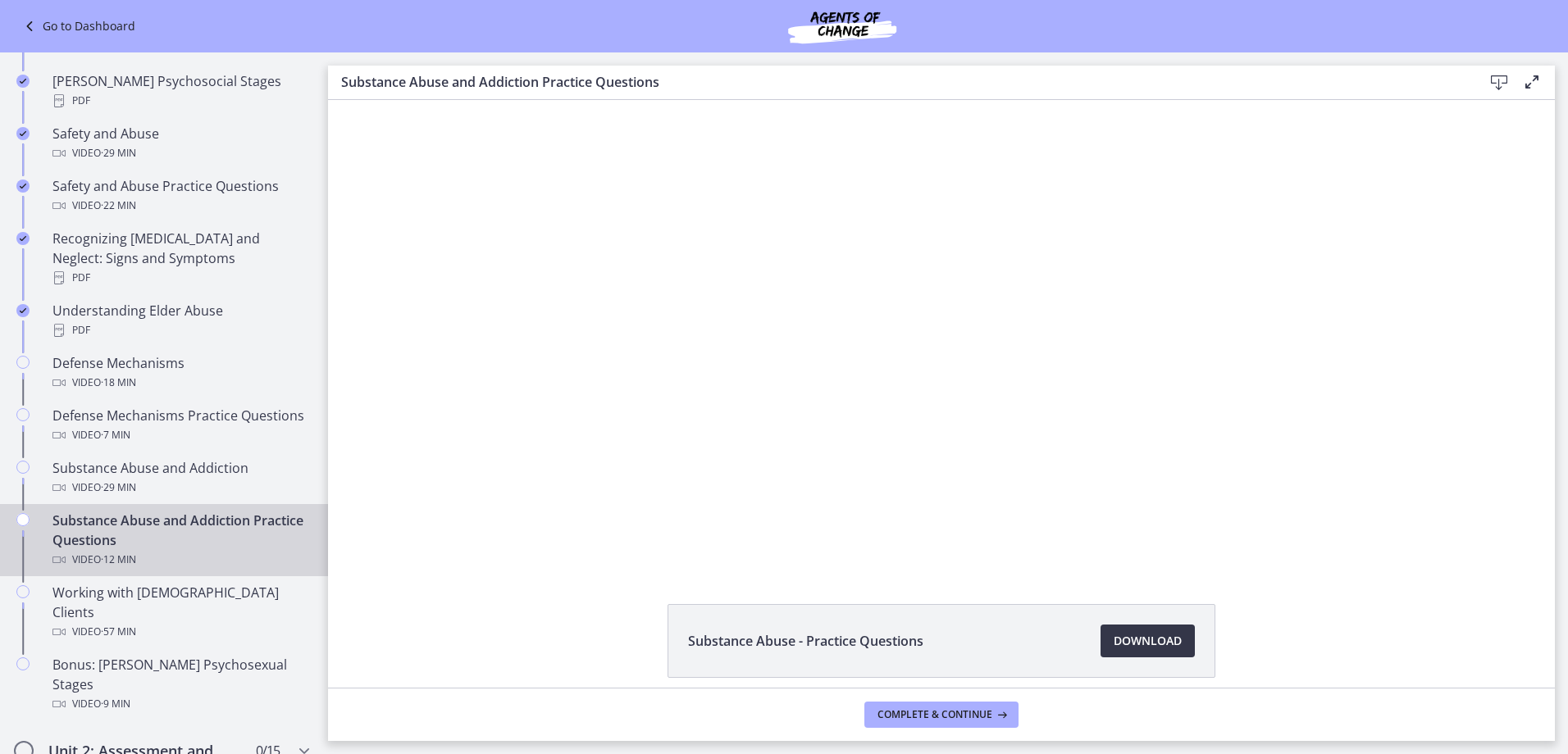 click on "Download
Opens in a new window" at bounding box center [1147, 641] 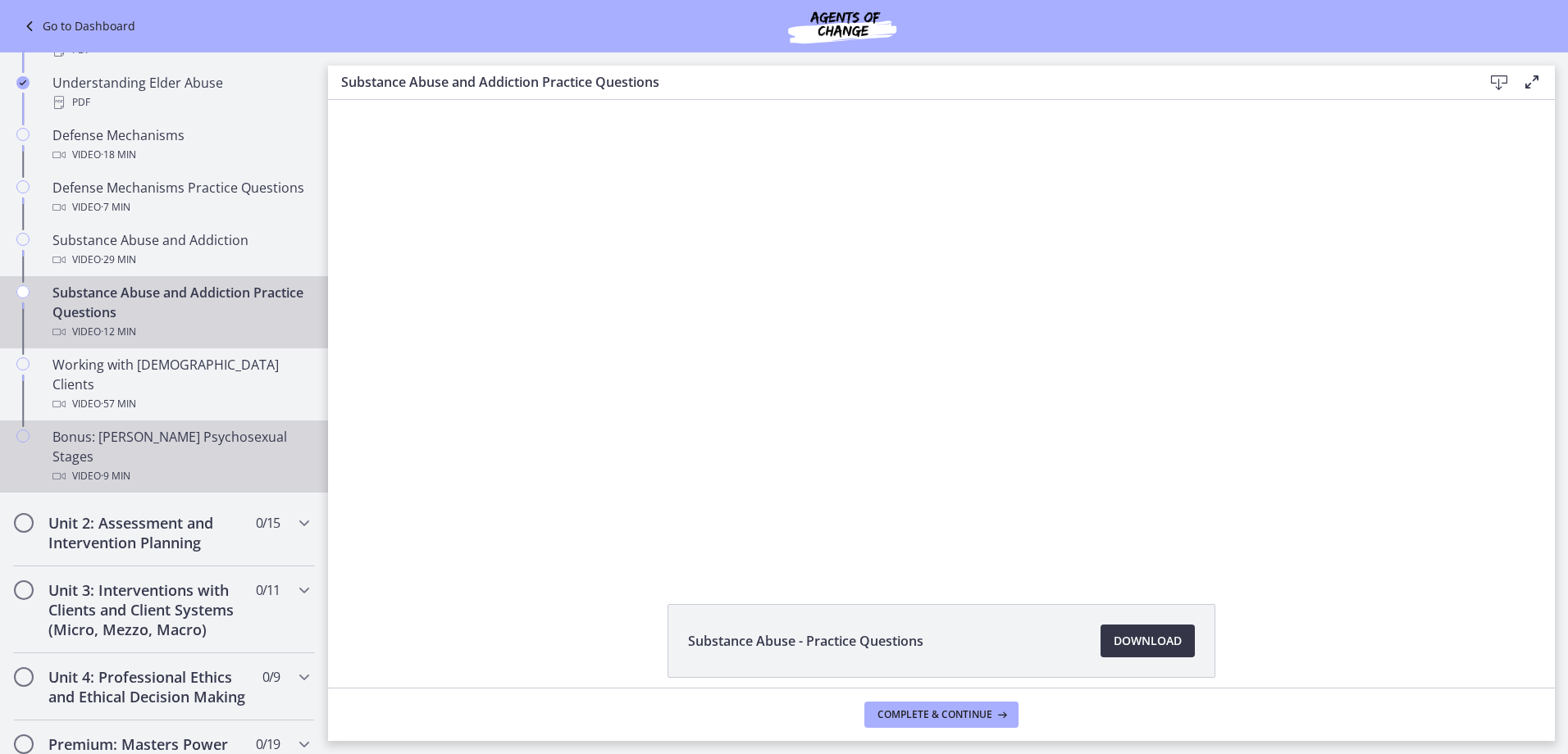 scroll, scrollTop: 902, scrollLeft: 0, axis: vertical 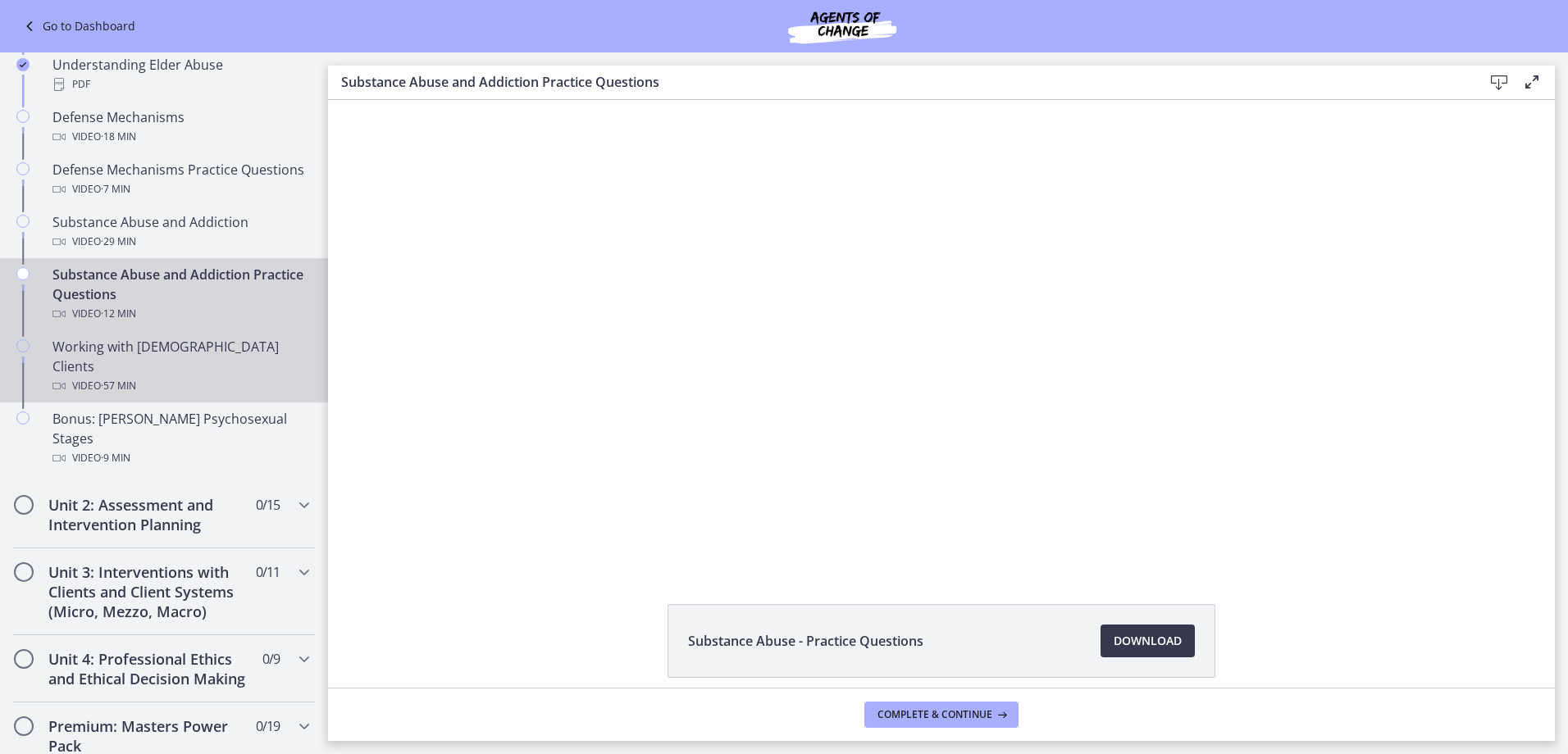 click on "Video
·  57 min" at bounding box center (180, 386) 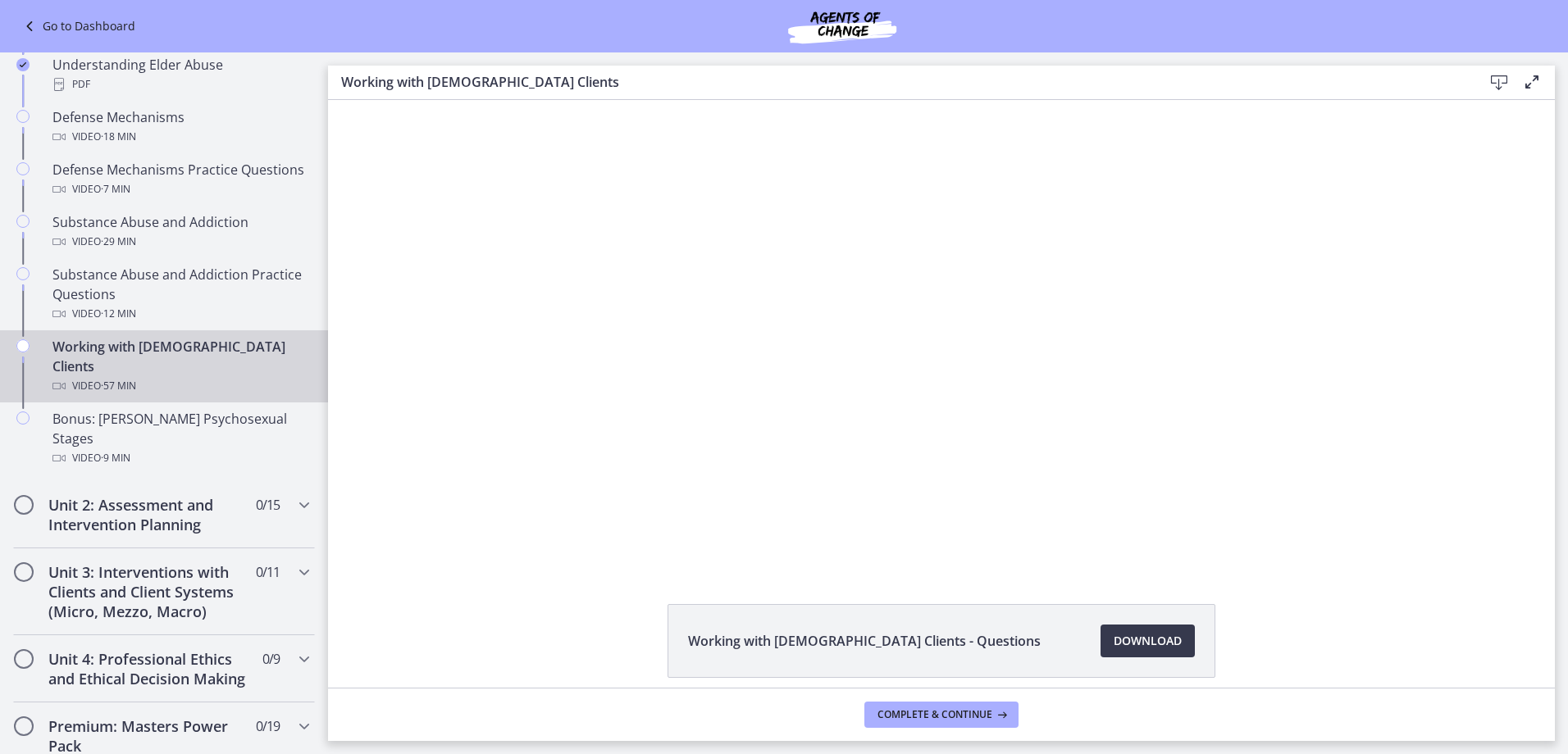 scroll, scrollTop: 0, scrollLeft: 0, axis: both 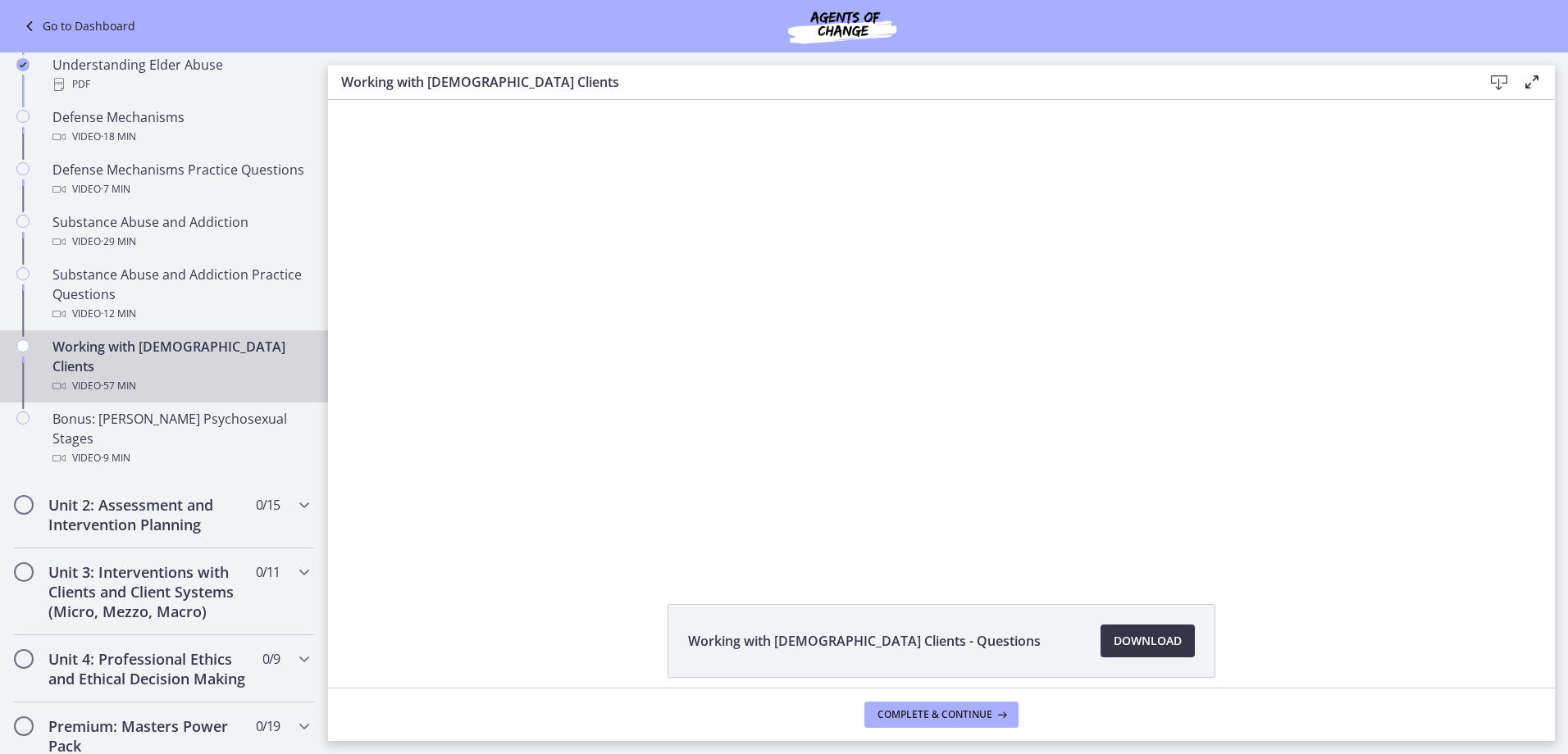 click on "Download
Opens in a new window" at bounding box center [1147, 641] 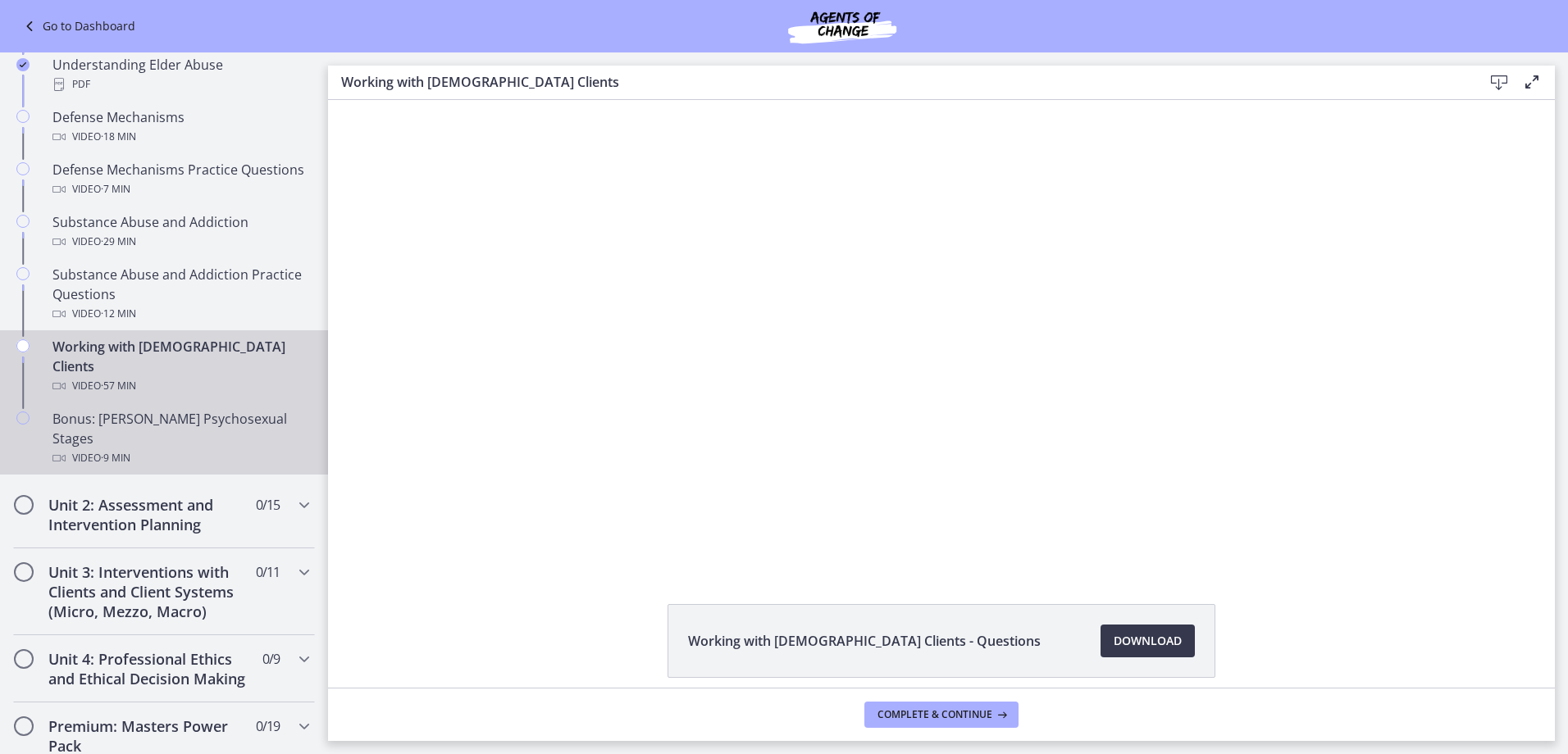click on "Video
·  9 min" at bounding box center [180, 458] 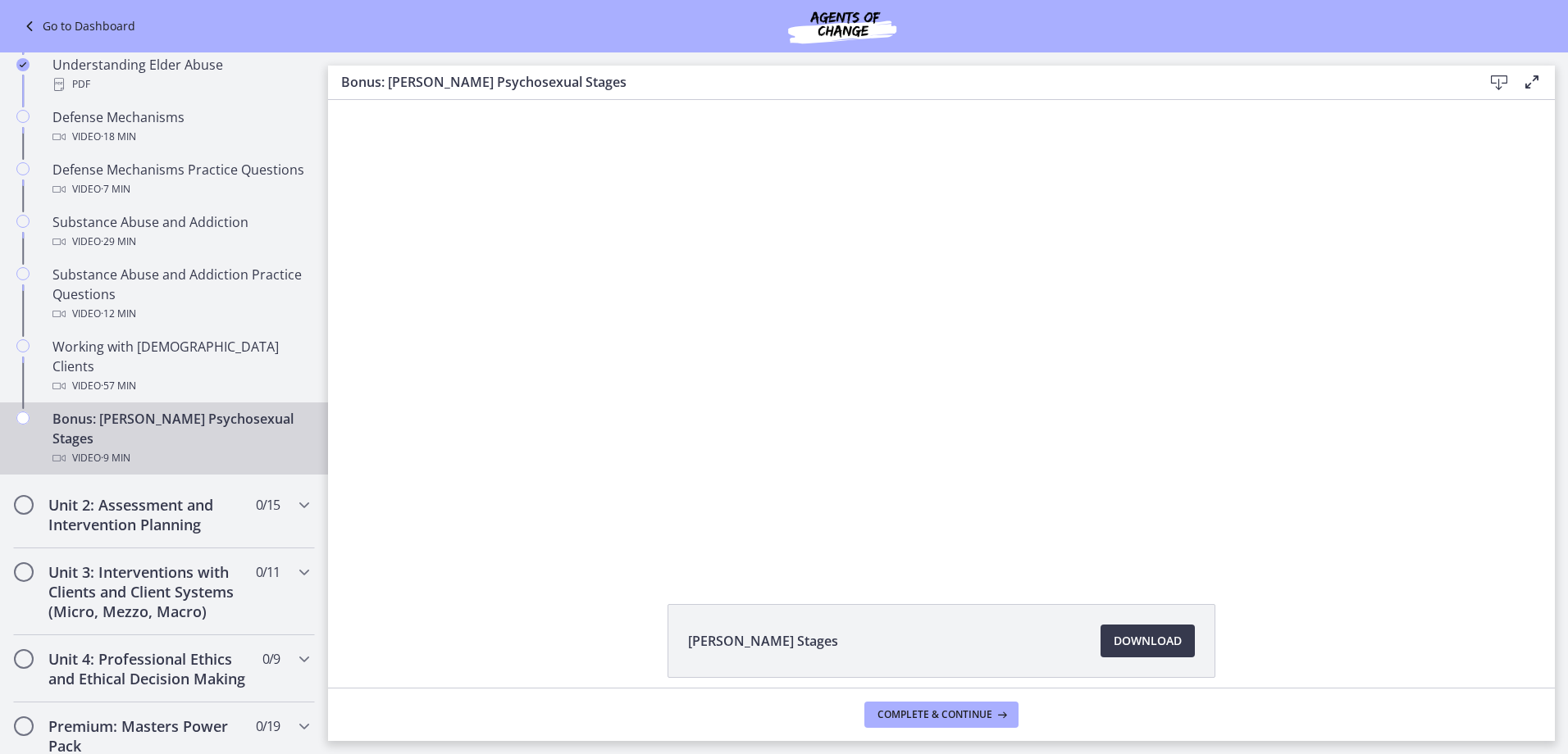 scroll, scrollTop: 0, scrollLeft: 0, axis: both 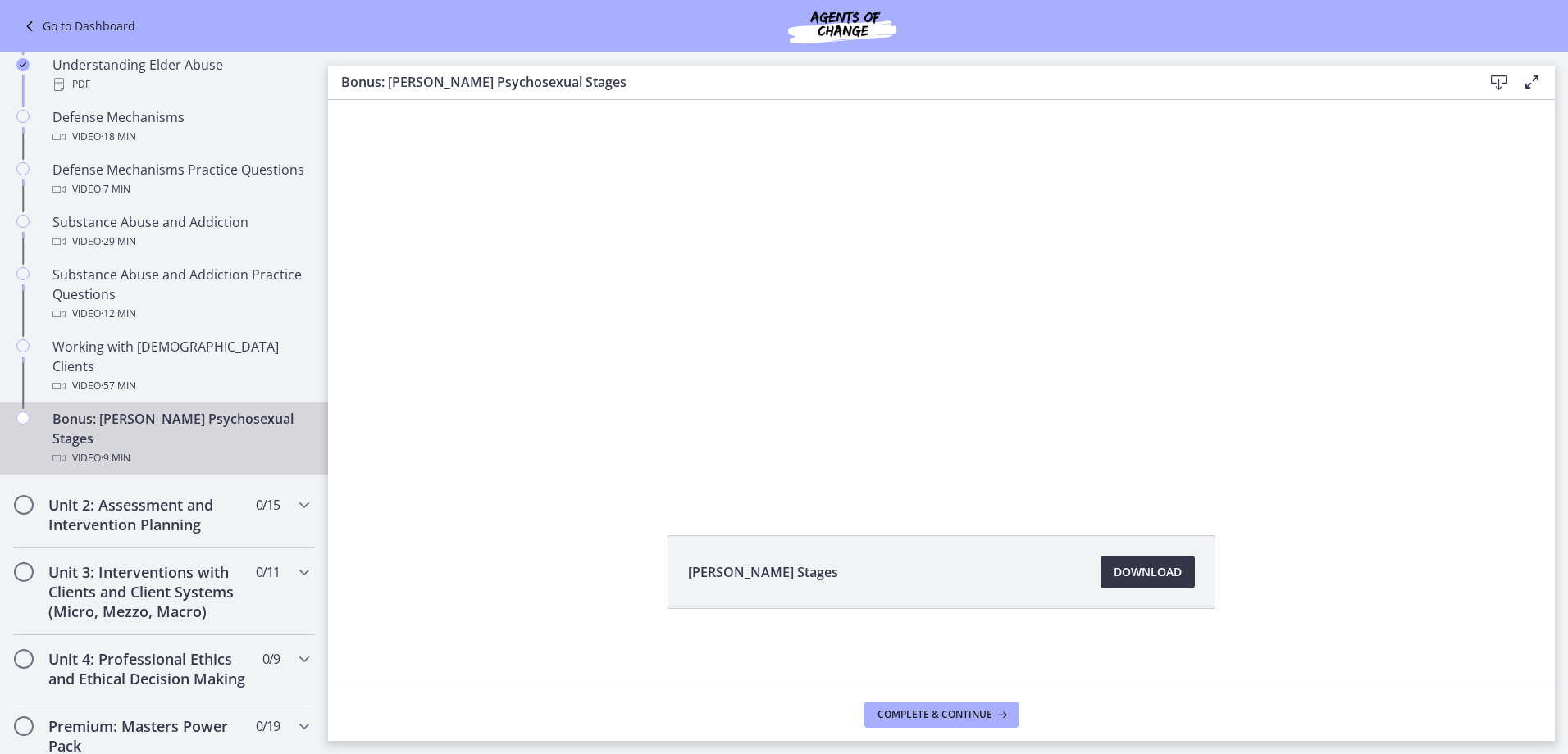 click on "Download
Opens in a new window" at bounding box center [1147, 572] 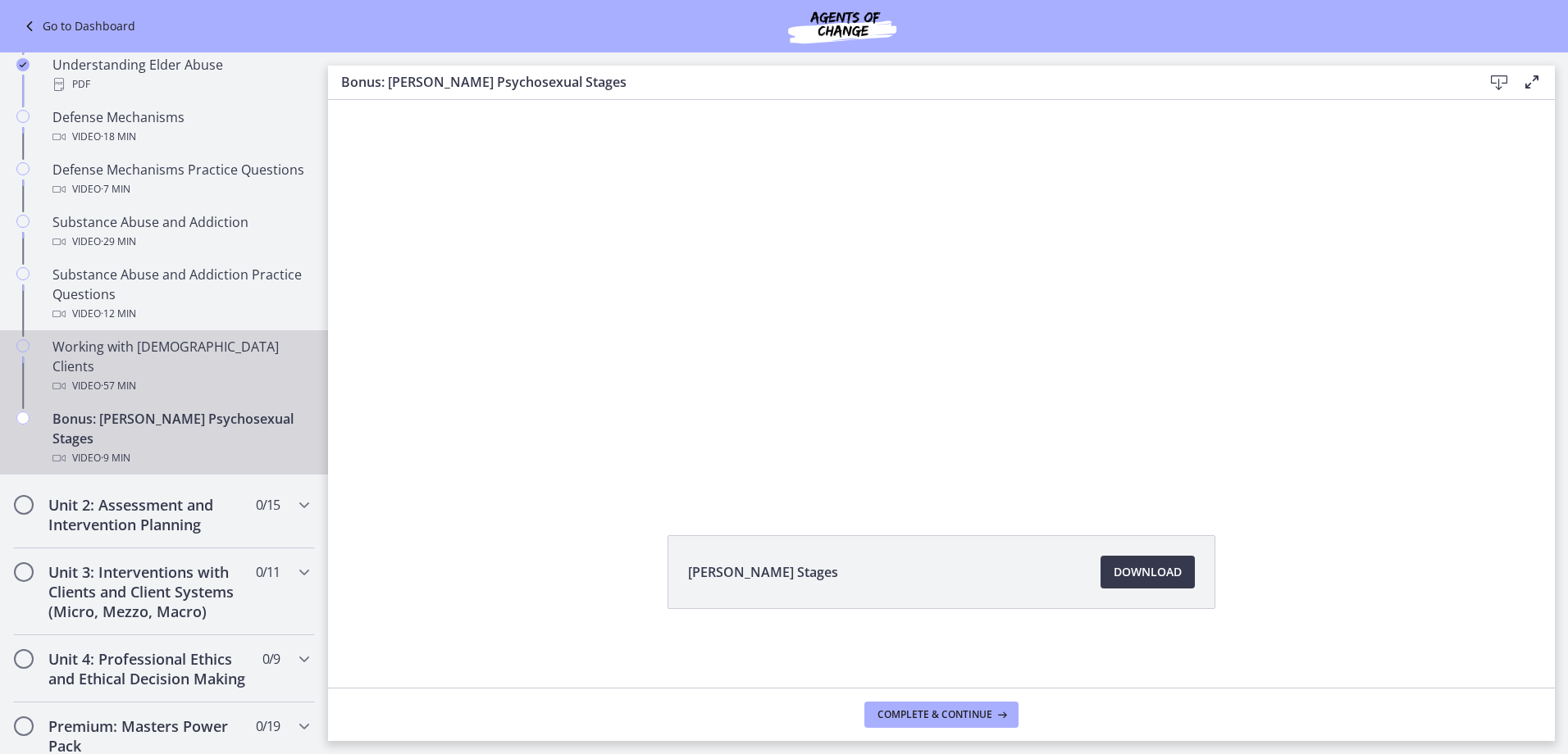 click on "Working with LGBTQ+ Clients
Video
·  57 min" at bounding box center [180, 366] 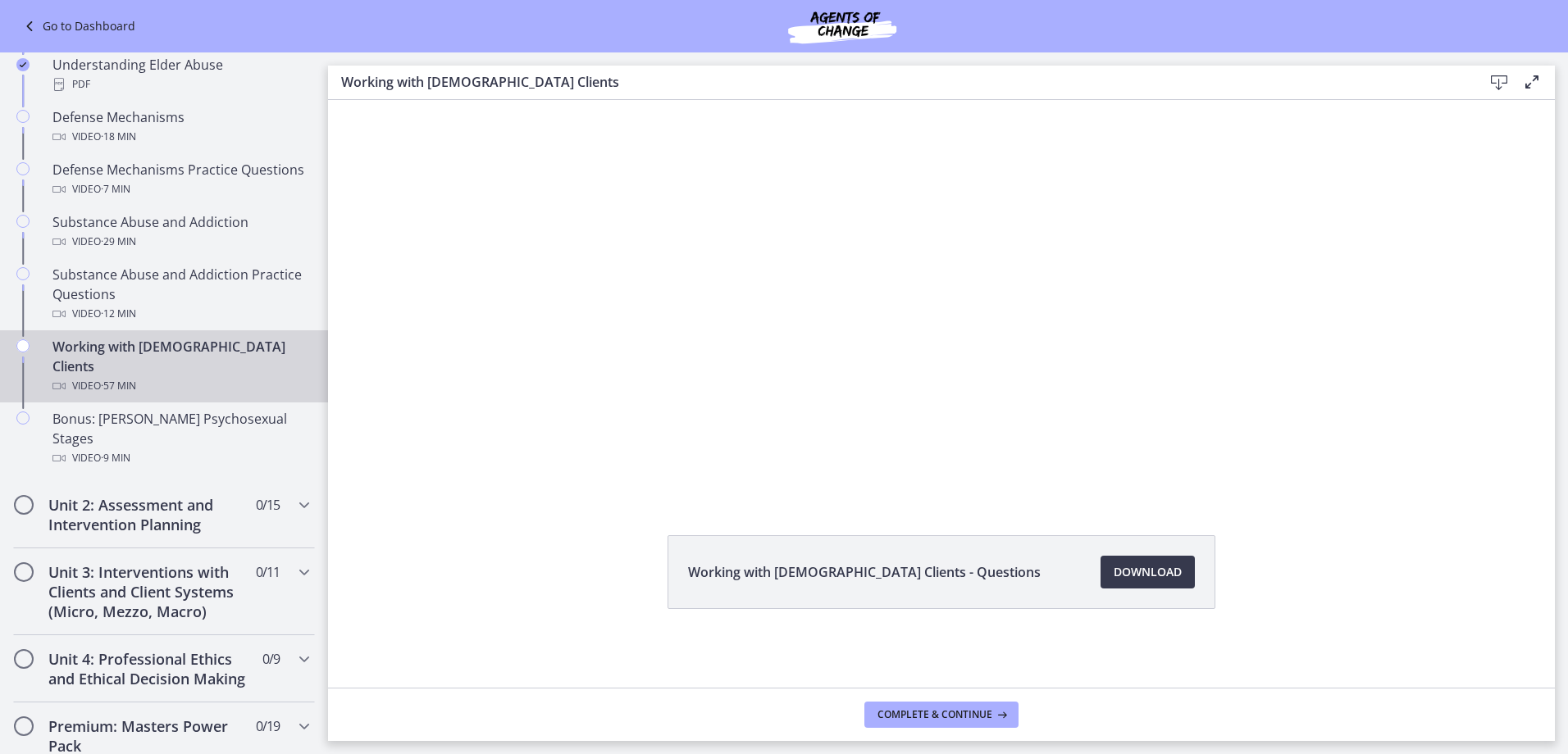 scroll, scrollTop: 0, scrollLeft: 0, axis: both 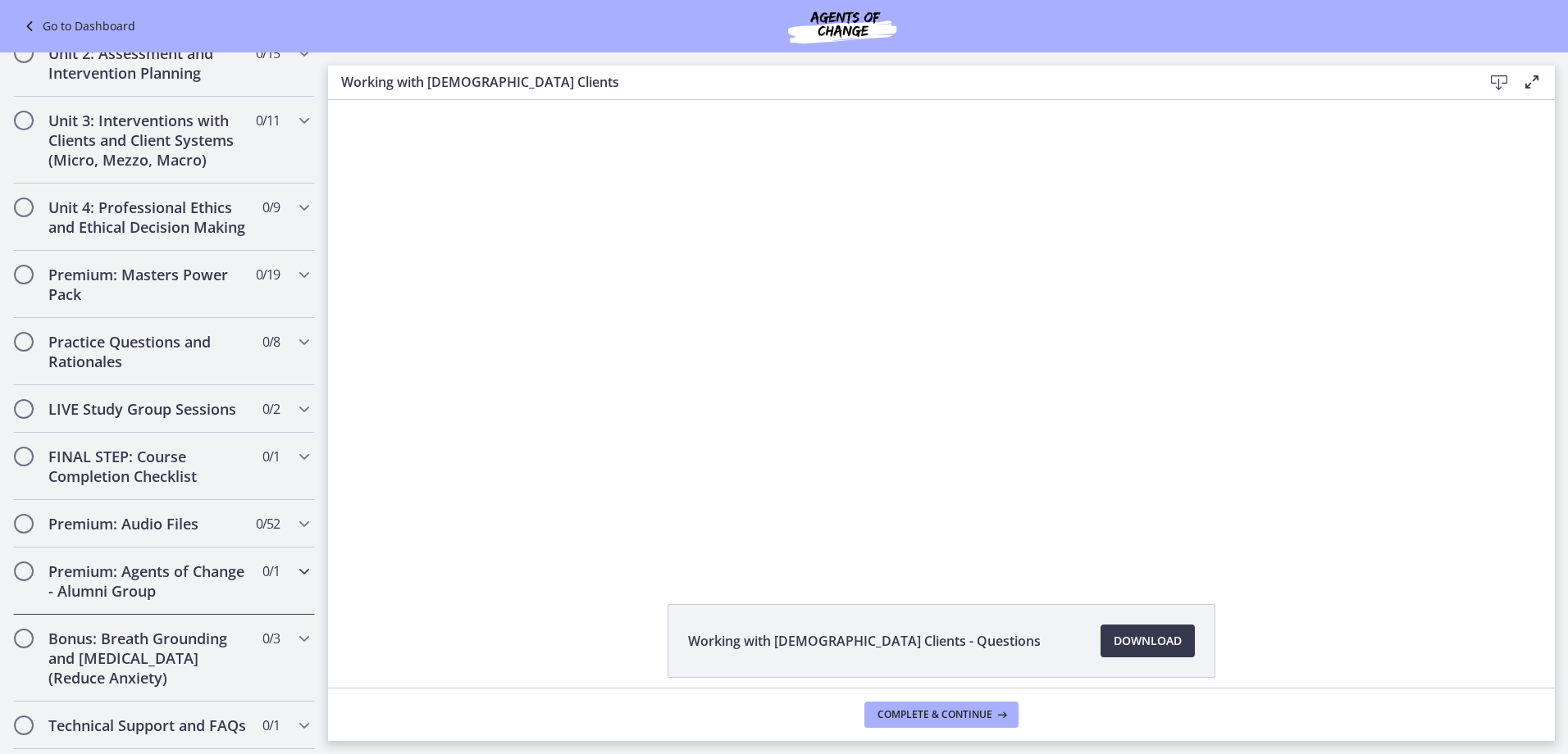 click on "Premium: Agents of Change - Alumni Group" at bounding box center (148, 581) 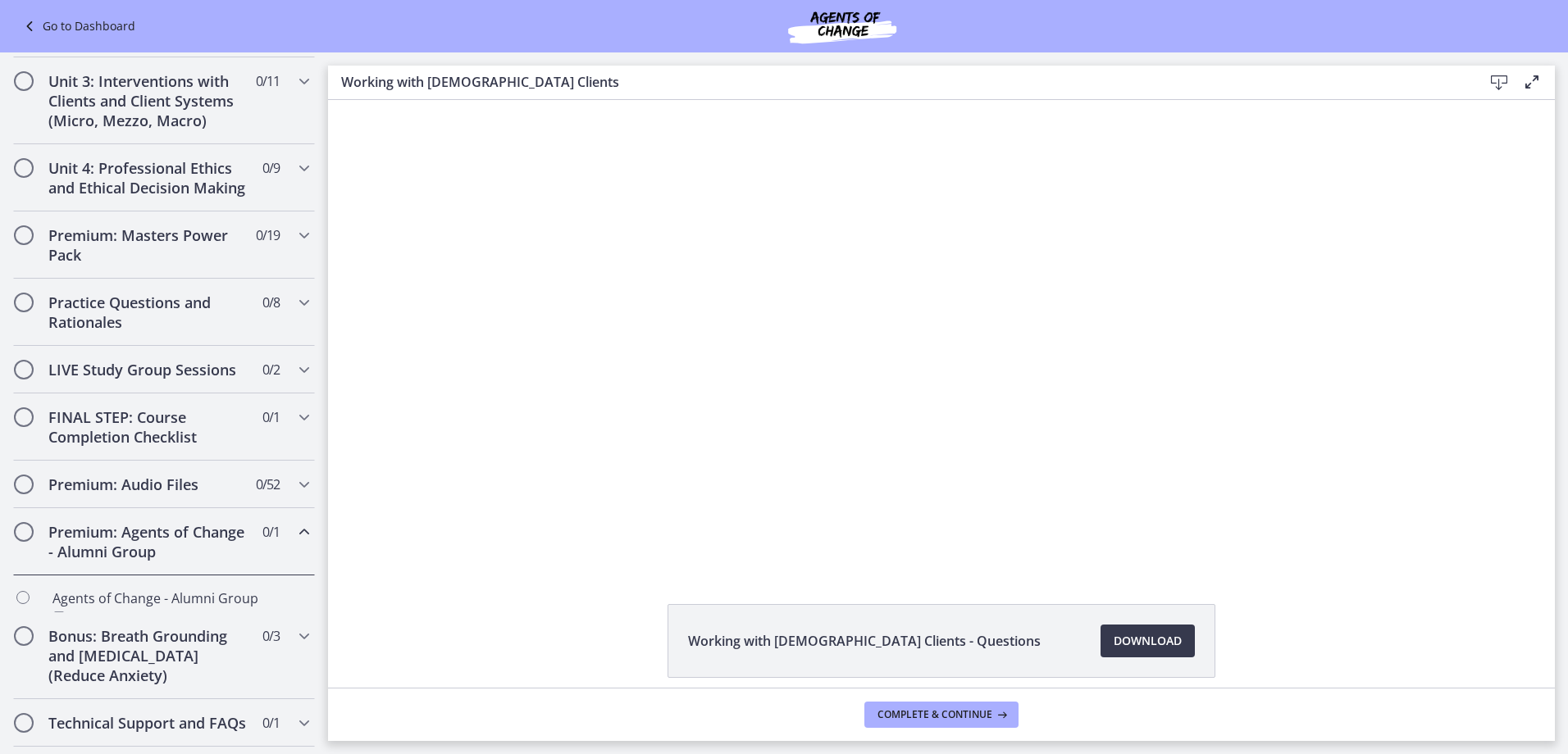 scroll, scrollTop: 560, scrollLeft: 0, axis: vertical 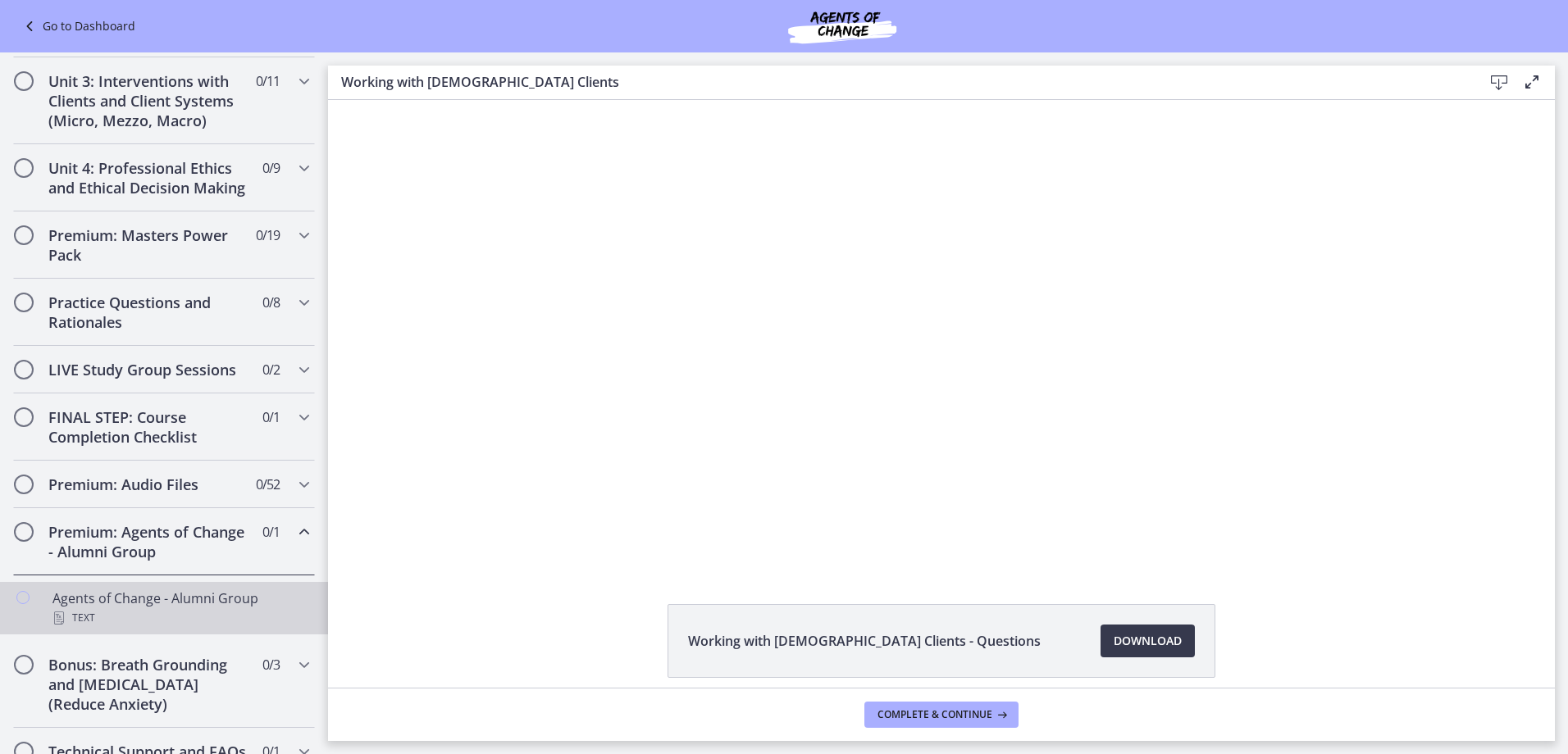 click on "Agents of Change - Alumni Group
Text" at bounding box center (180, 608) 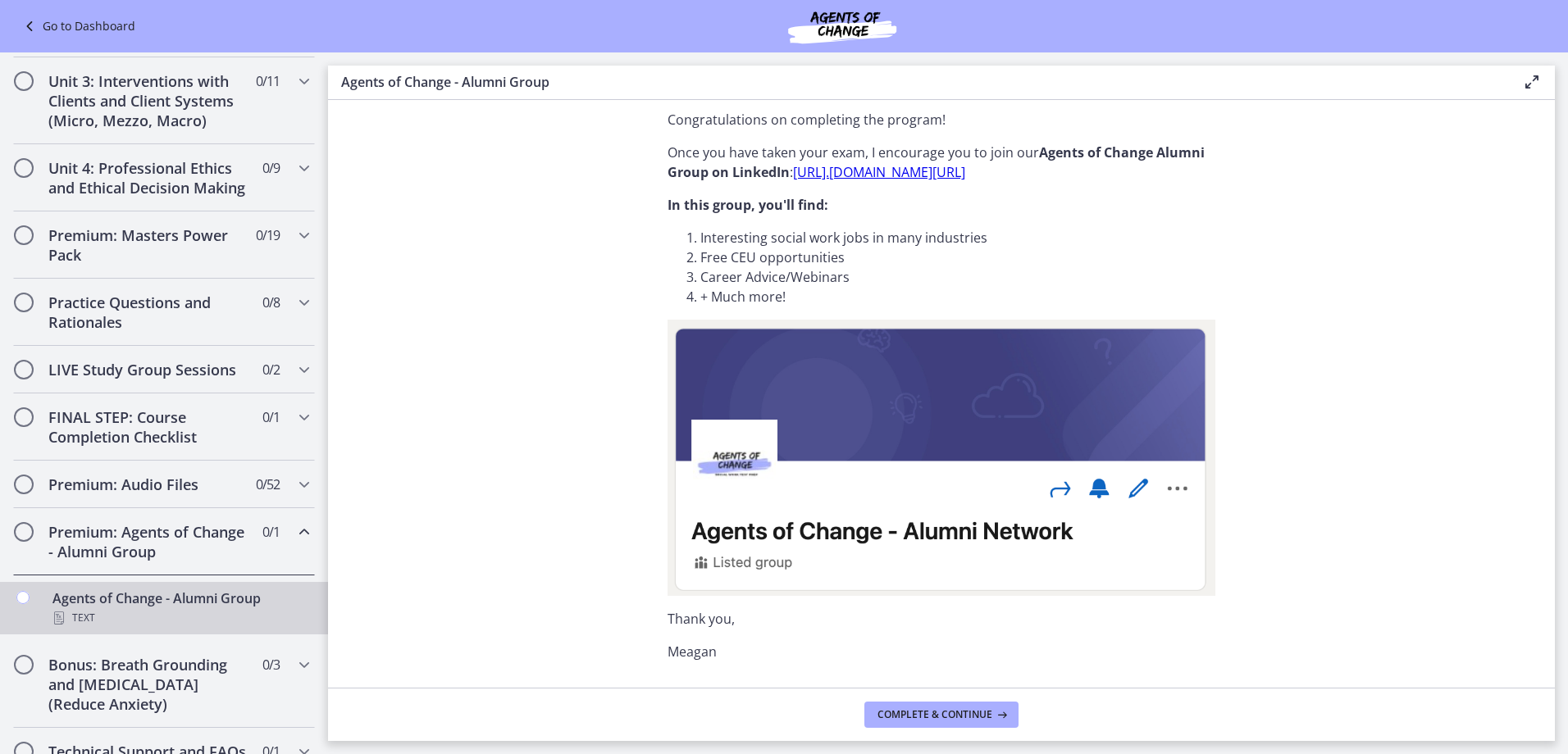 scroll, scrollTop: 7, scrollLeft: 0, axis: vertical 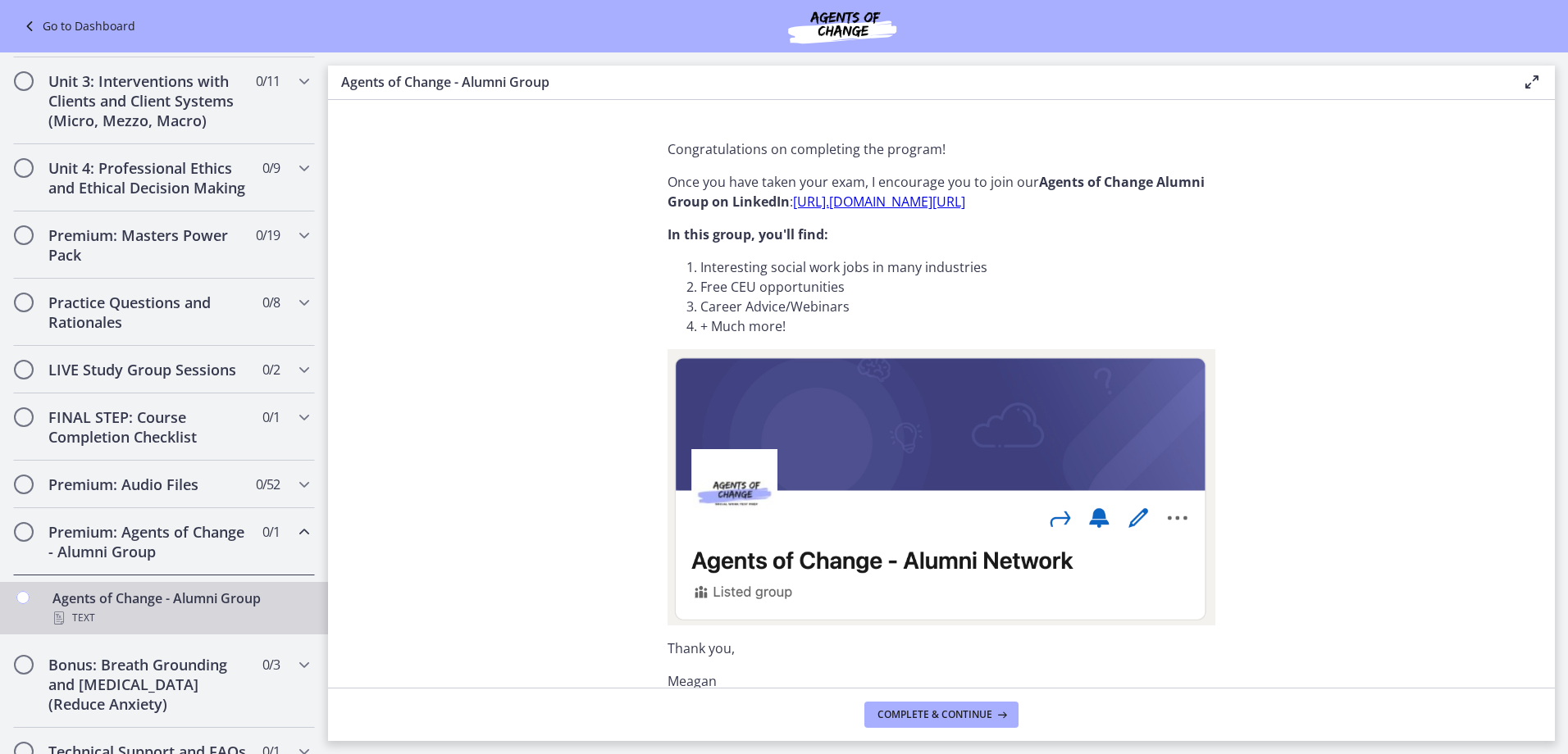 click on "Premium: Agents of Change - Alumni Group" at bounding box center (148, 542) 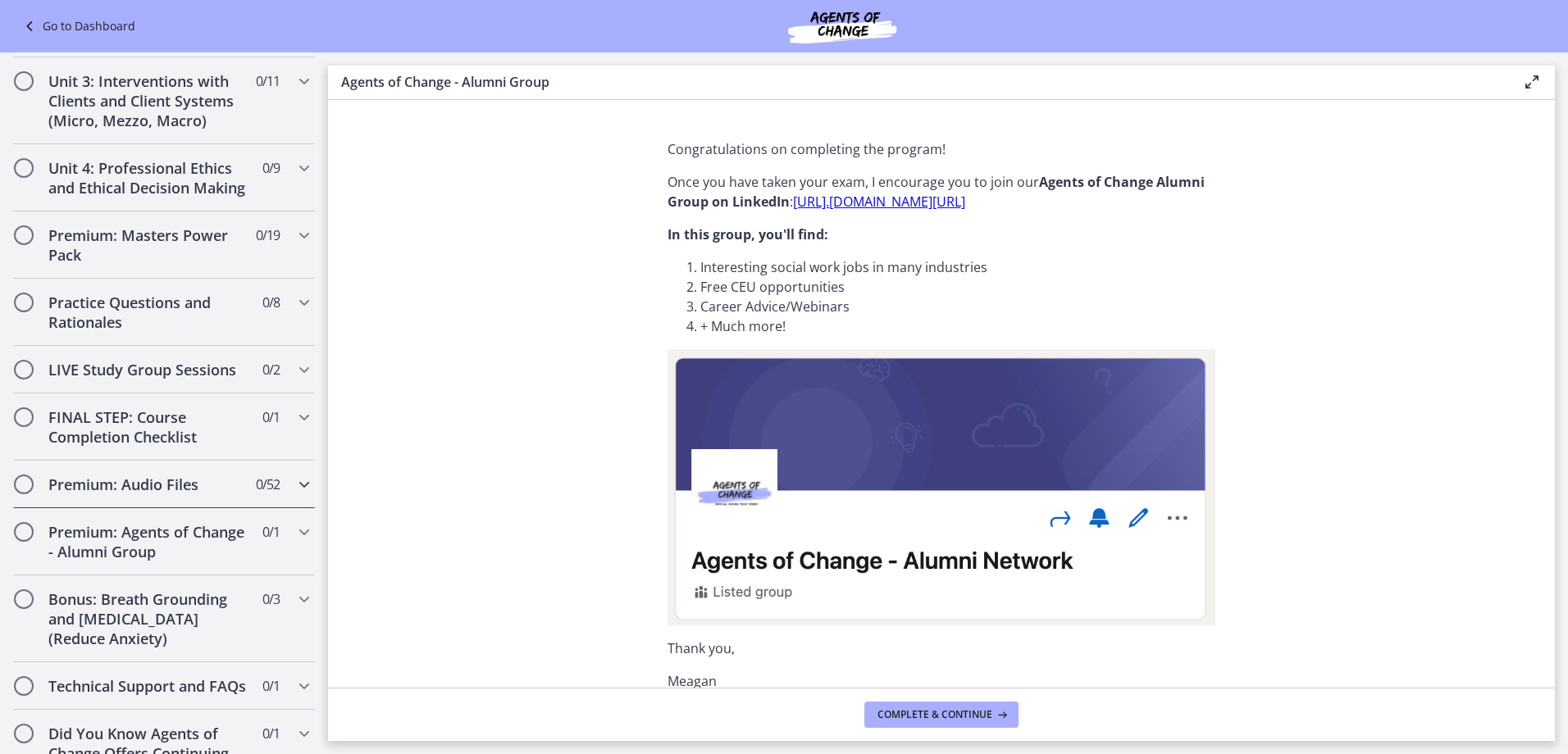 click on "Premium: Audio Files" at bounding box center [148, 484] 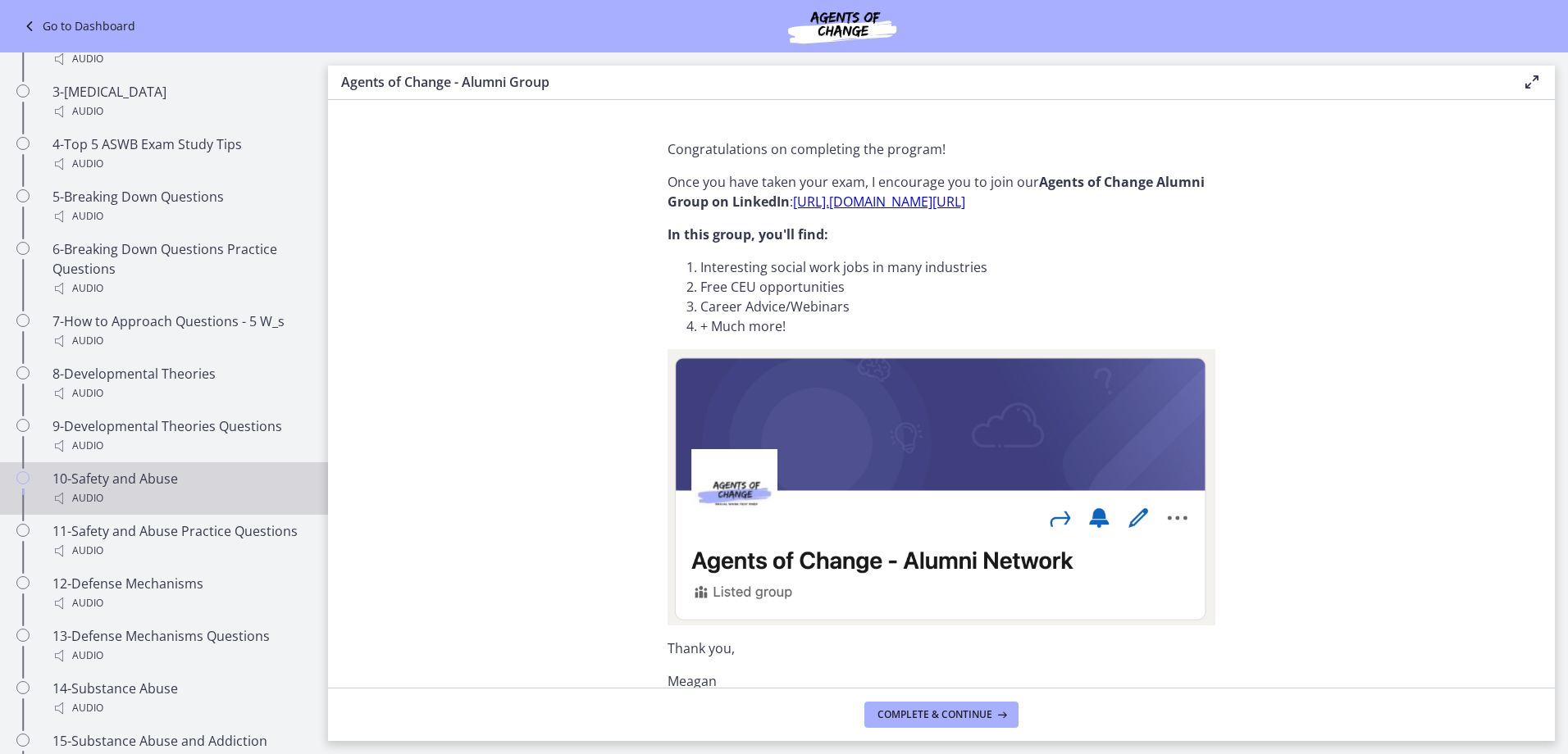 scroll, scrollTop: 1133, scrollLeft: 0, axis: vertical 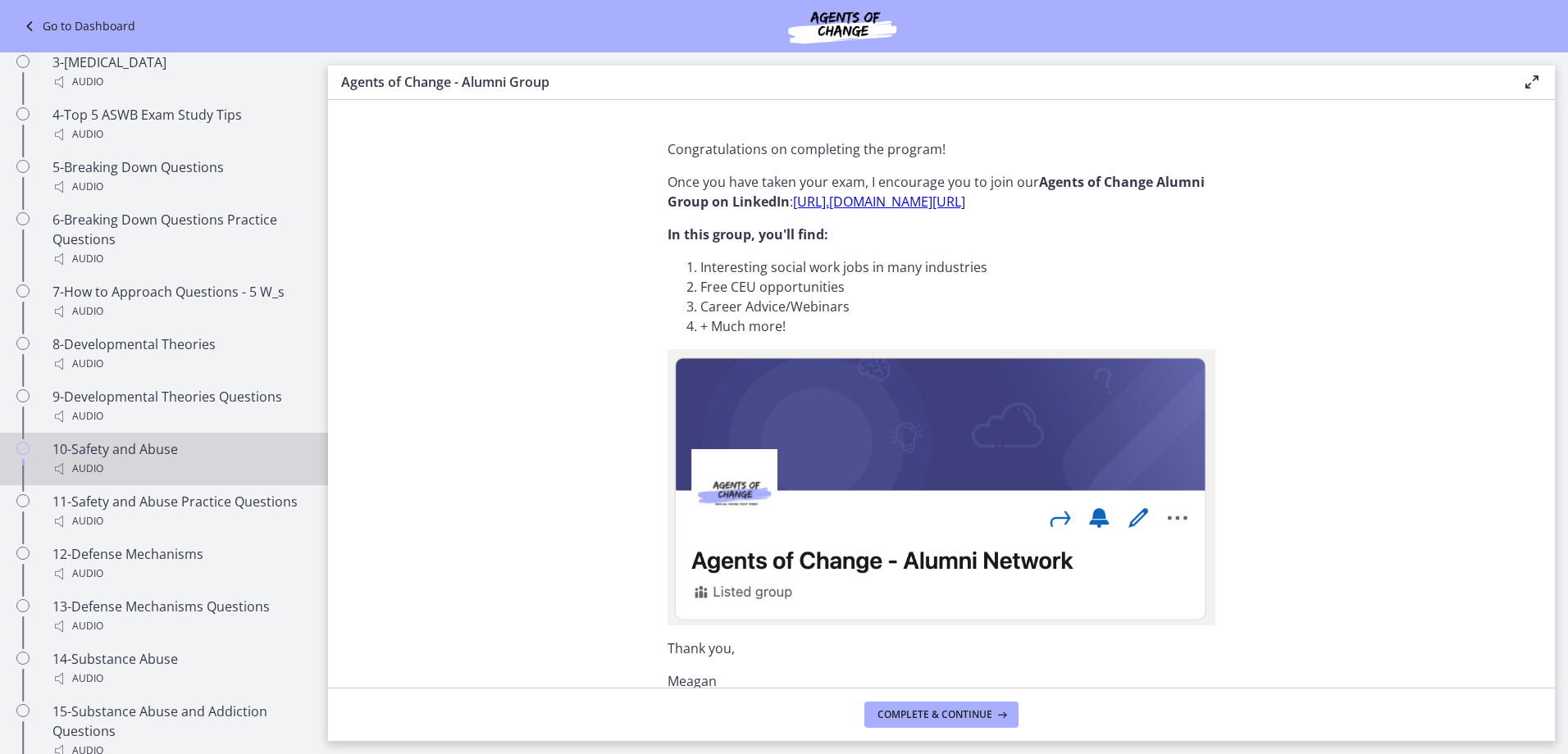 click on "Audio" at bounding box center [180, 469] 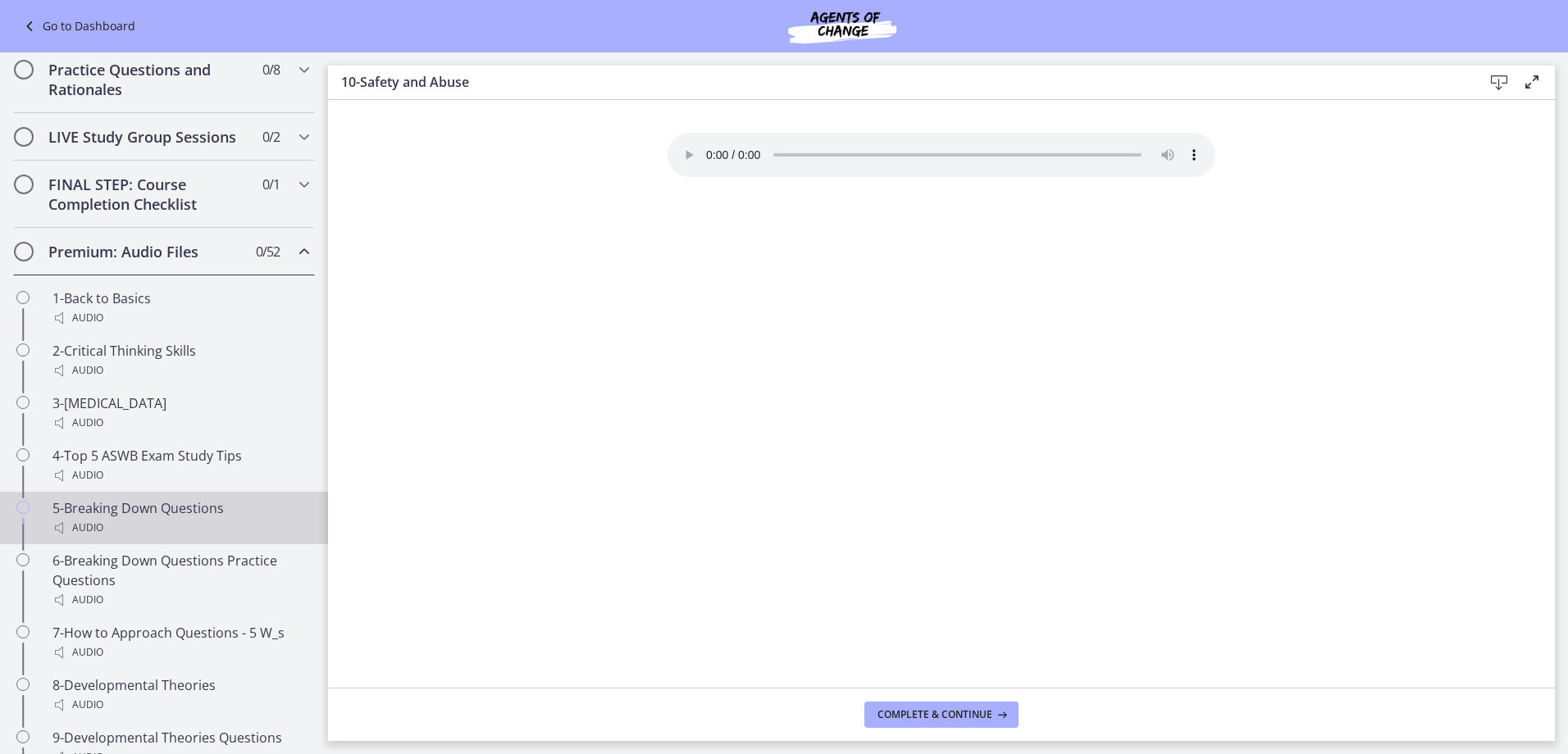 scroll, scrollTop: 724, scrollLeft: 0, axis: vertical 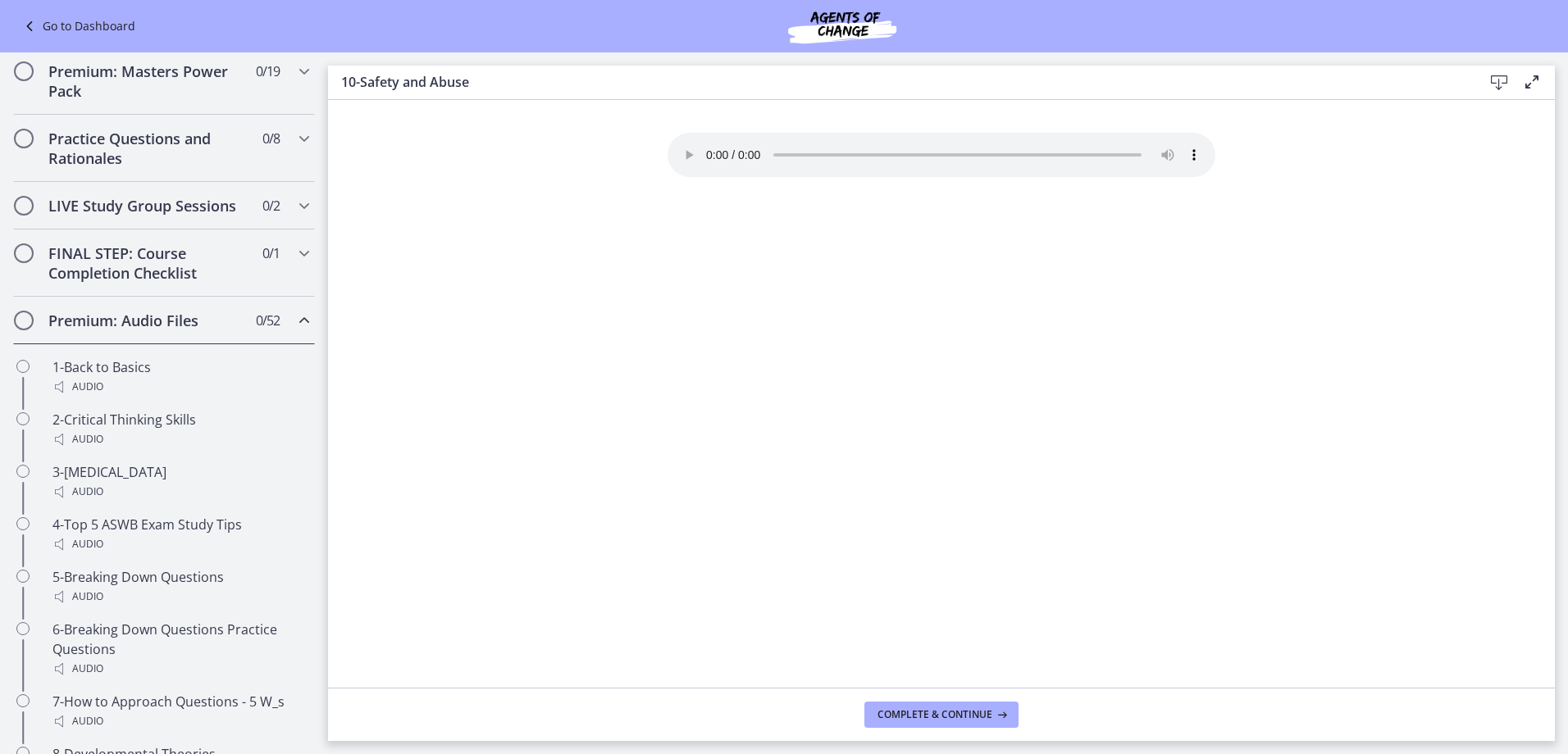 click on "Premium: Audio Files" at bounding box center (148, 320) 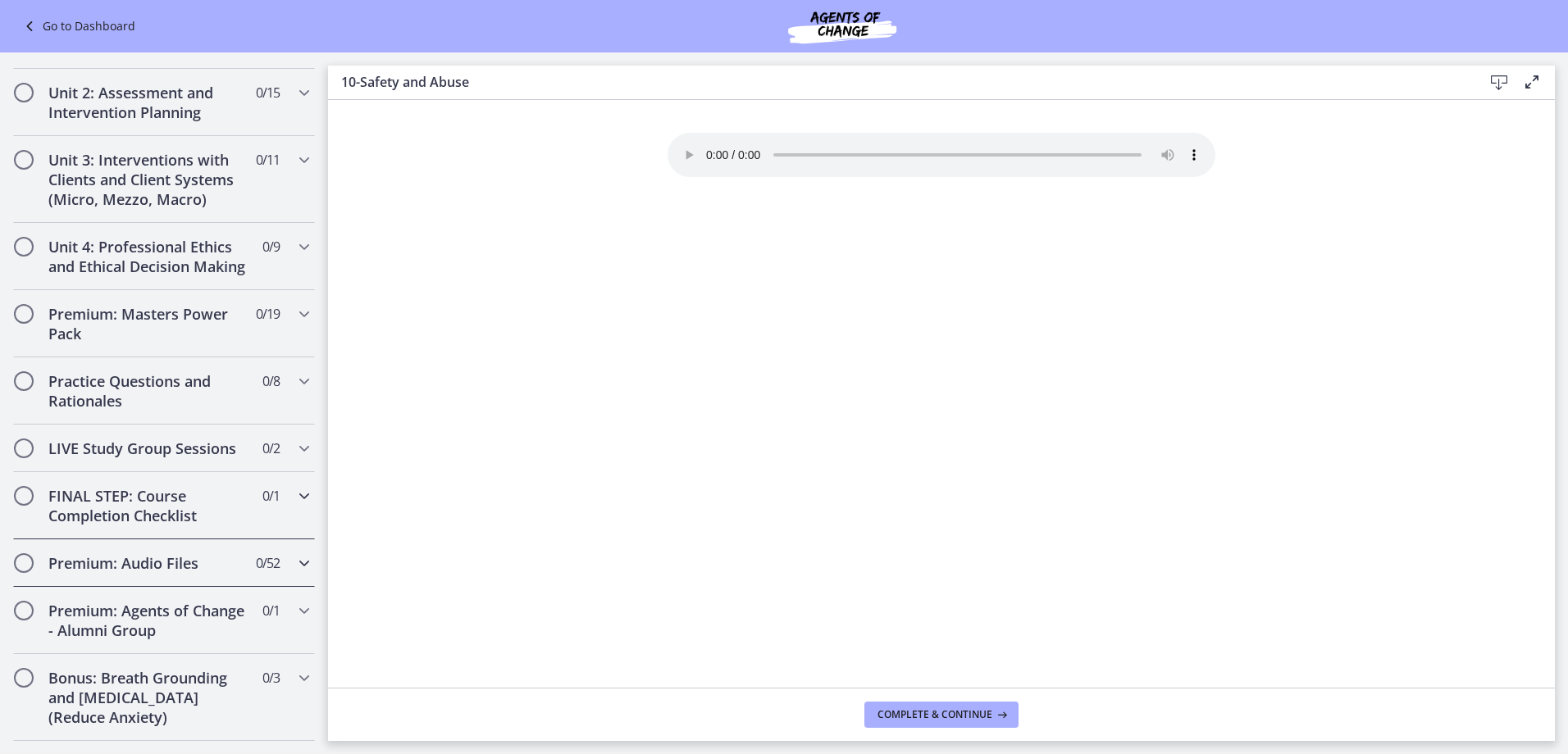 scroll, scrollTop: 478, scrollLeft: 0, axis: vertical 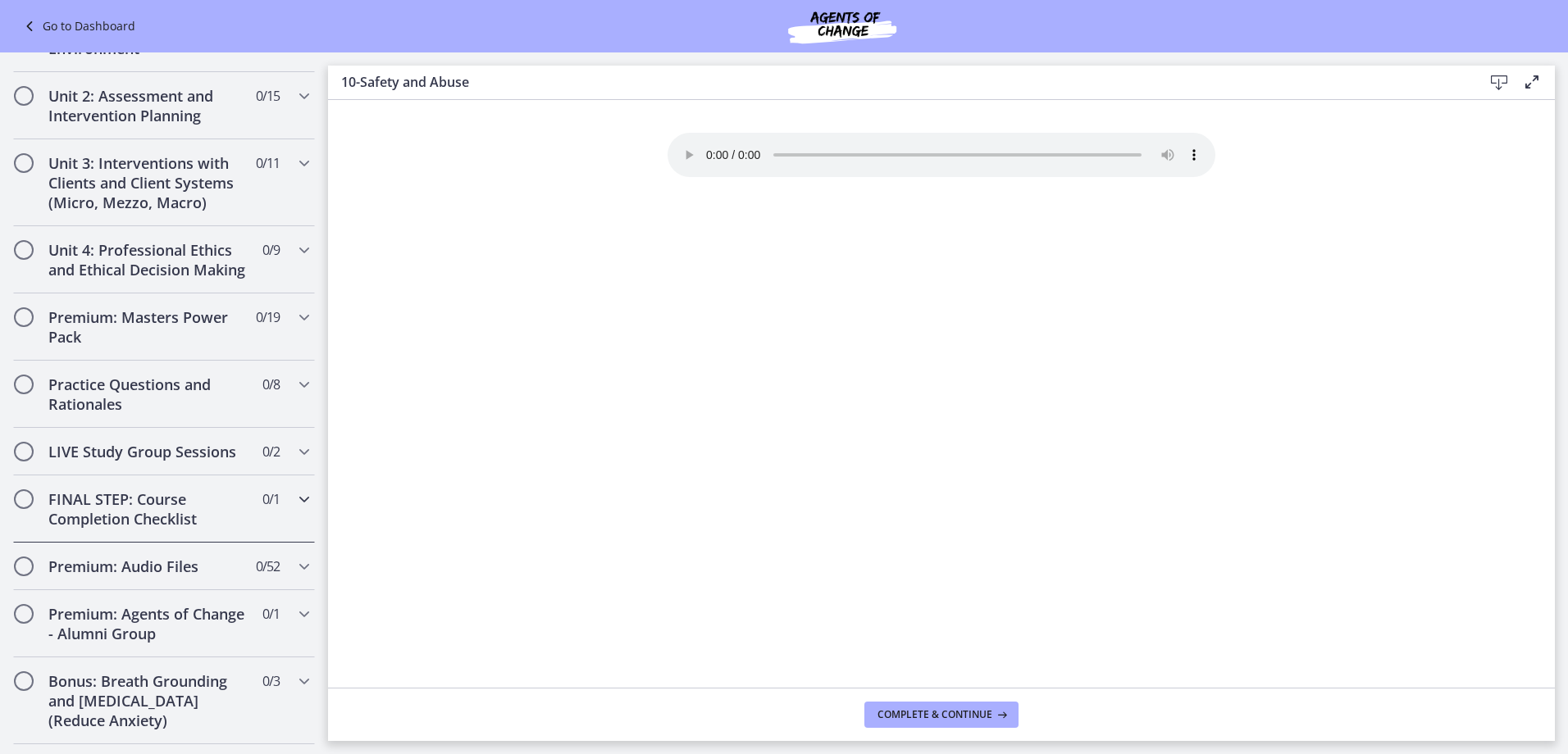 click on "FINAL STEP: Course Completion Checklist" at bounding box center [148, 509] 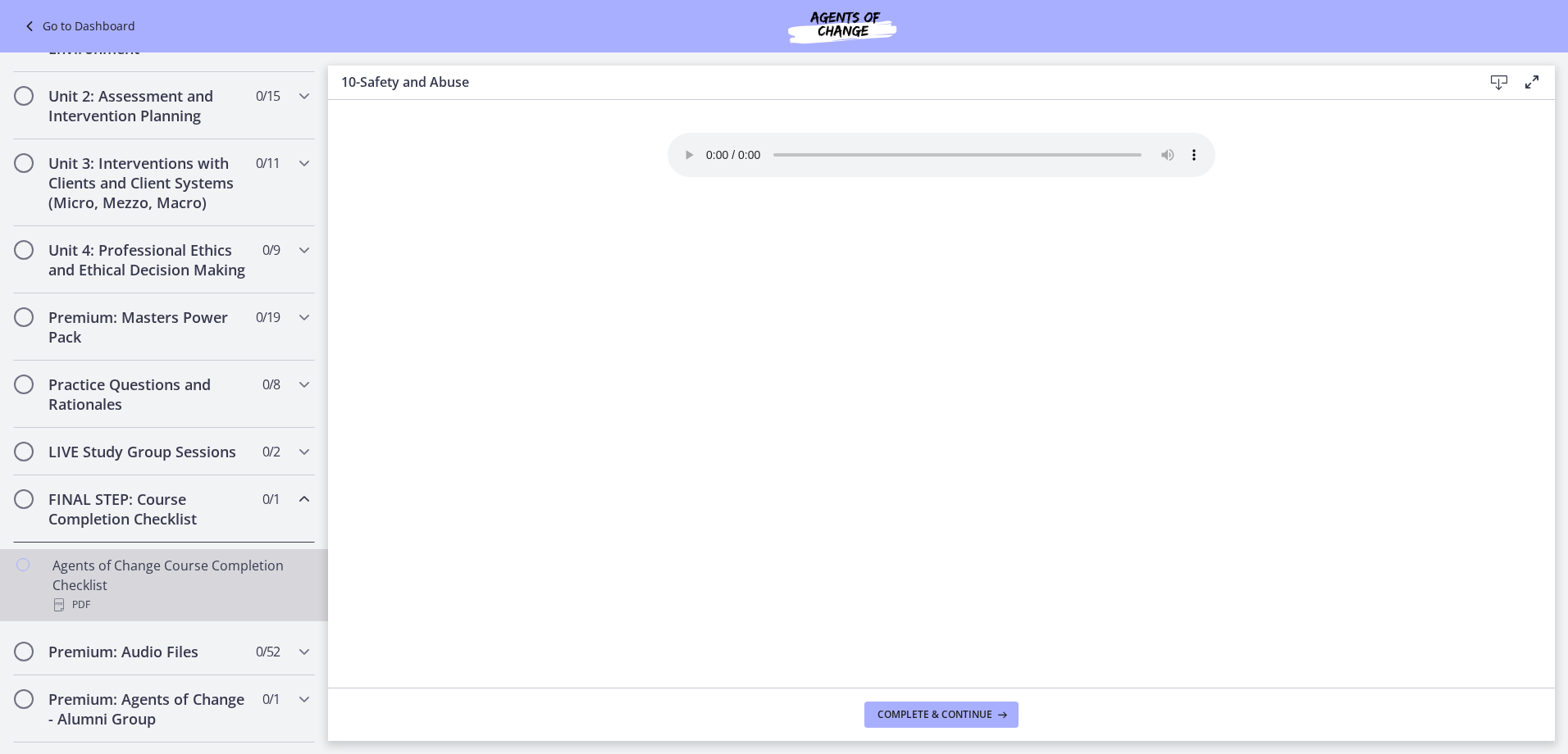 click on "Agents of Change Course Completion Checklist
PDF" at bounding box center [180, 585] 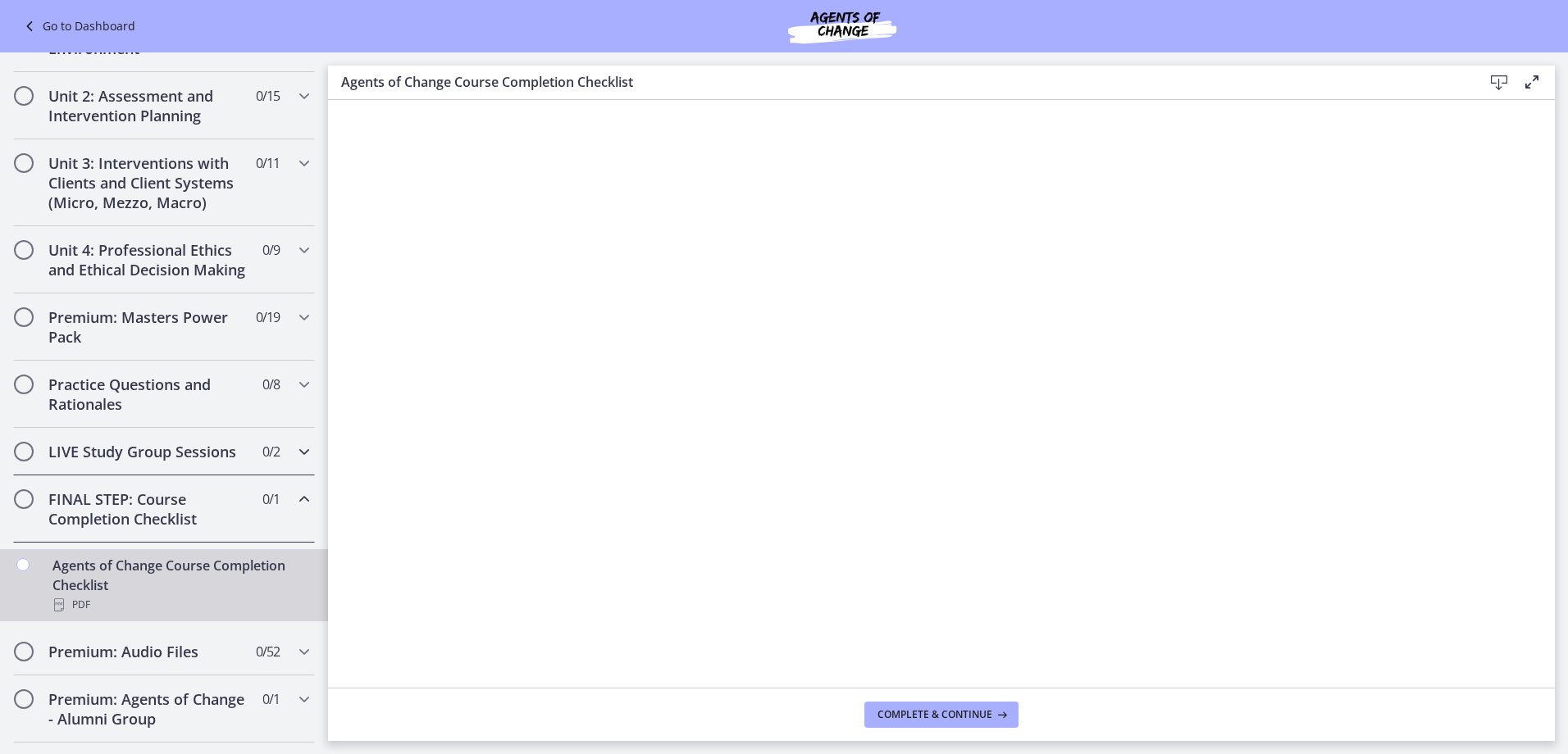 click on "LIVE Study Group Sessions
0  /  2
Completed" at bounding box center [164, 452] 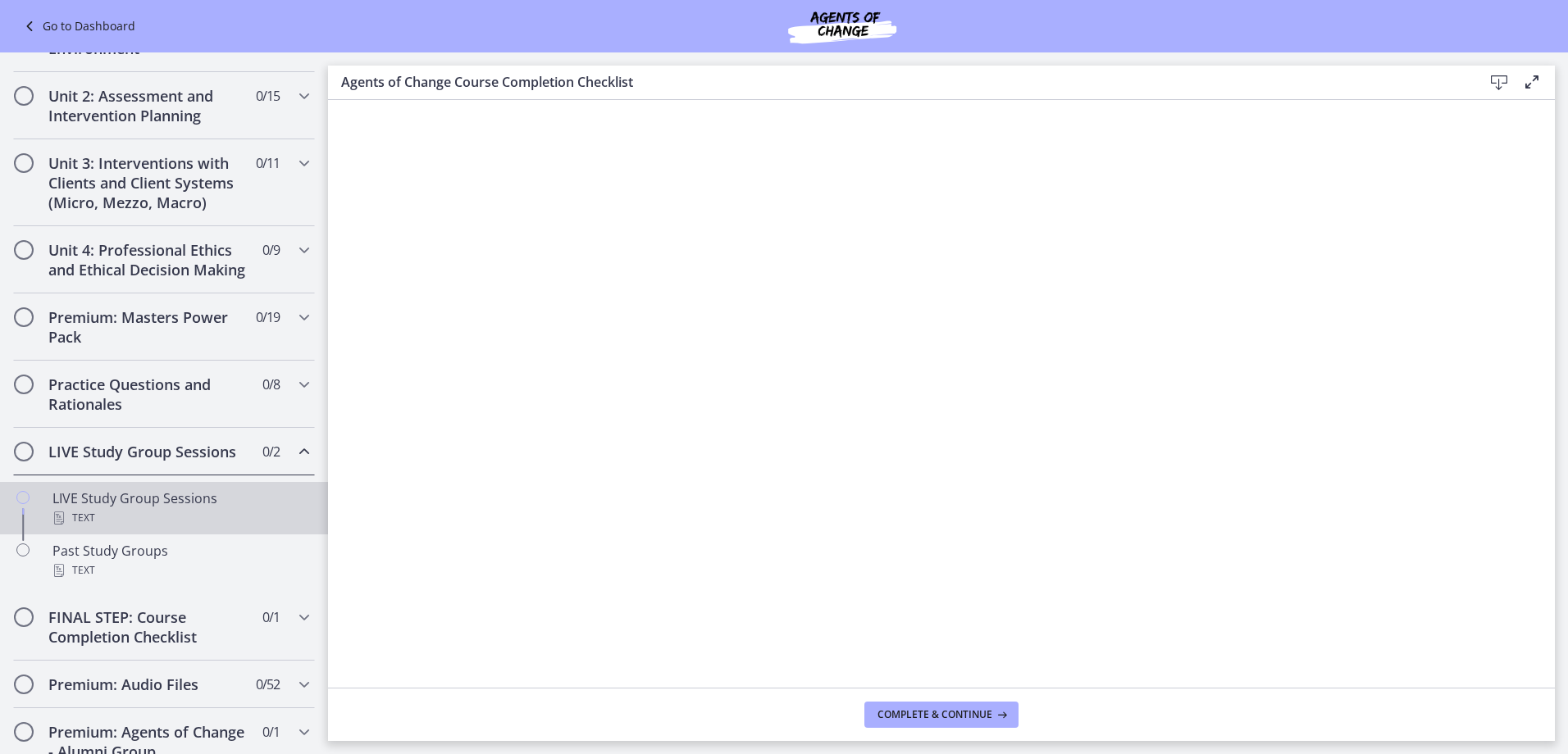 click on "Text" at bounding box center [180, 518] 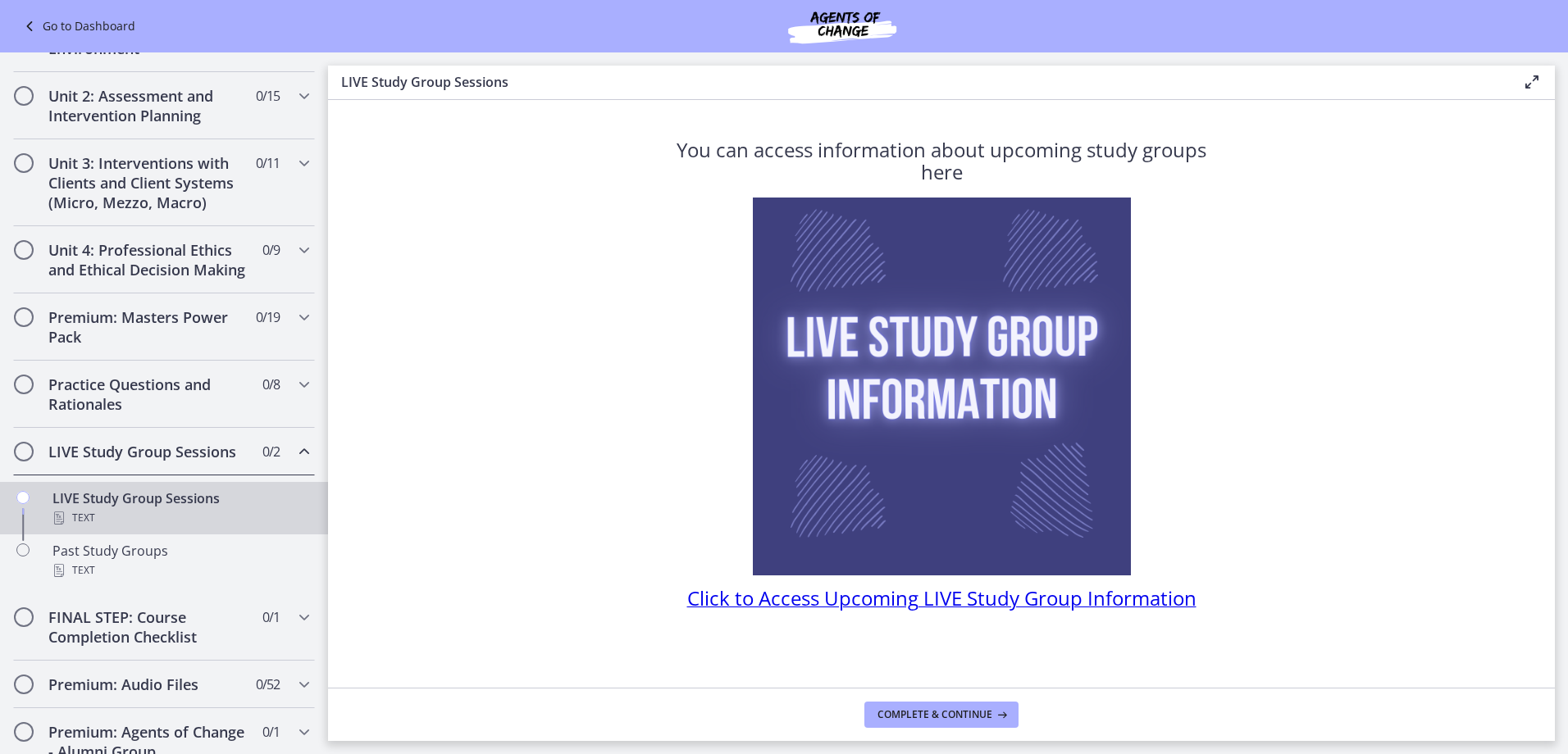 scroll, scrollTop: 7, scrollLeft: 0, axis: vertical 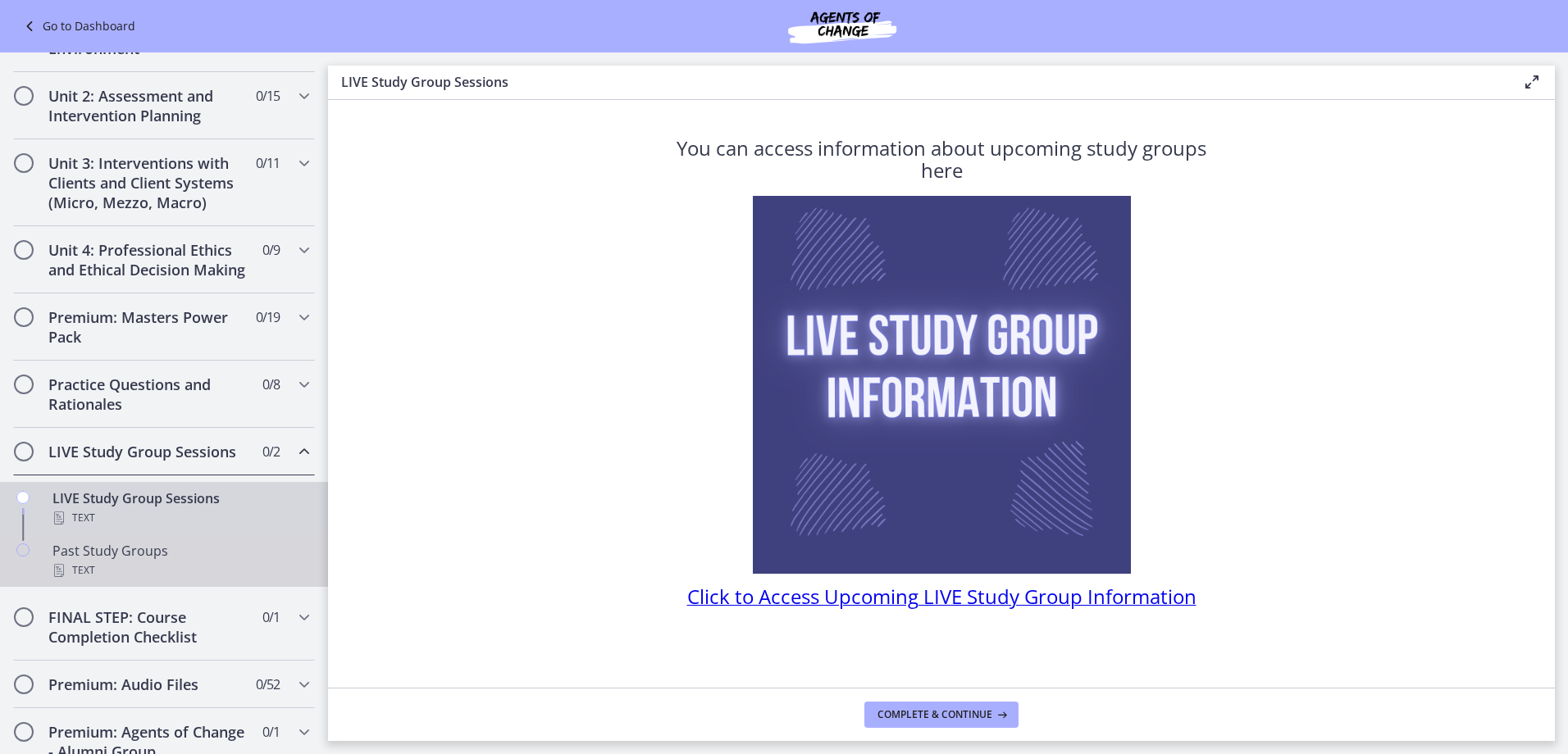 click on "Past Study Groups
Text" at bounding box center (180, 561) 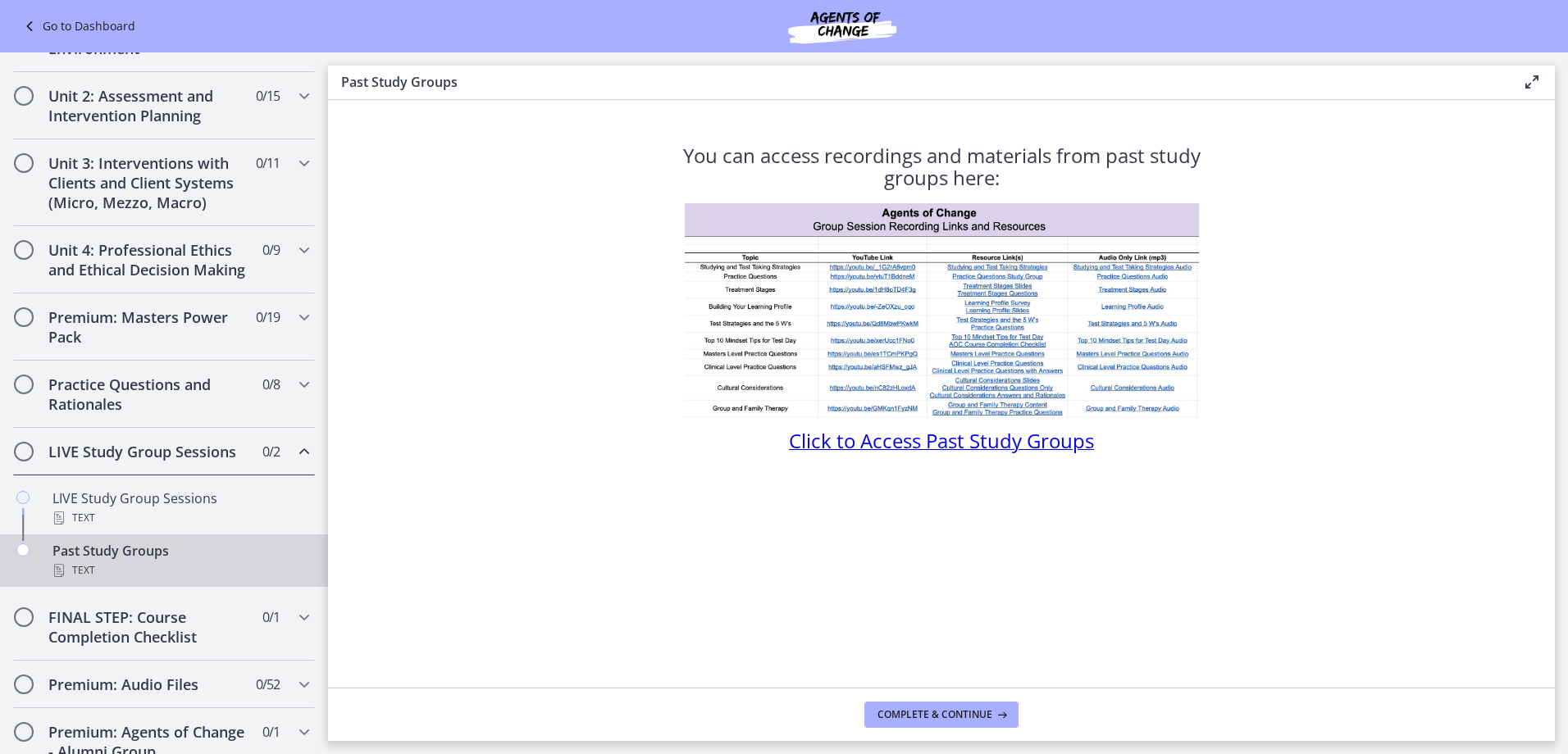 click on "LIVE Study Group Sessions" at bounding box center (148, 452) 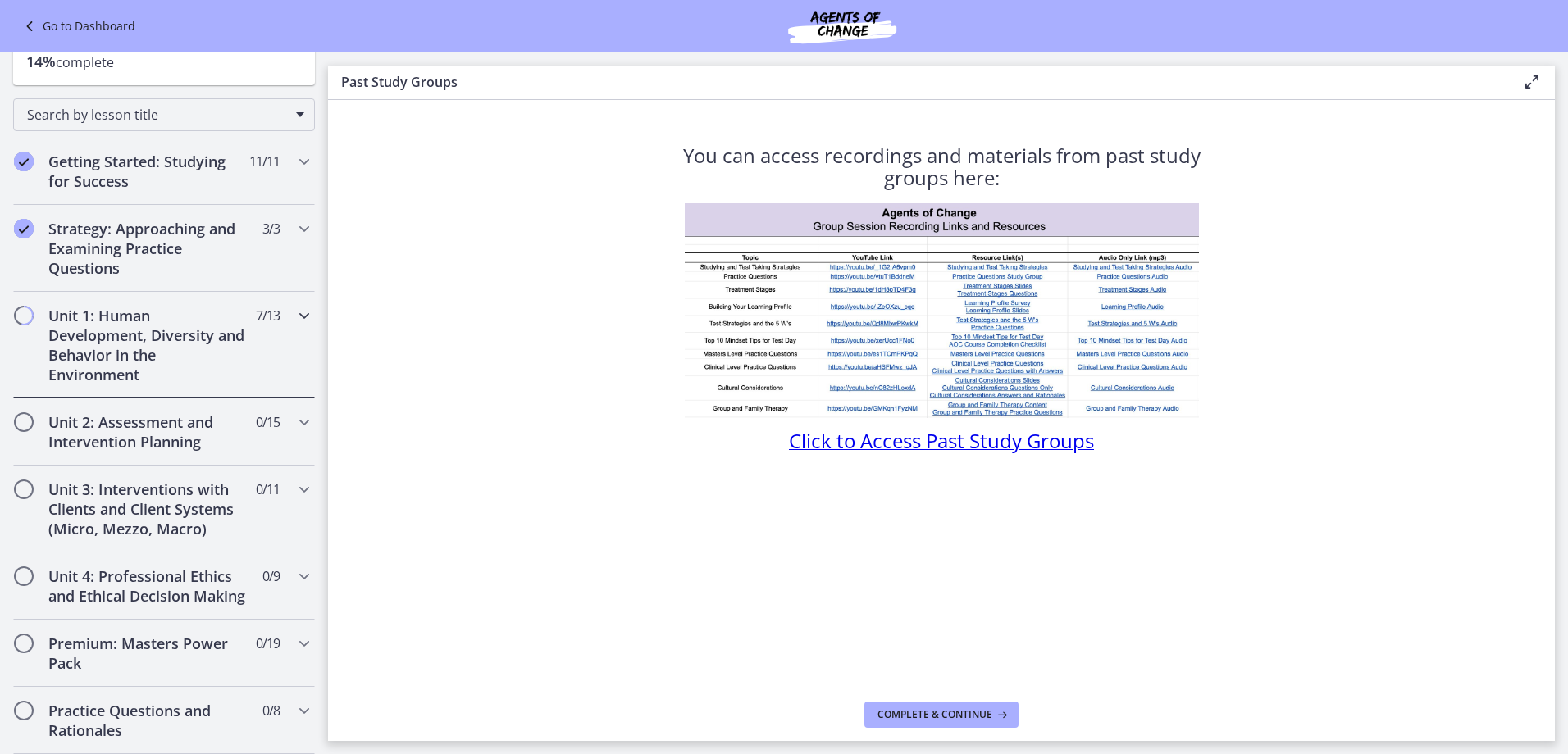 scroll, scrollTop: 150, scrollLeft: 0, axis: vertical 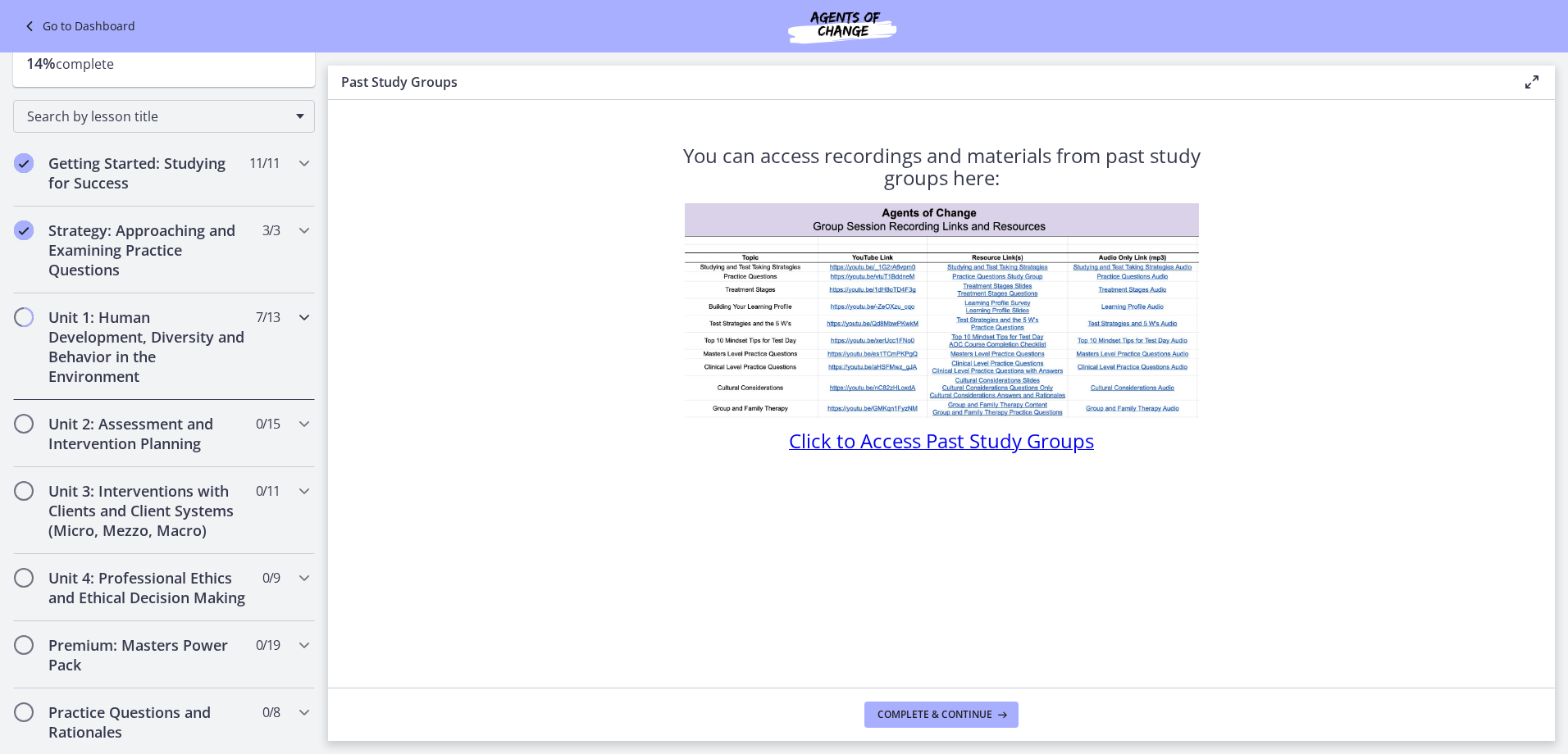 click on "Unit 1: Human Development, Diversity and Behavior in the Environment" at bounding box center [148, 347] 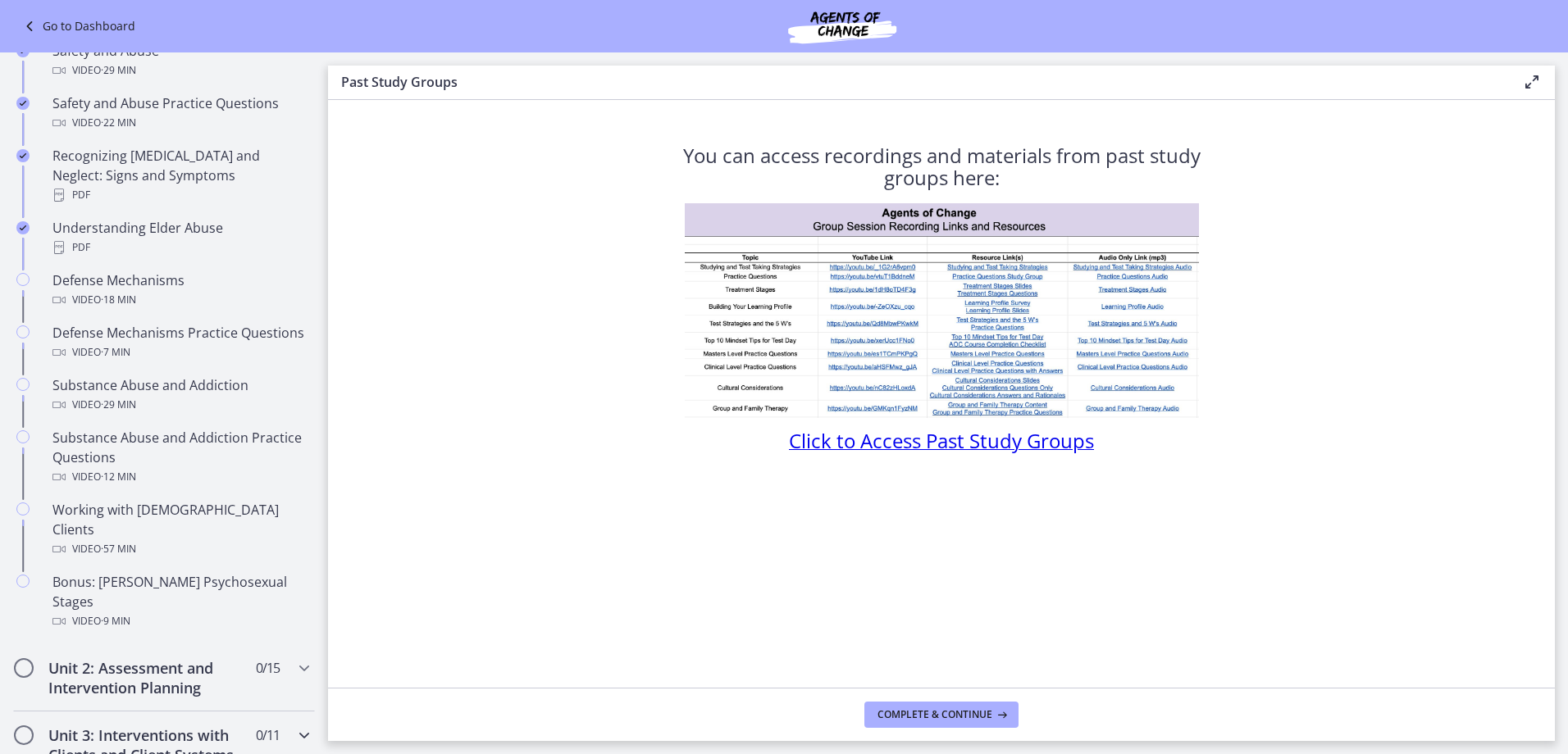 scroll, scrollTop: 806, scrollLeft: 0, axis: vertical 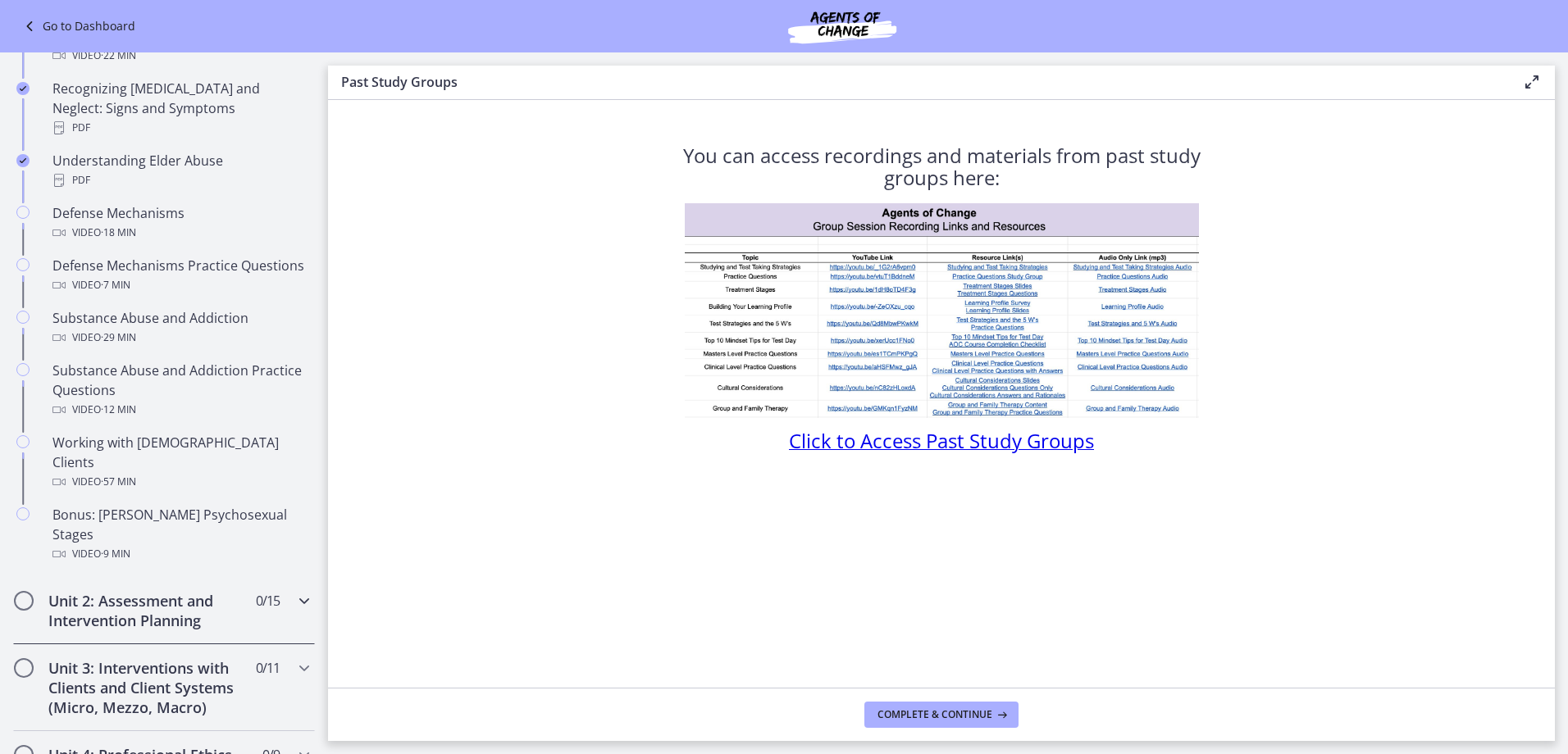 click on "Unit 2: Assessment and Intervention Planning" at bounding box center (148, 611) 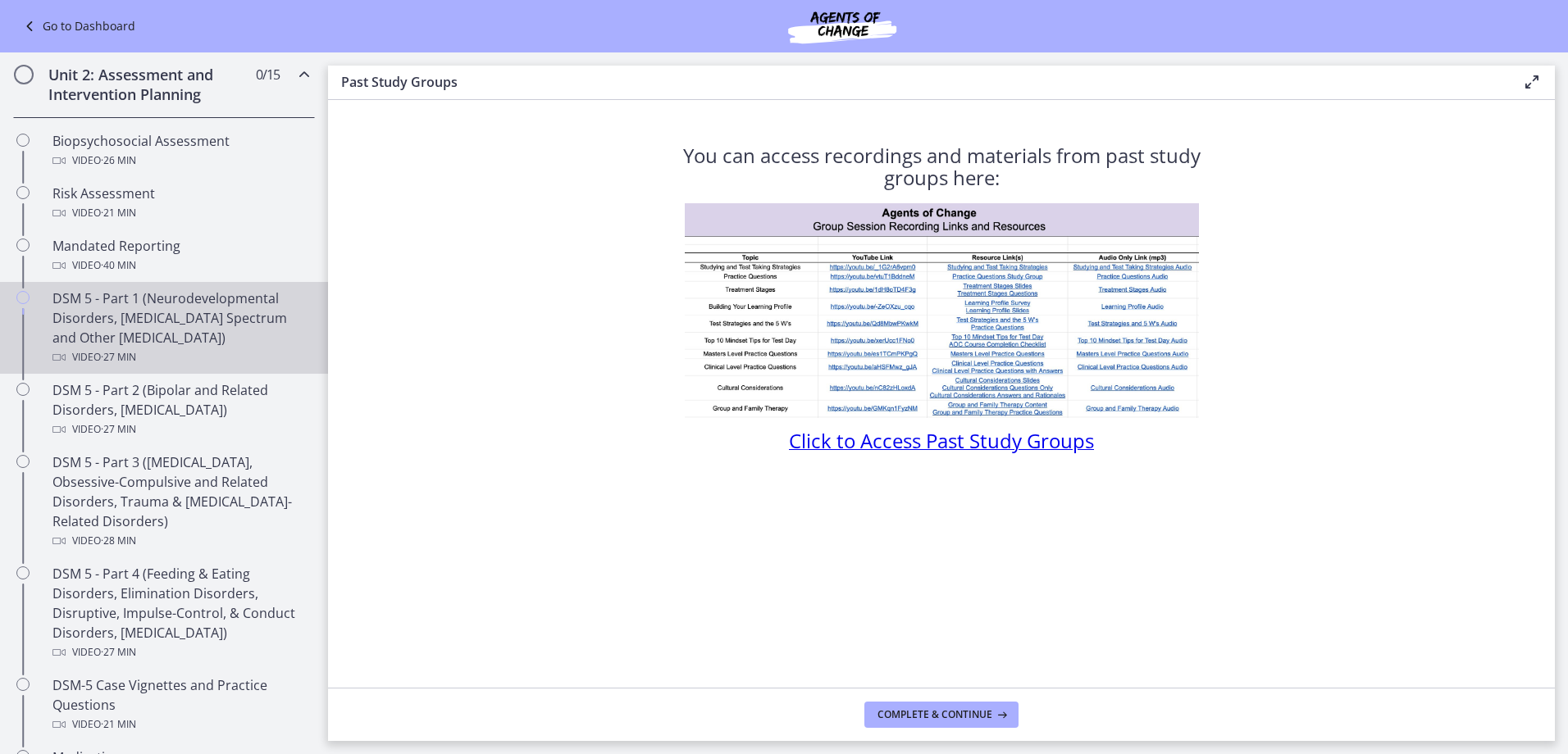 scroll, scrollTop: 478, scrollLeft: 0, axis: vertical 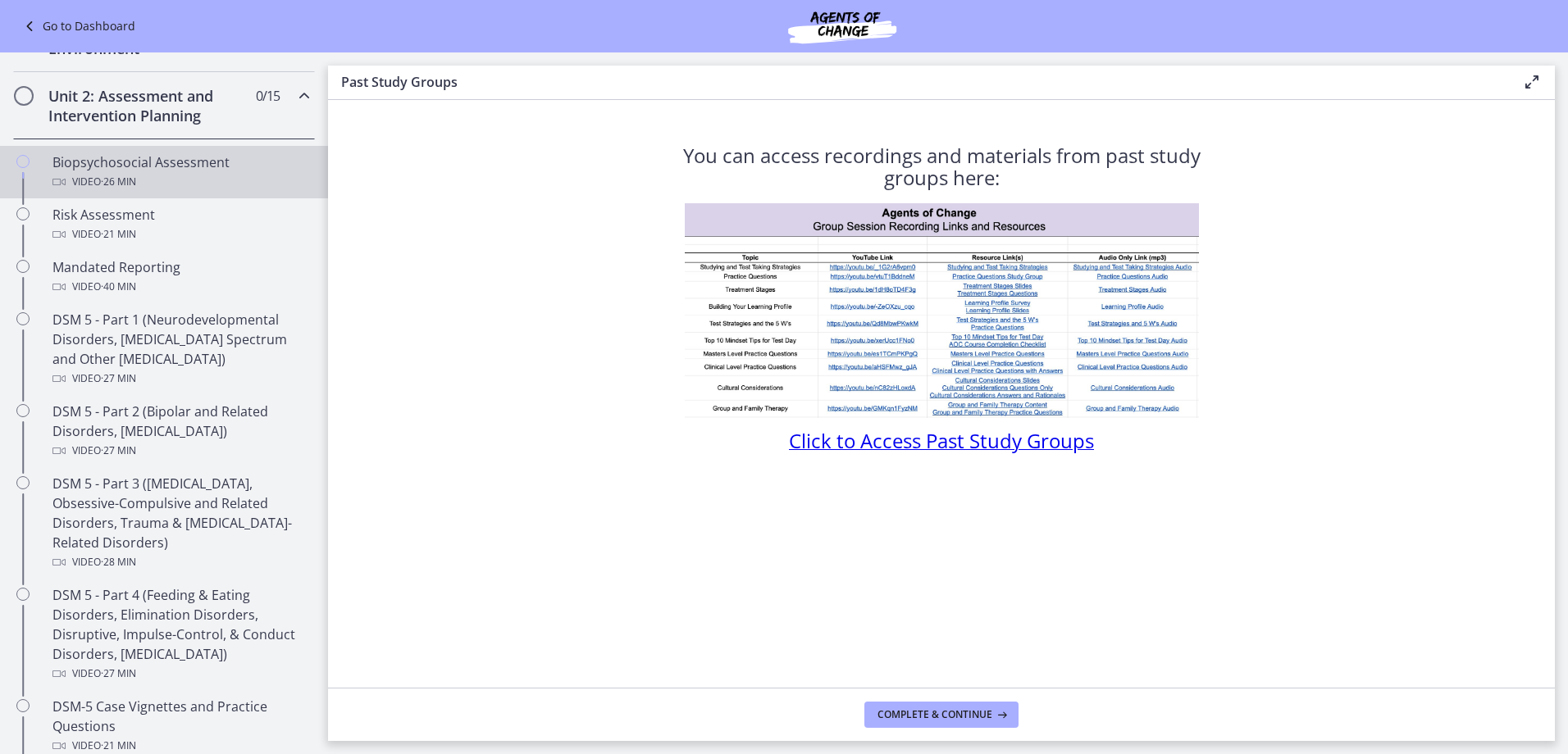 click on "Biopsychosocial Assessment
Video
·  26 min" at bounding box center [180, 172] 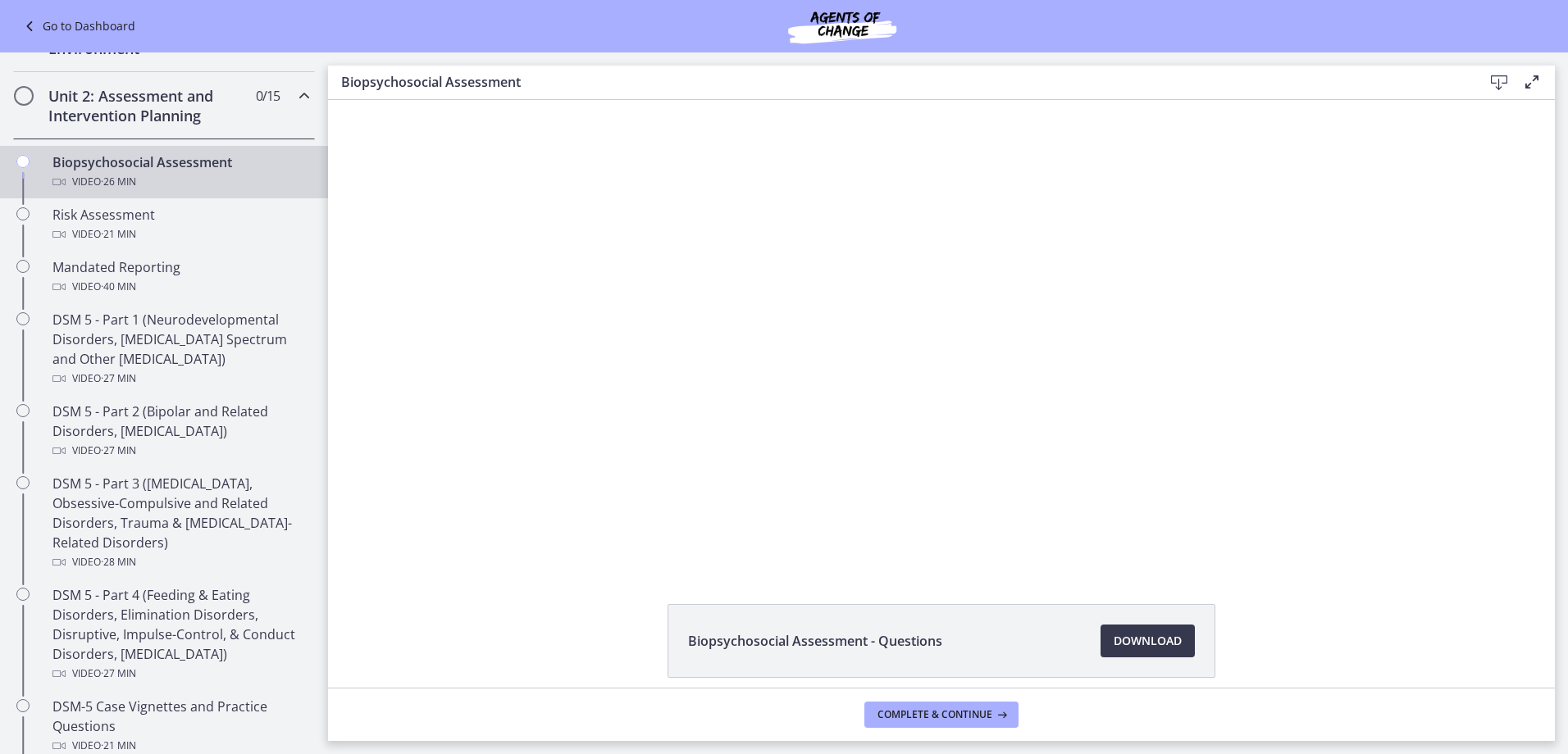 scroll, scrollTop: 0, scrollLeft: 0, axis: both 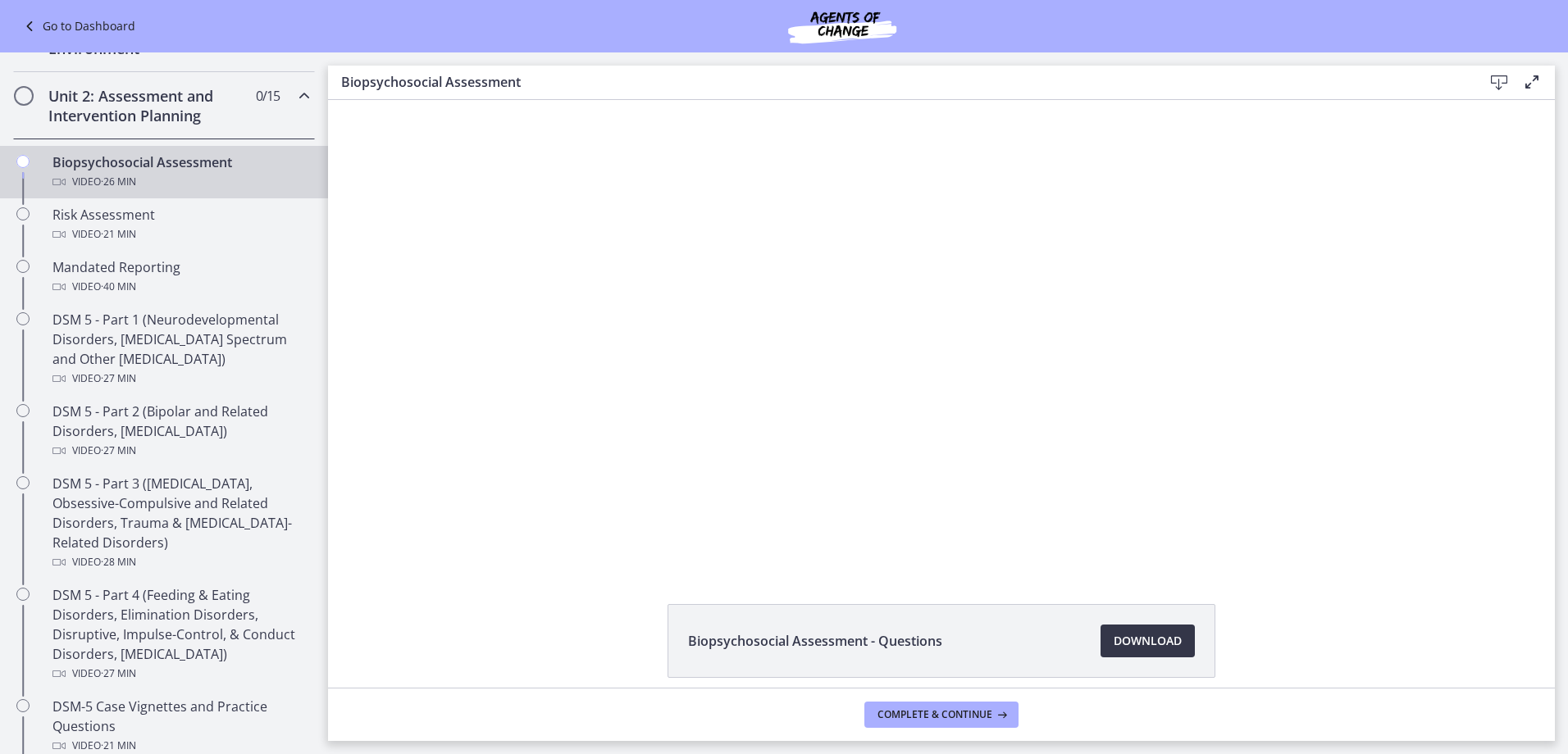 click on "Download
Opens in a new window" at bounding box center (1147, 641) 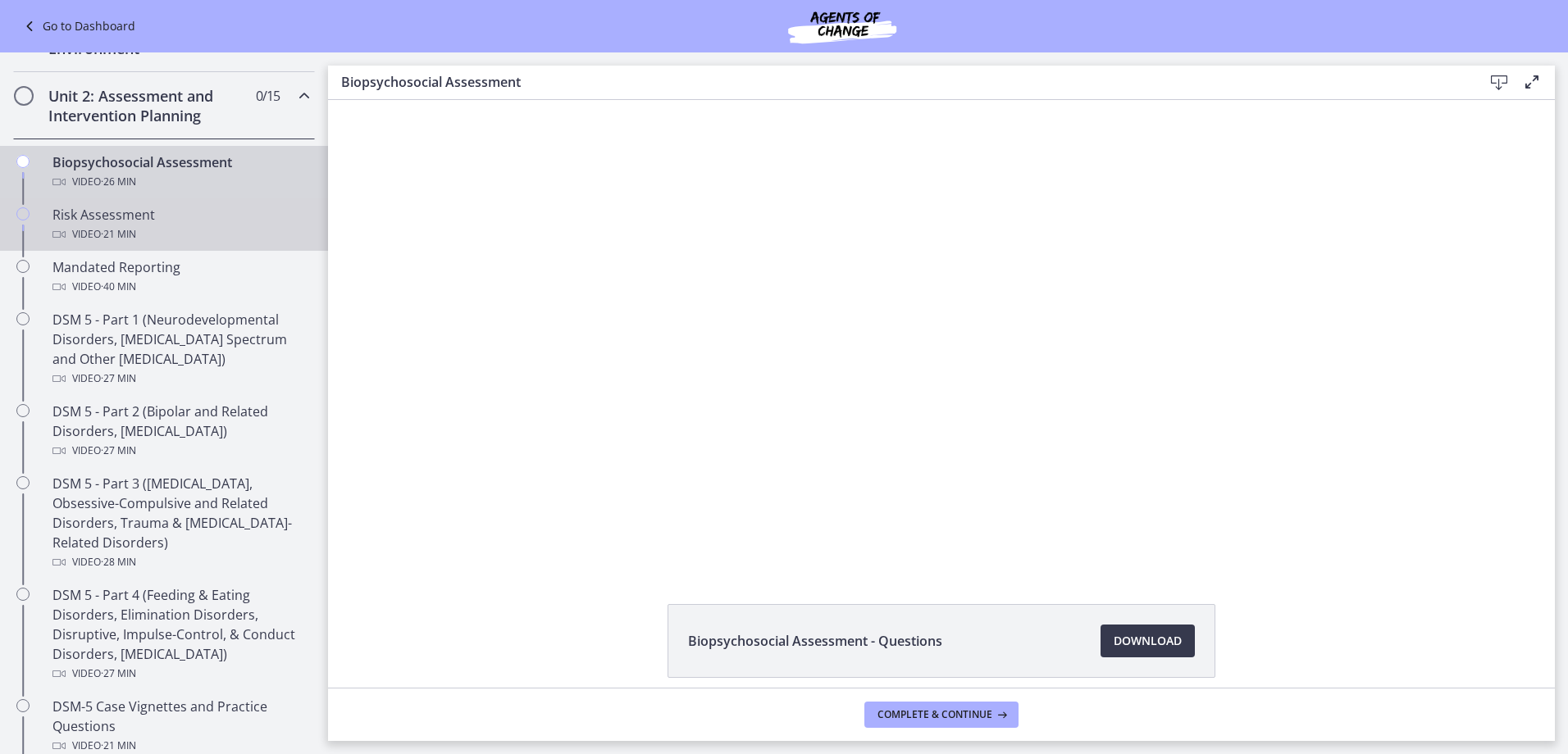 click on "·  21 min" at bounding box center (118, 234) 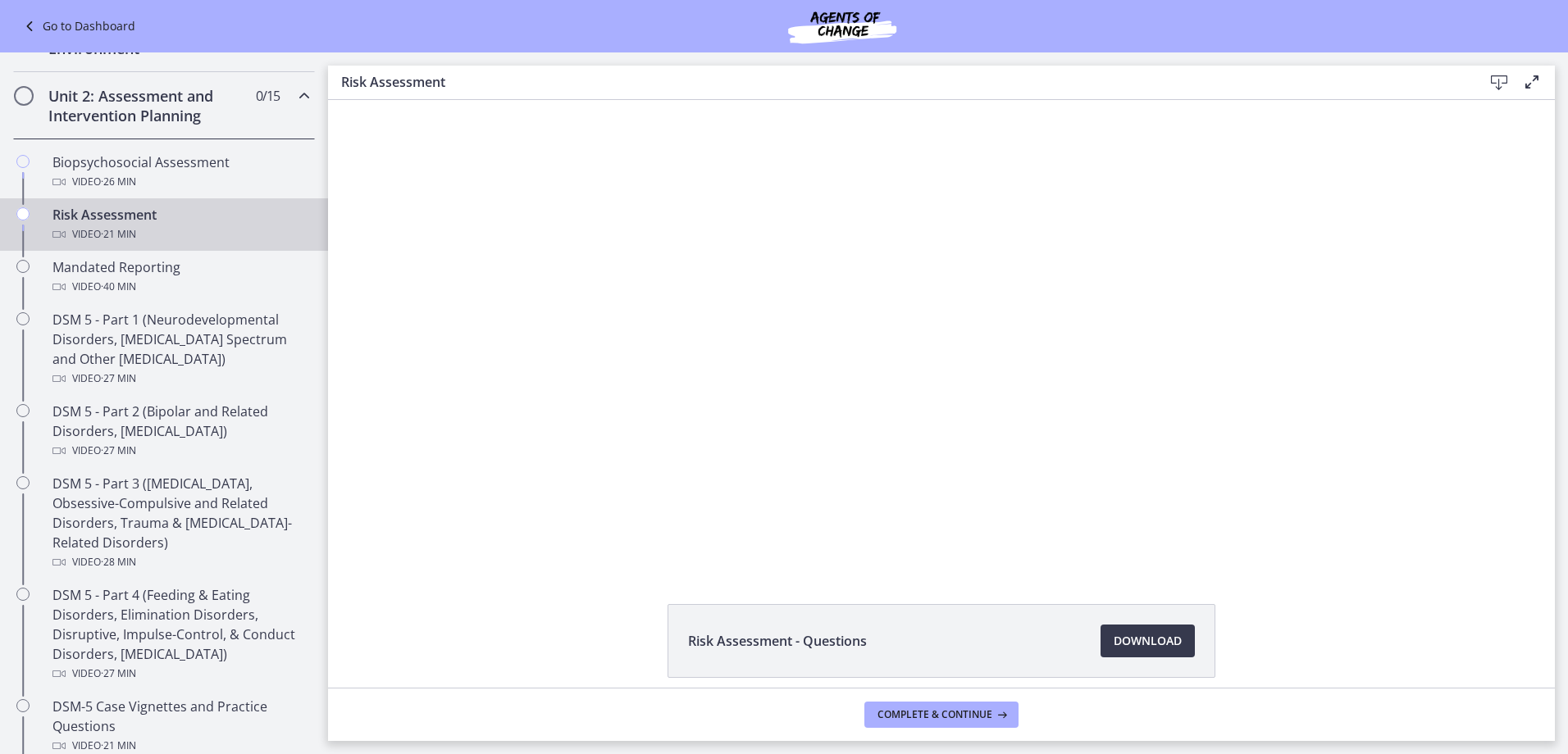 scroll, scrollTop: 0, scrollLeft: 0, axis: both 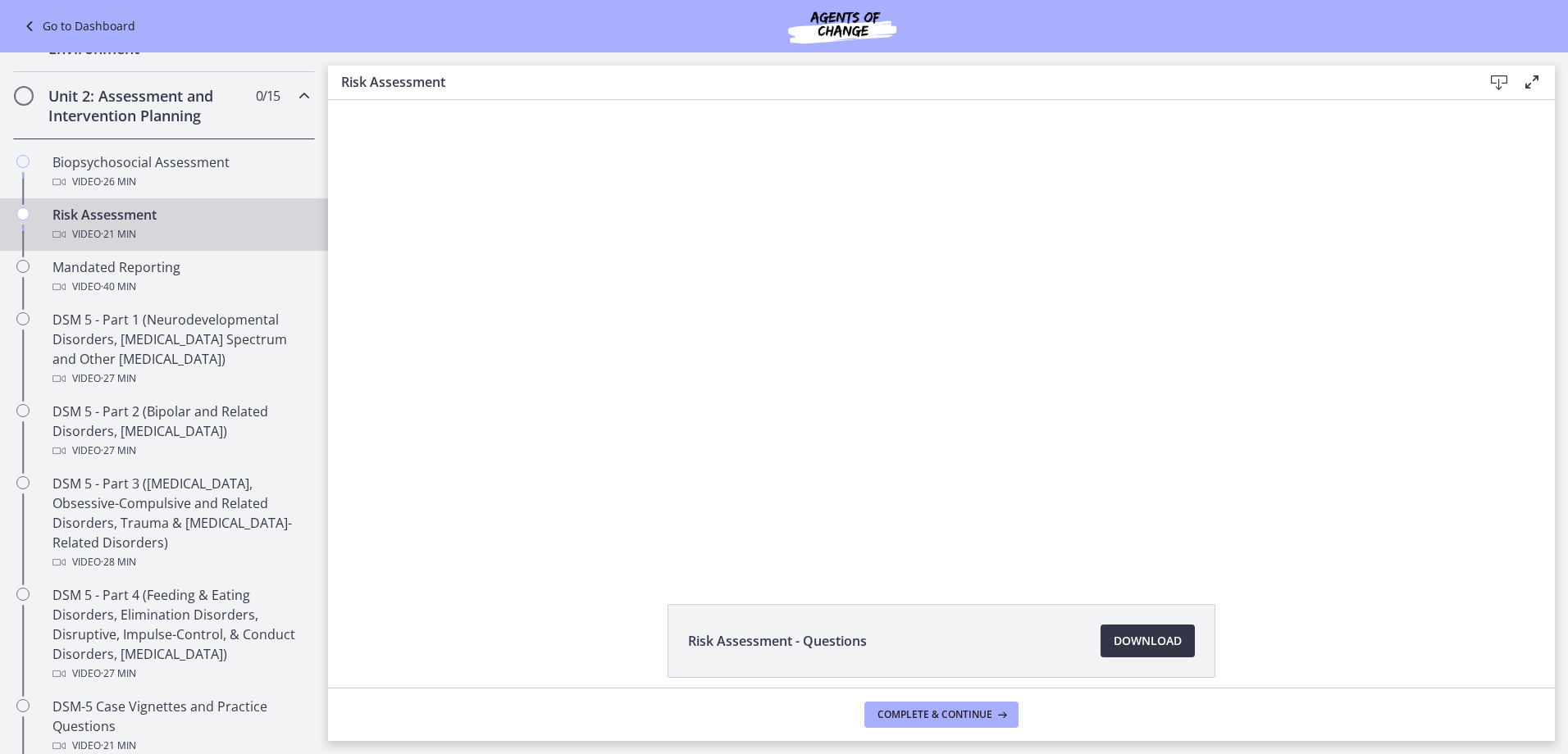 click on "Download
Opens in a new window" at bounding box center (1147, 641) 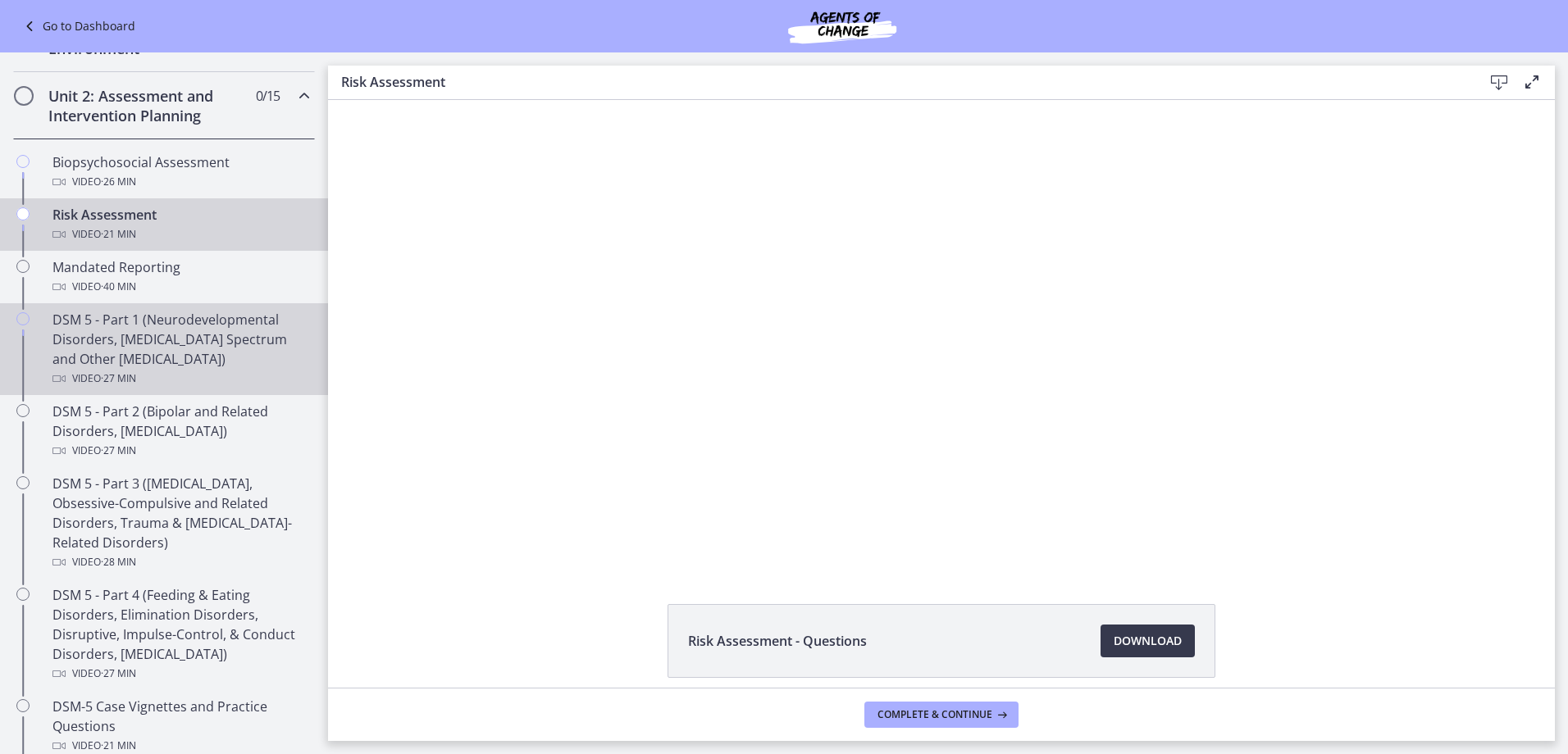 click on "DSM 5 - Part 1 (Neurodevelopmental Disorders, Schizophrenia Spectrum and Other Psychotic Disorders)
Video
·  27 min" at bounding box center (180, 349) 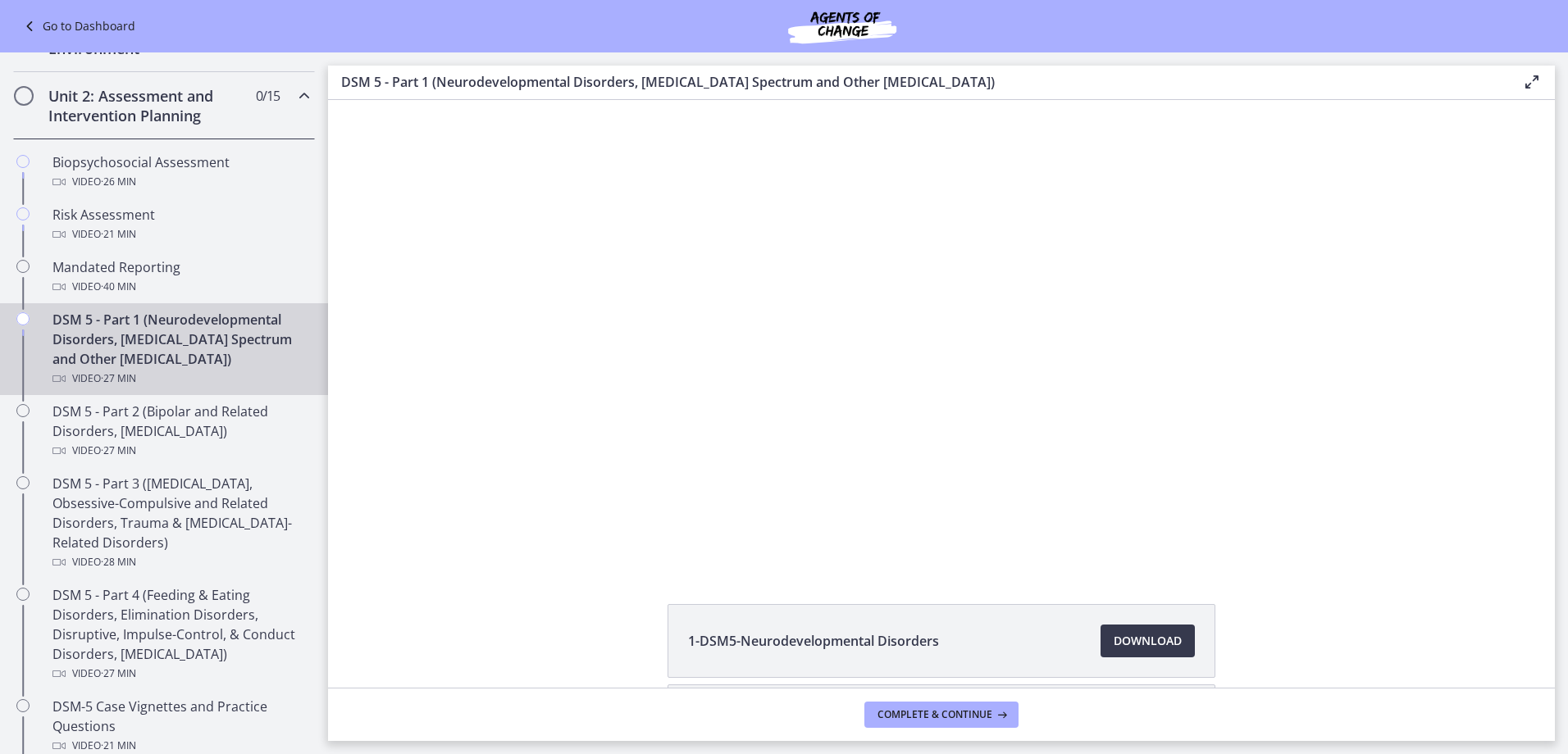scroll, scrollTop: 0, scrollLeft: 0, axis: both 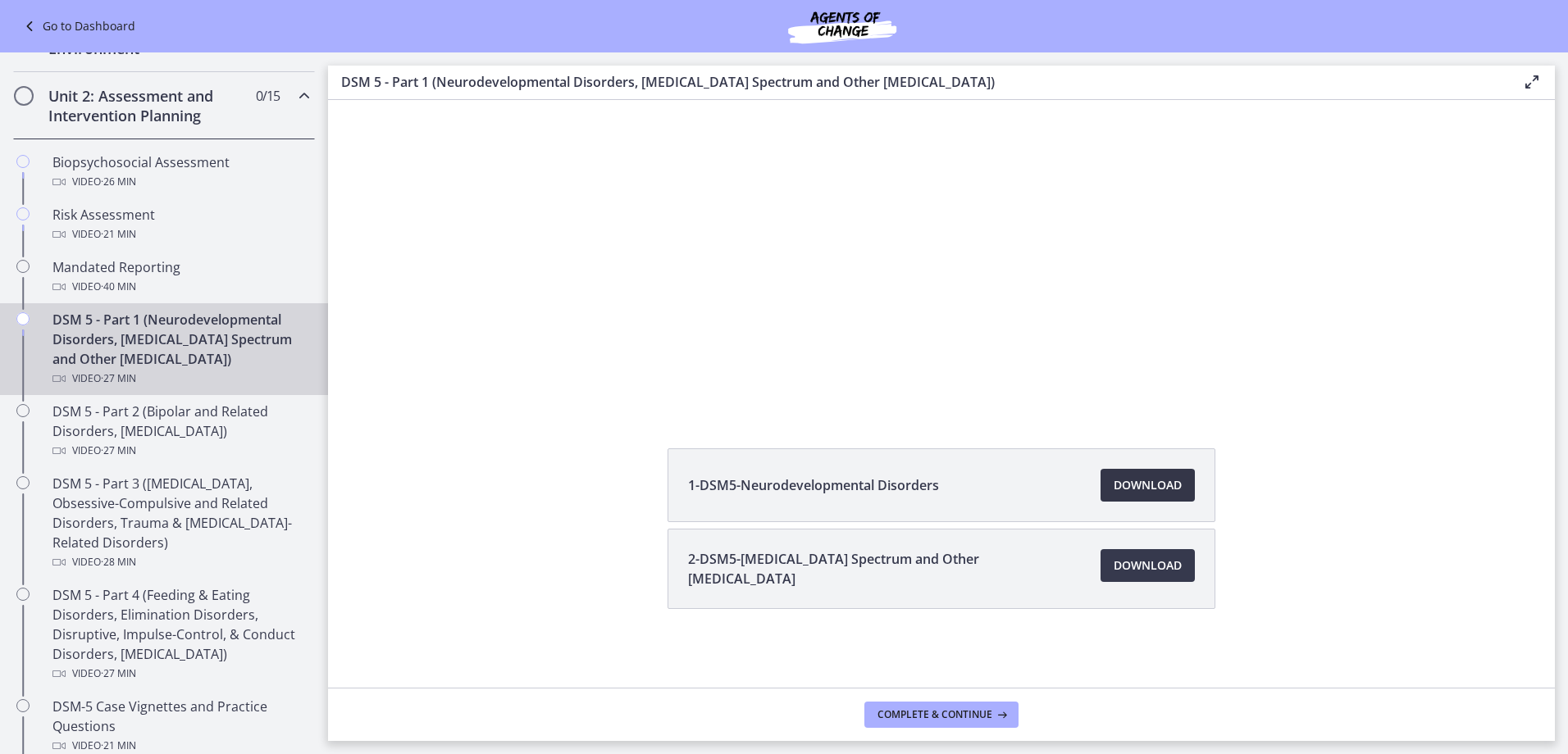 click on "Download
Opens in a new window" at bounding box center (1147, 485) 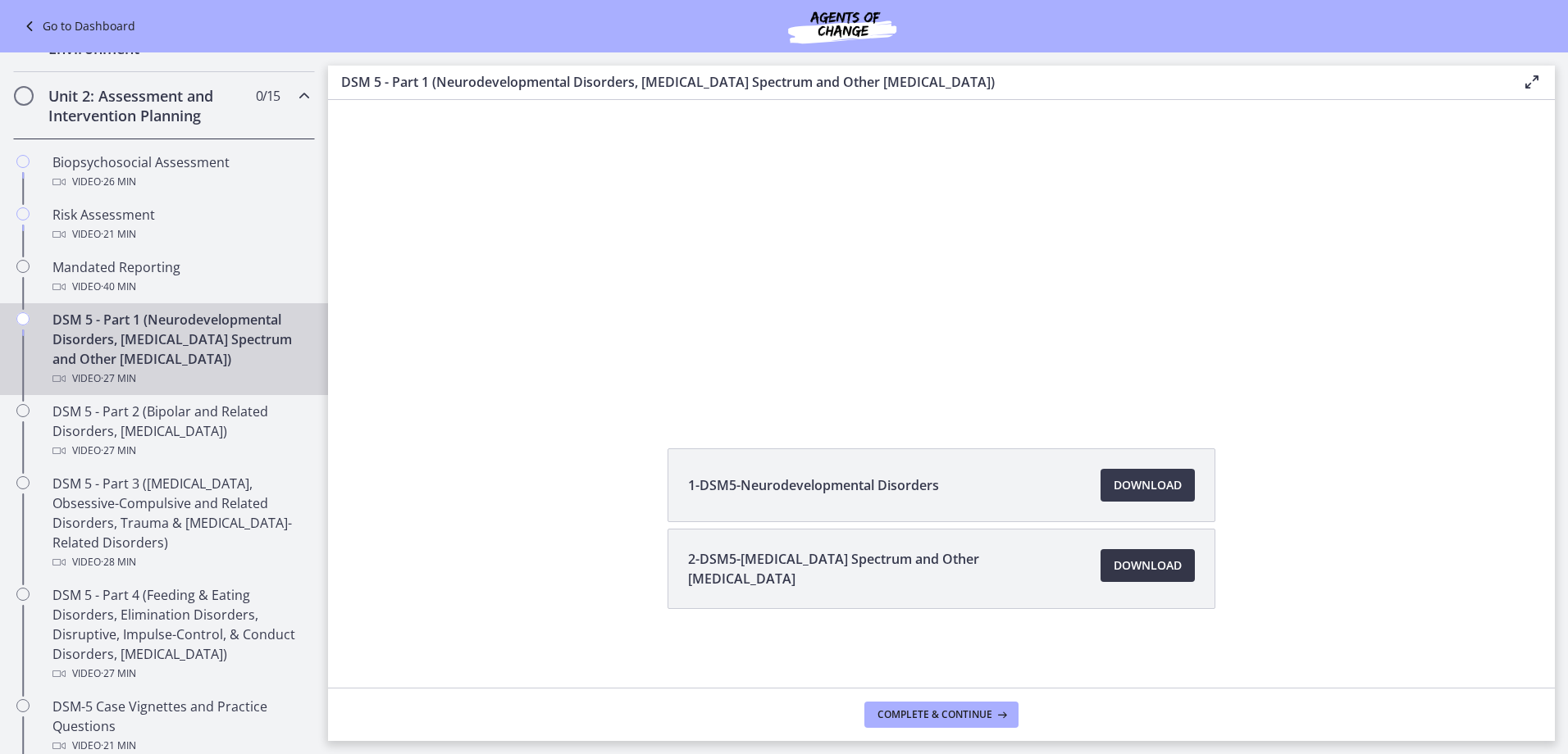 click on "Download
Opens in a new window" at bounding box center [1147, 566] 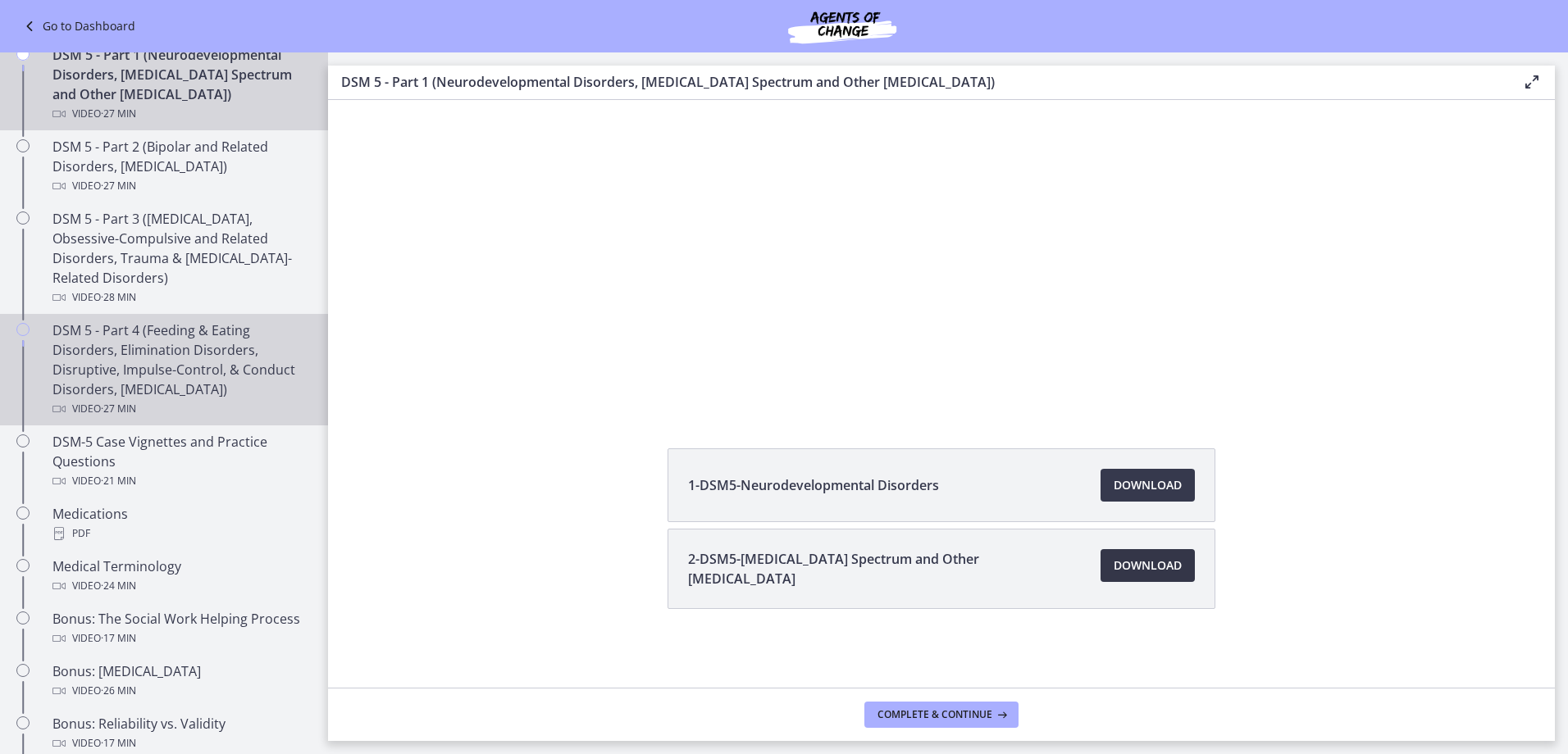 scroll, scrollTop: 806, scrollLeft: 0, axis: vertical 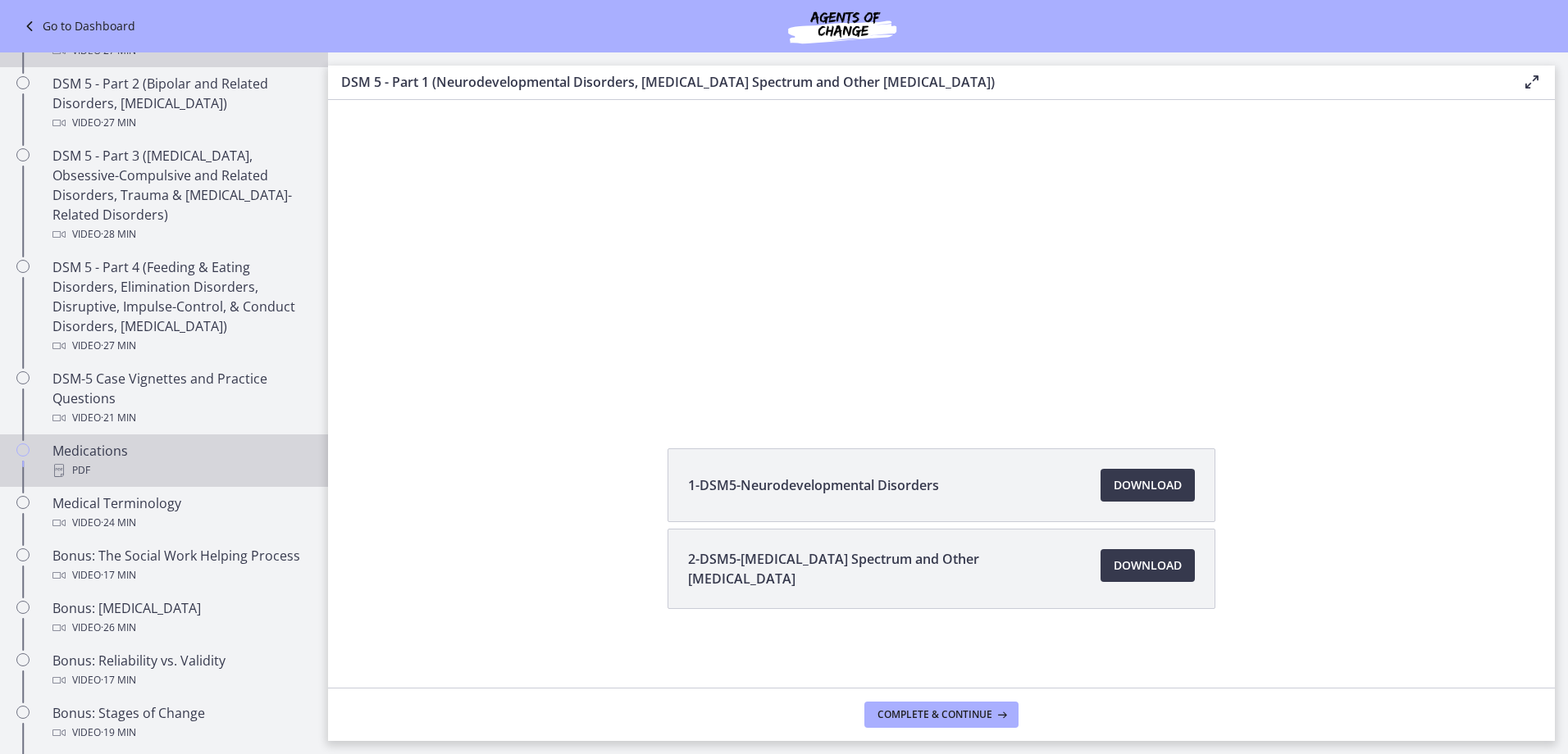 click on "Medications
PDF" at bounding box center [180, 461] 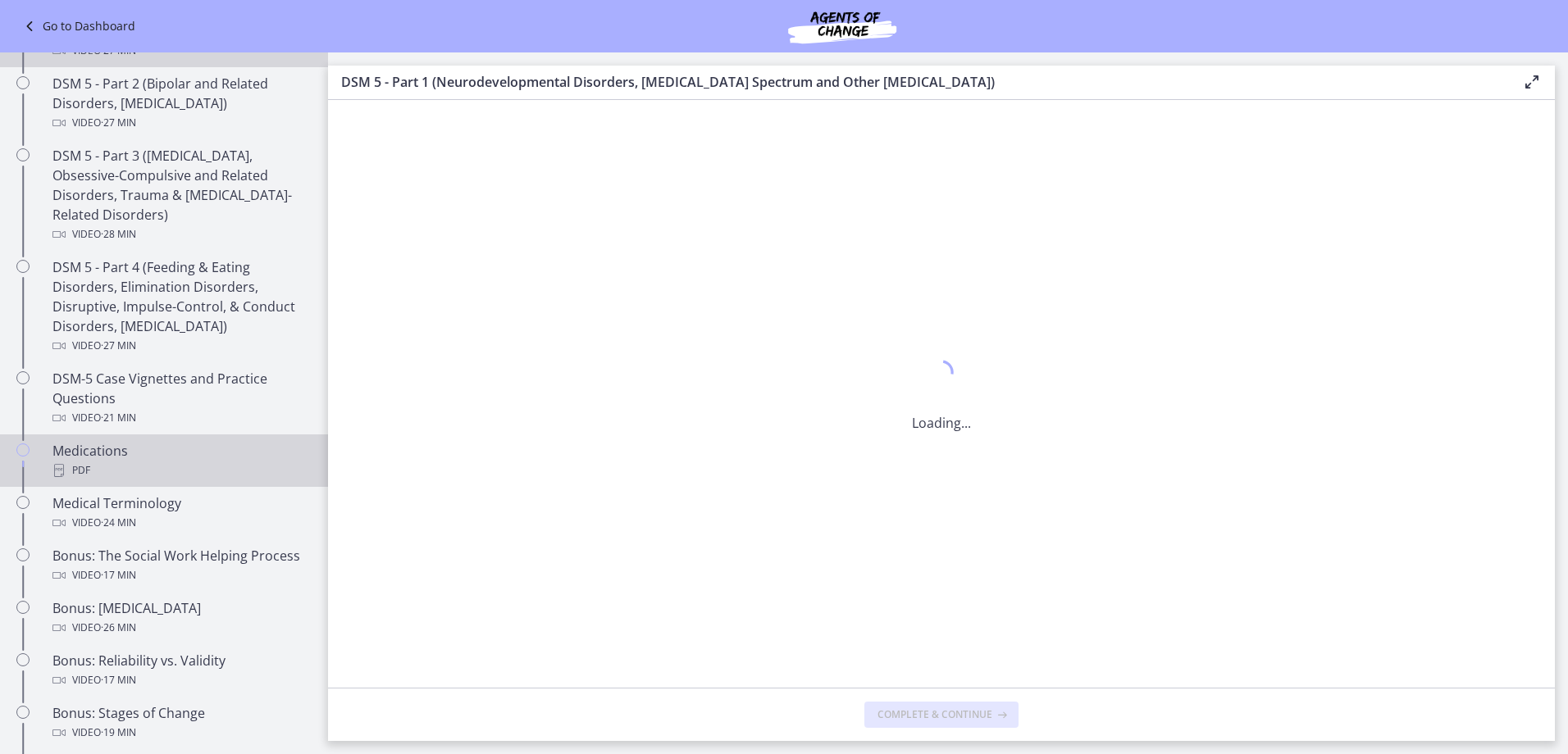 scroll, scrollTop: 0, scrollLeft: 0, axis: both 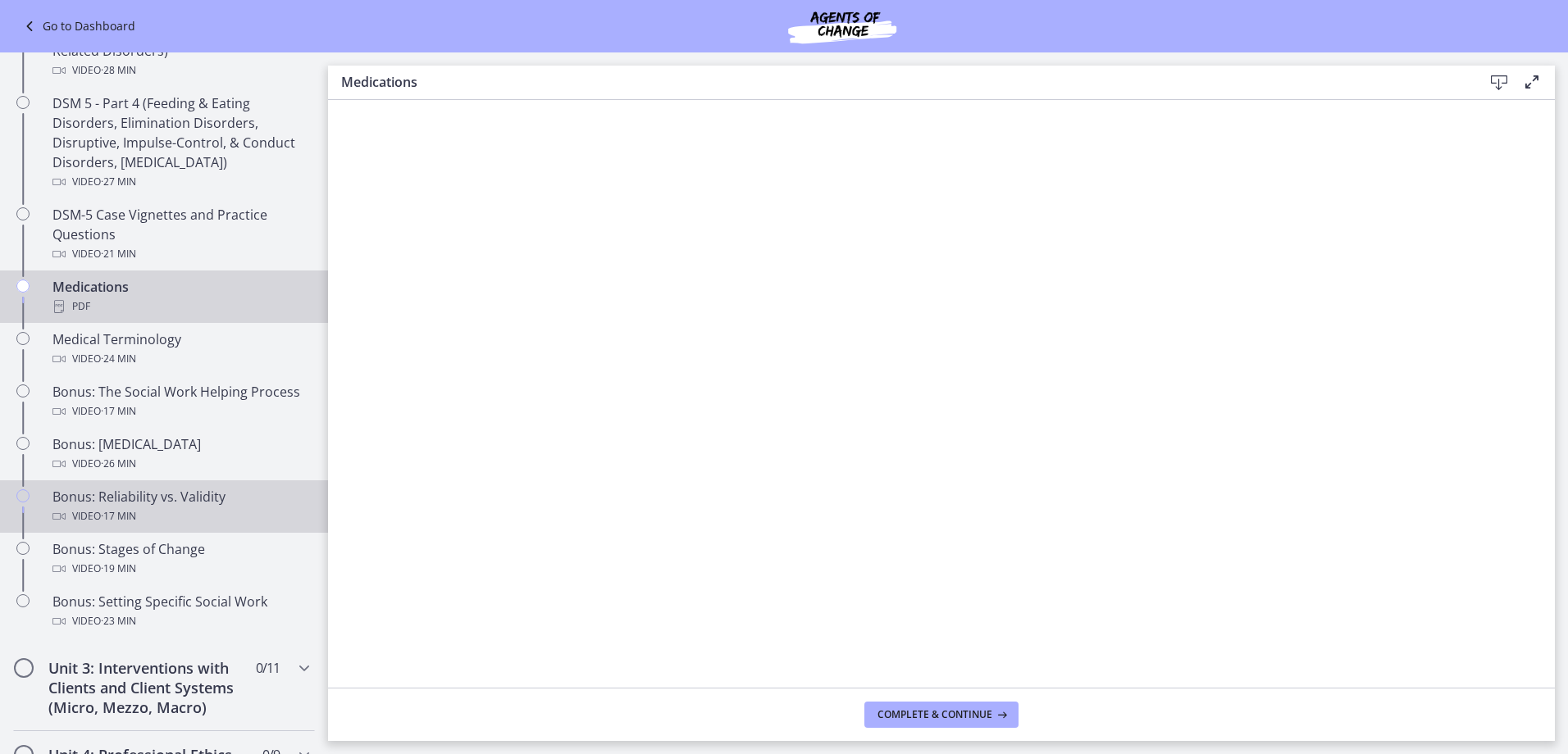click on "Video
·  17 min" at bounding box center (180, 516) 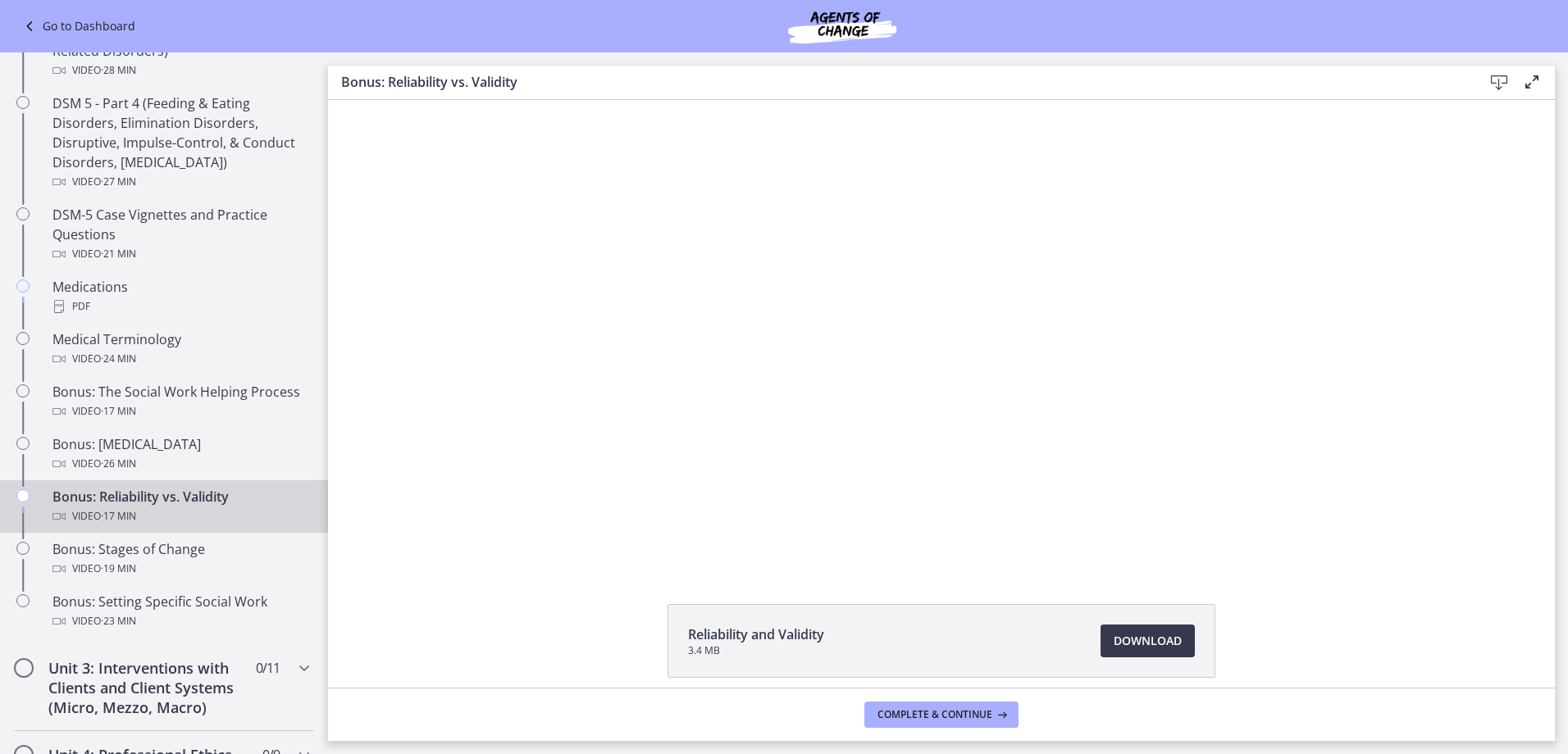 scroll, scrollTop: 0, scrollLeft: 0, axis: both 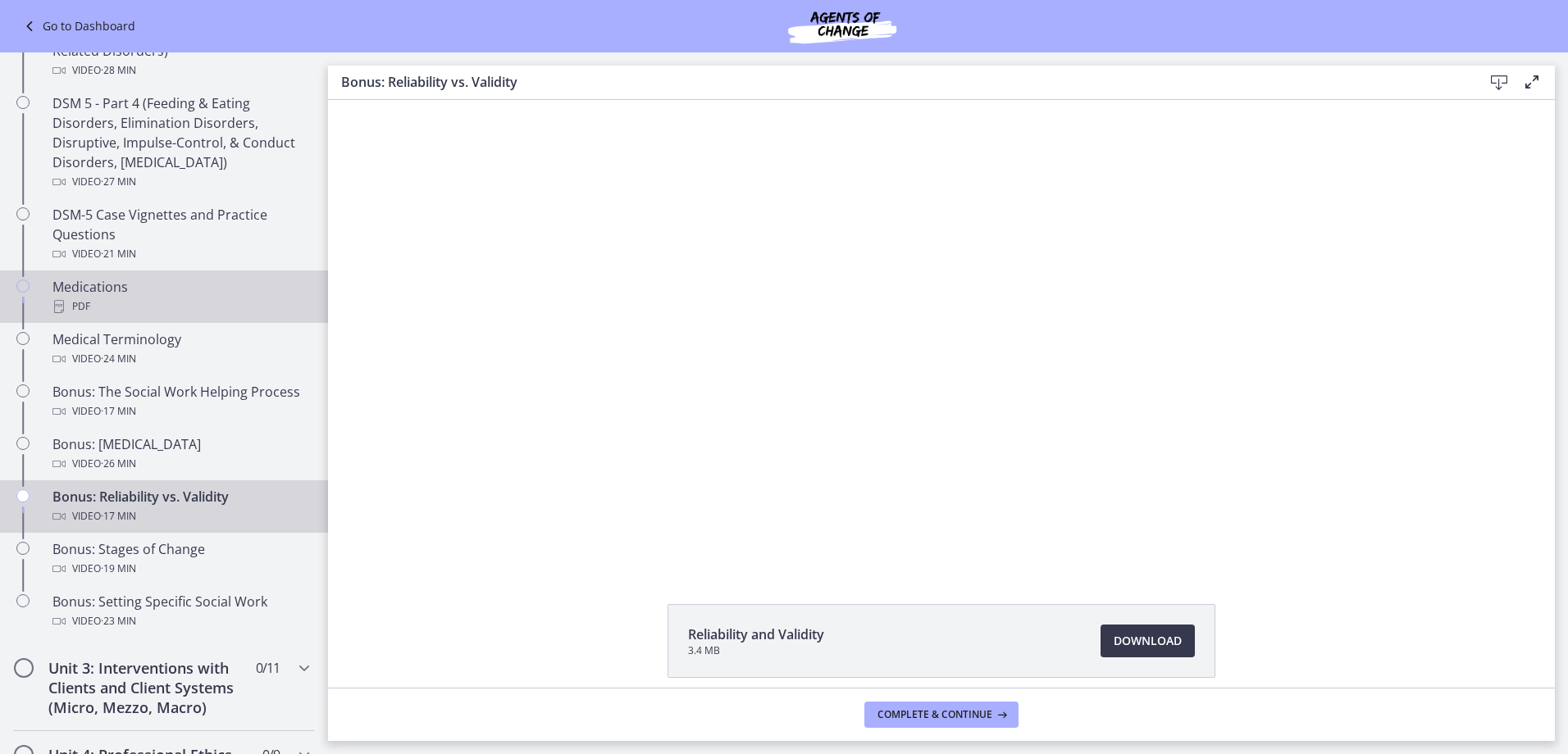 click on "PDF" at bounding box center (180, 307) 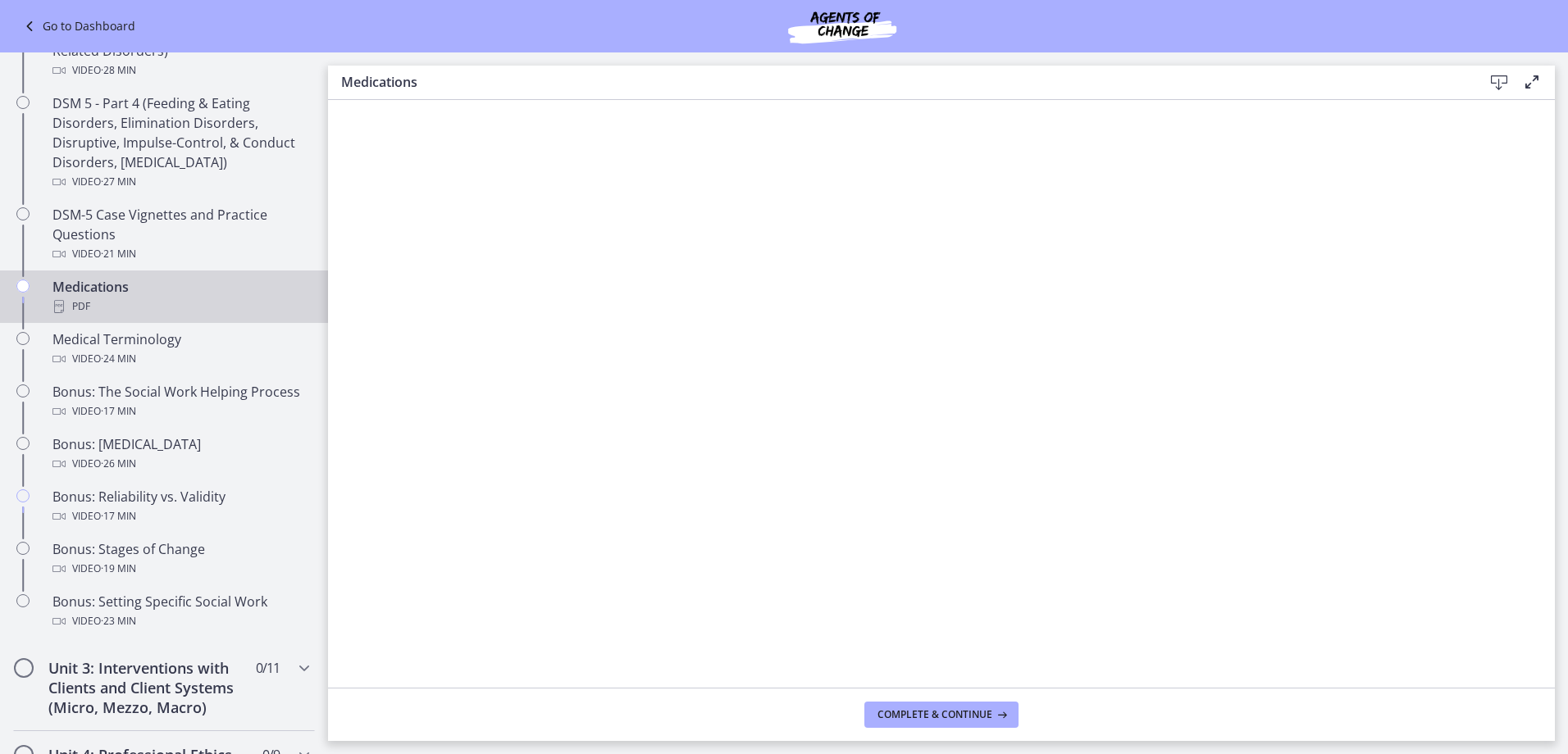 click on "PDF" at bounding box center [180, 307] 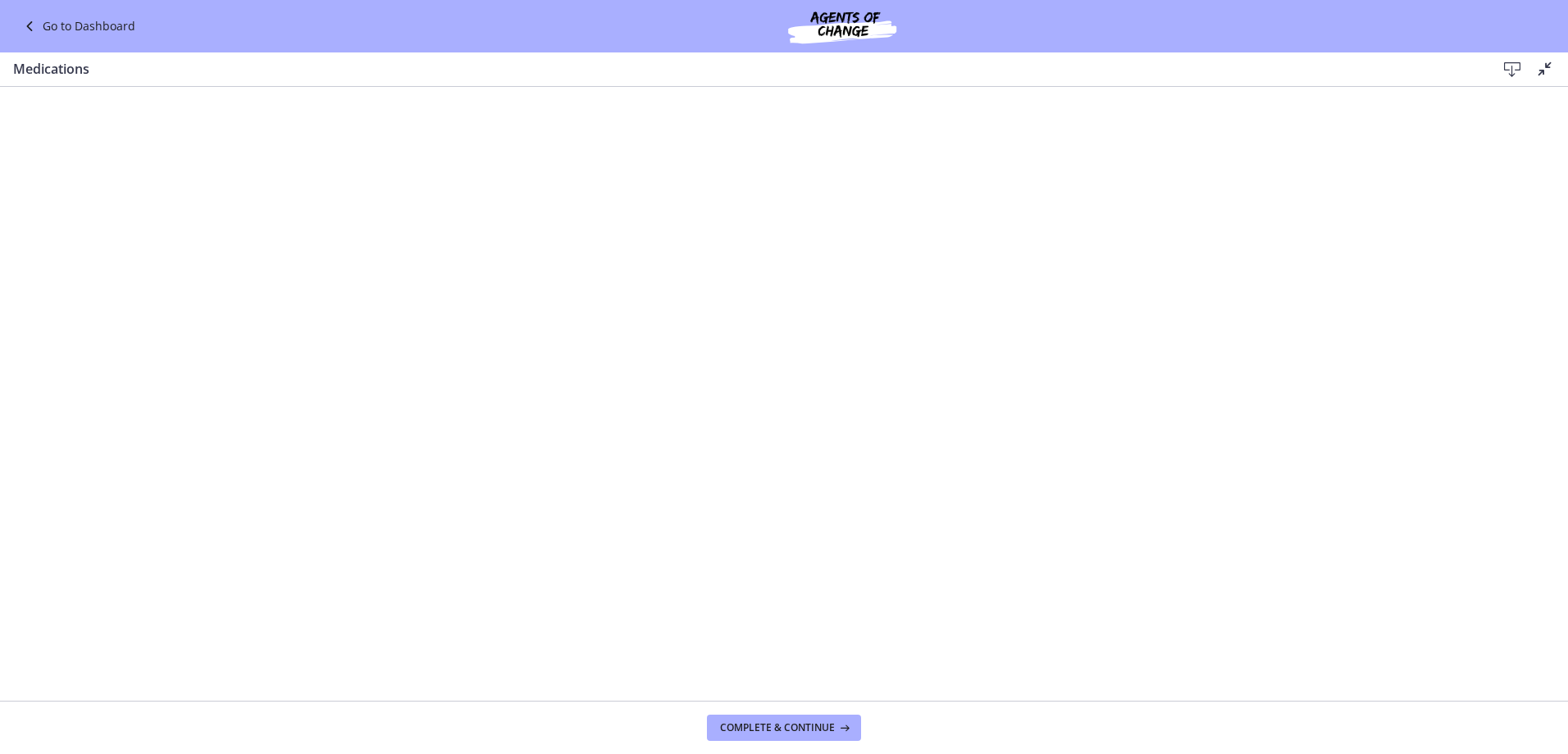 click at bounding box center [1545, 69] 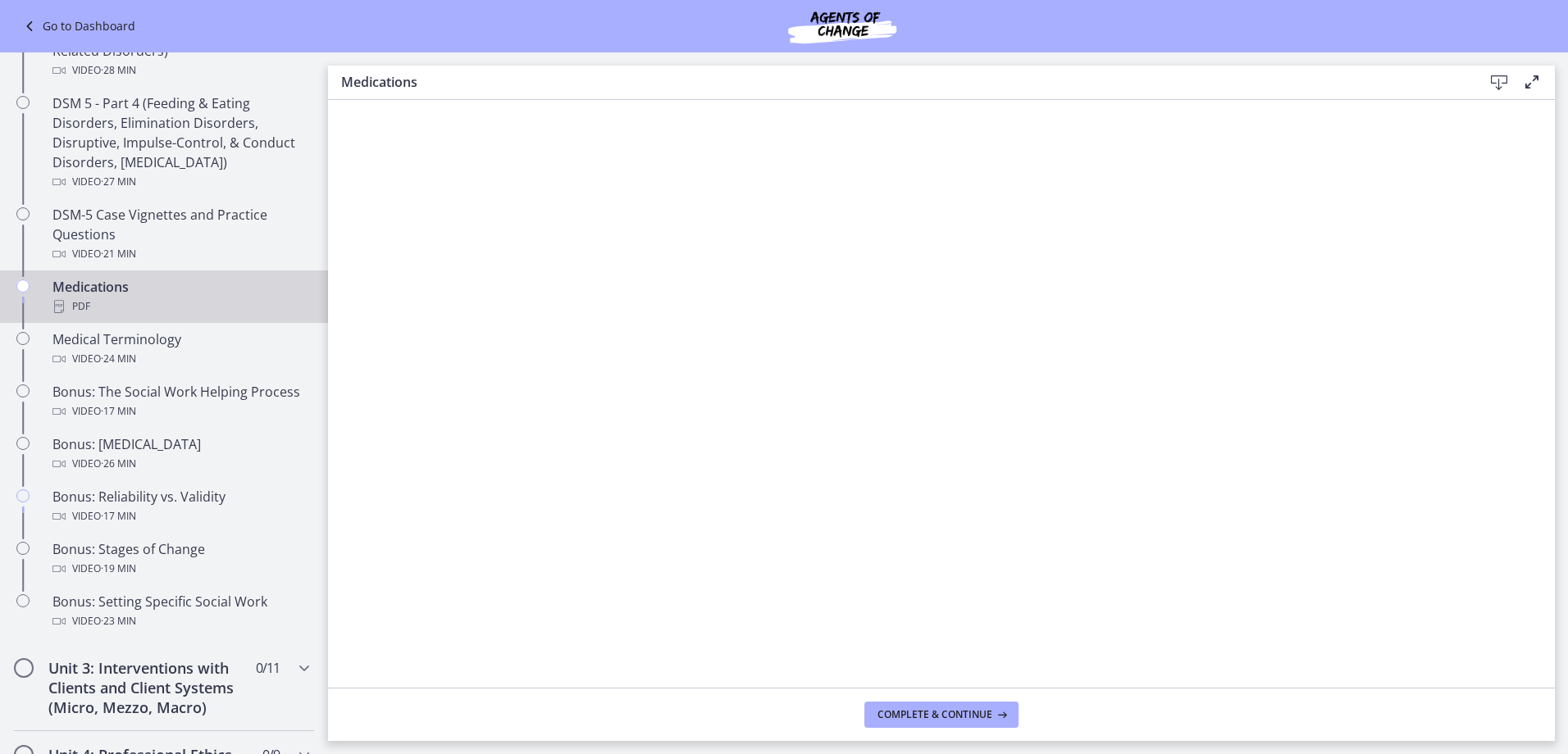 click at bounding box center (1499, 83) 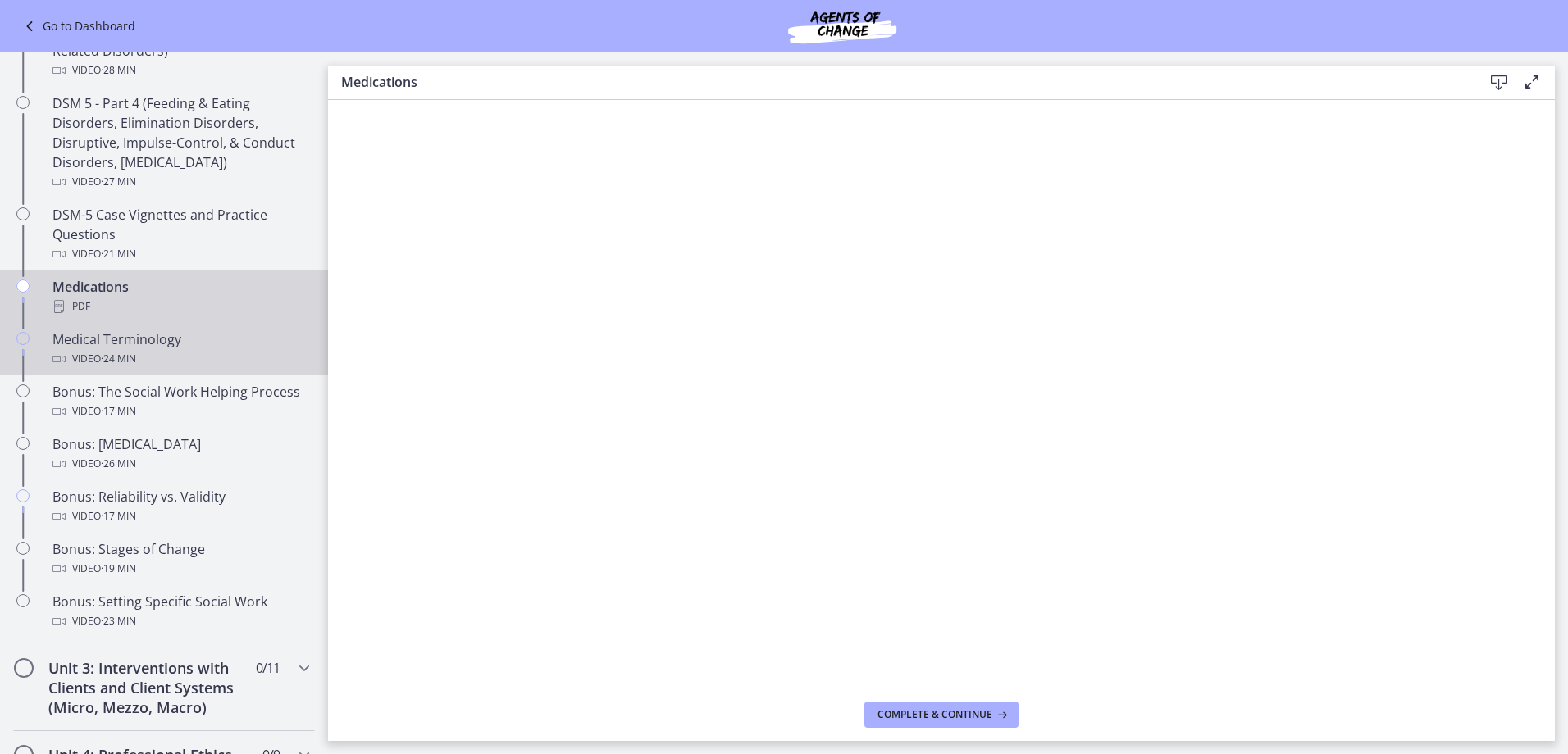 click on "Video
·  24 min" at bounding box center (180, 359) 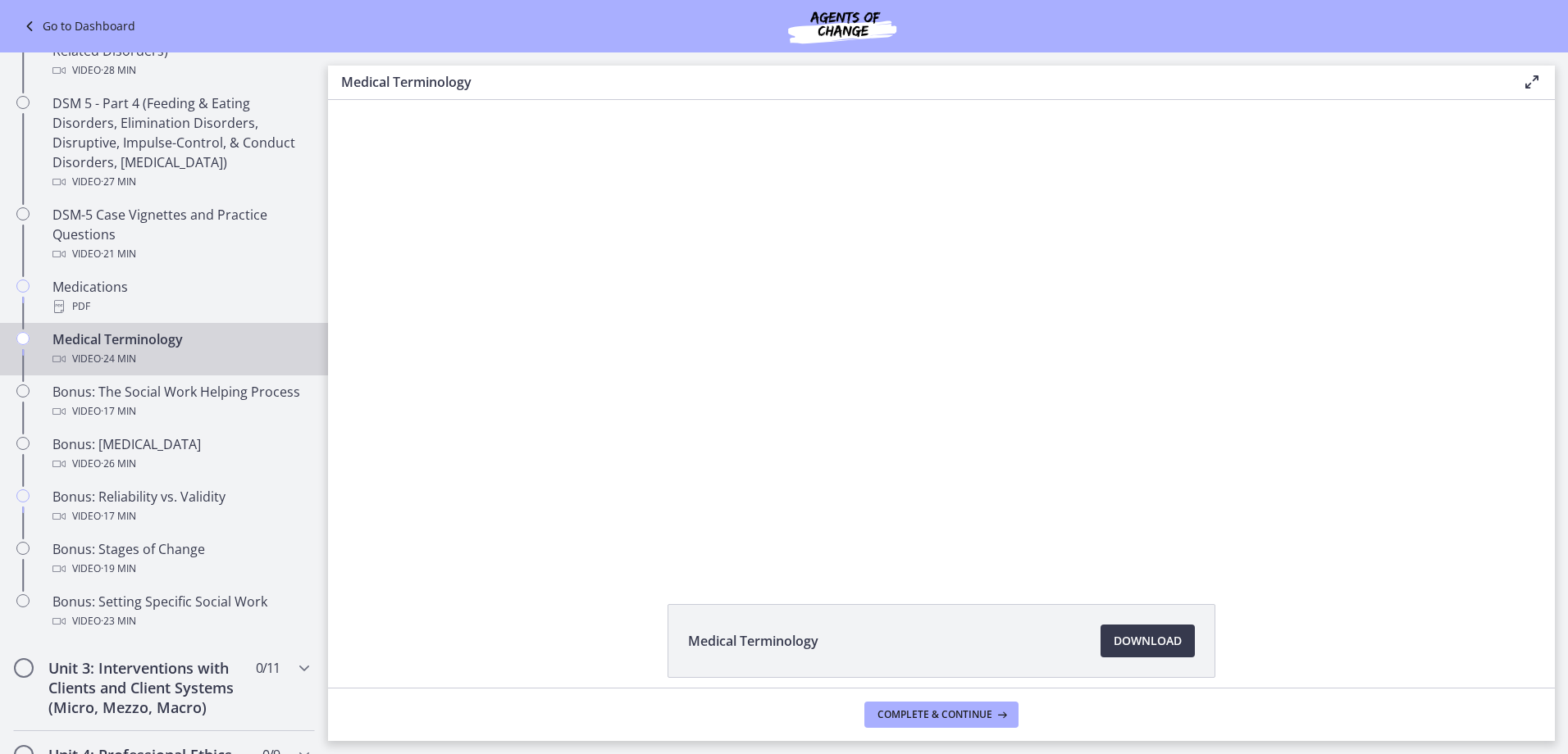 scroll, scrollTop: 0, scrollLeft: 0, axis: both 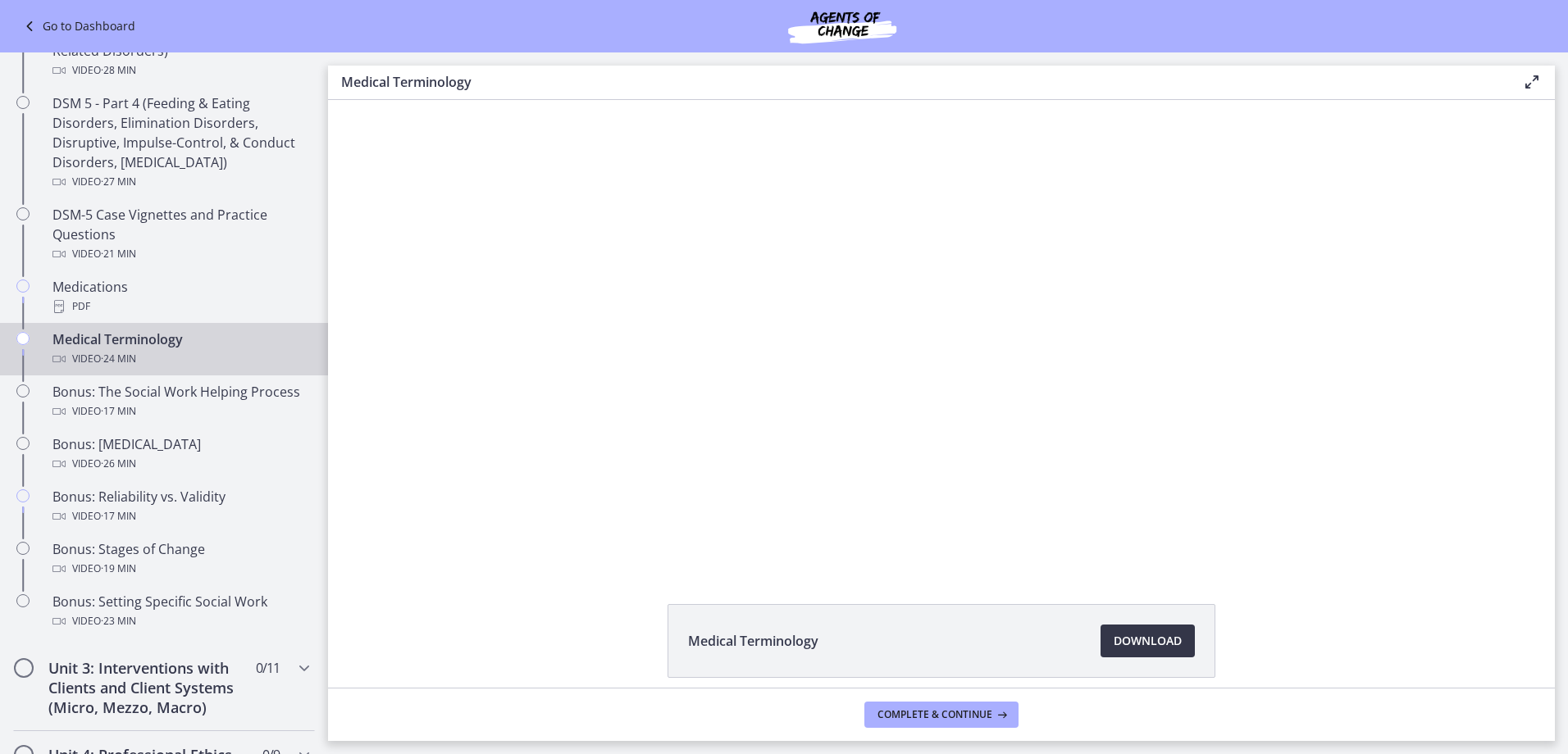click on "Download
Opens in a new window" at bounding box center [1147, 641] 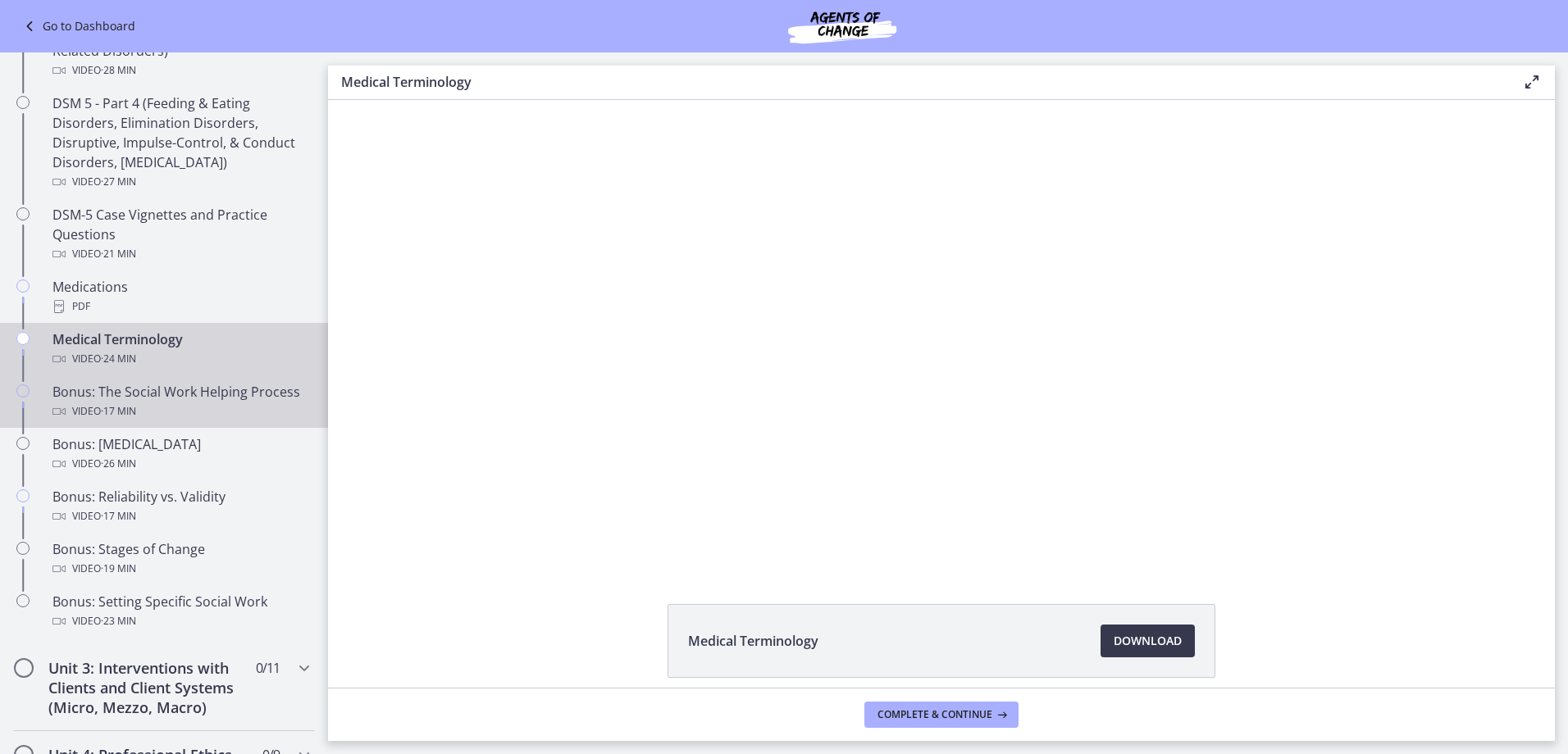 click on "Video
·  17 min" at bounding box center [180, 411] 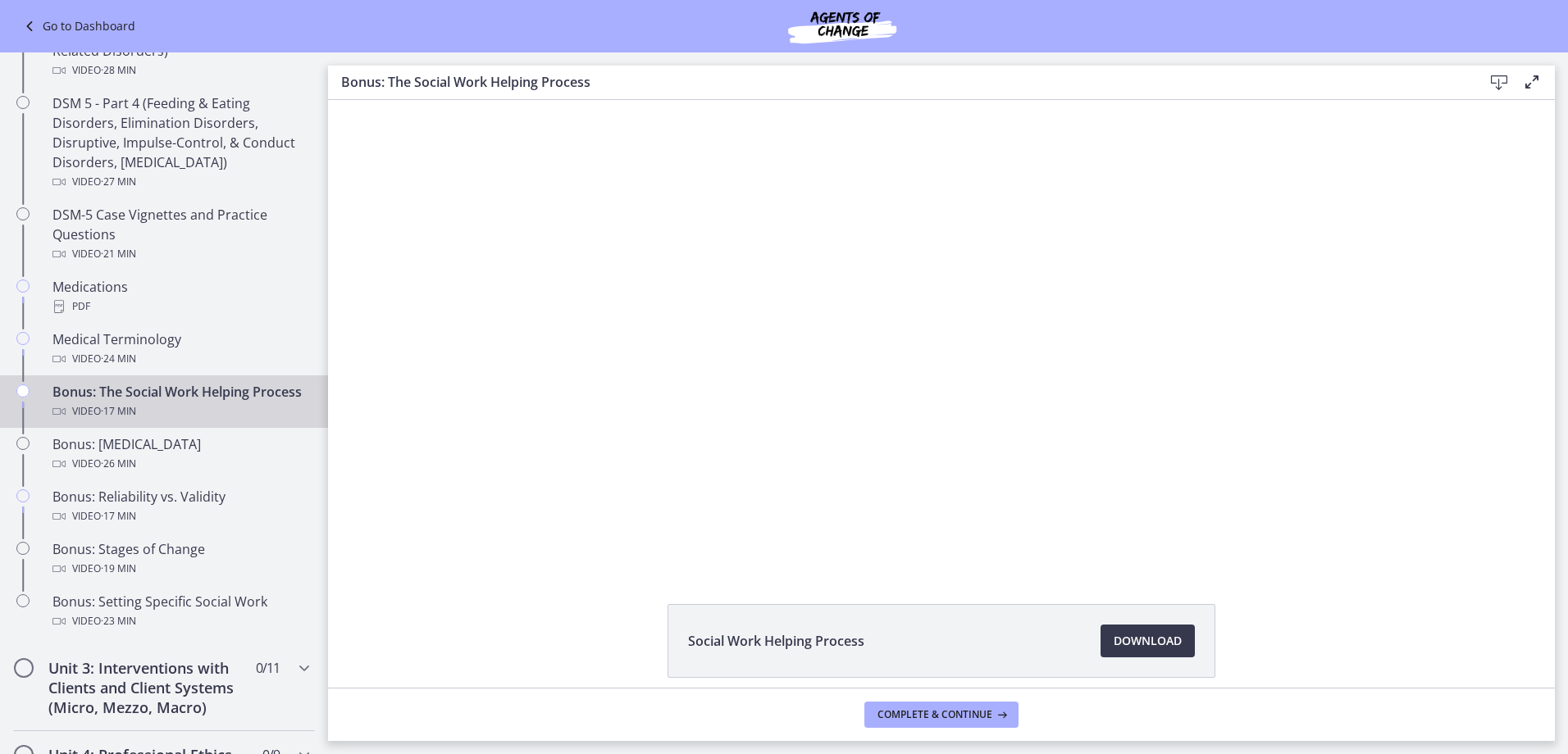 scroll, scrollTop: 0, scrollLeft: 0, axis: both 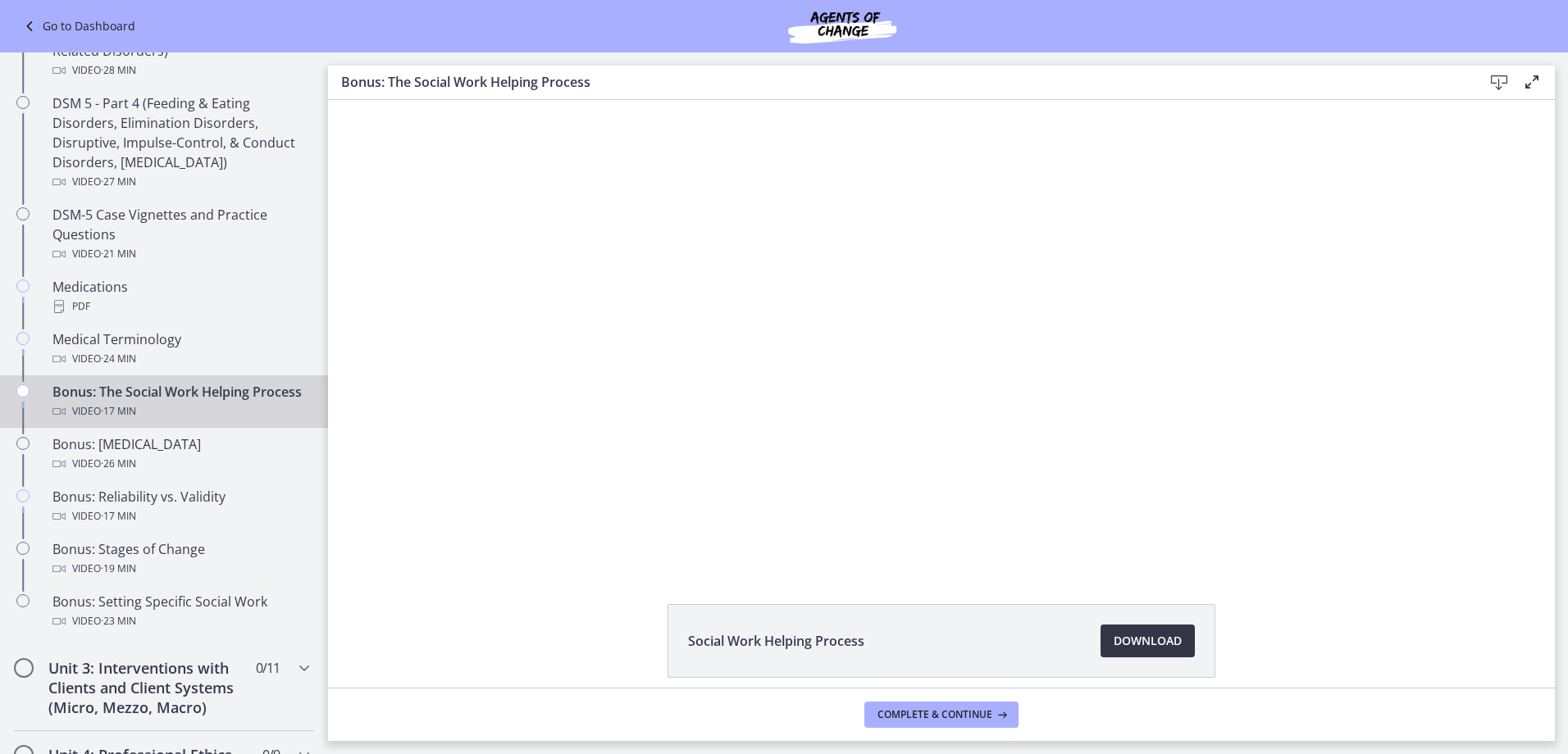 click on "Download
Opens in a new window" at bounding box center [1147, 641] 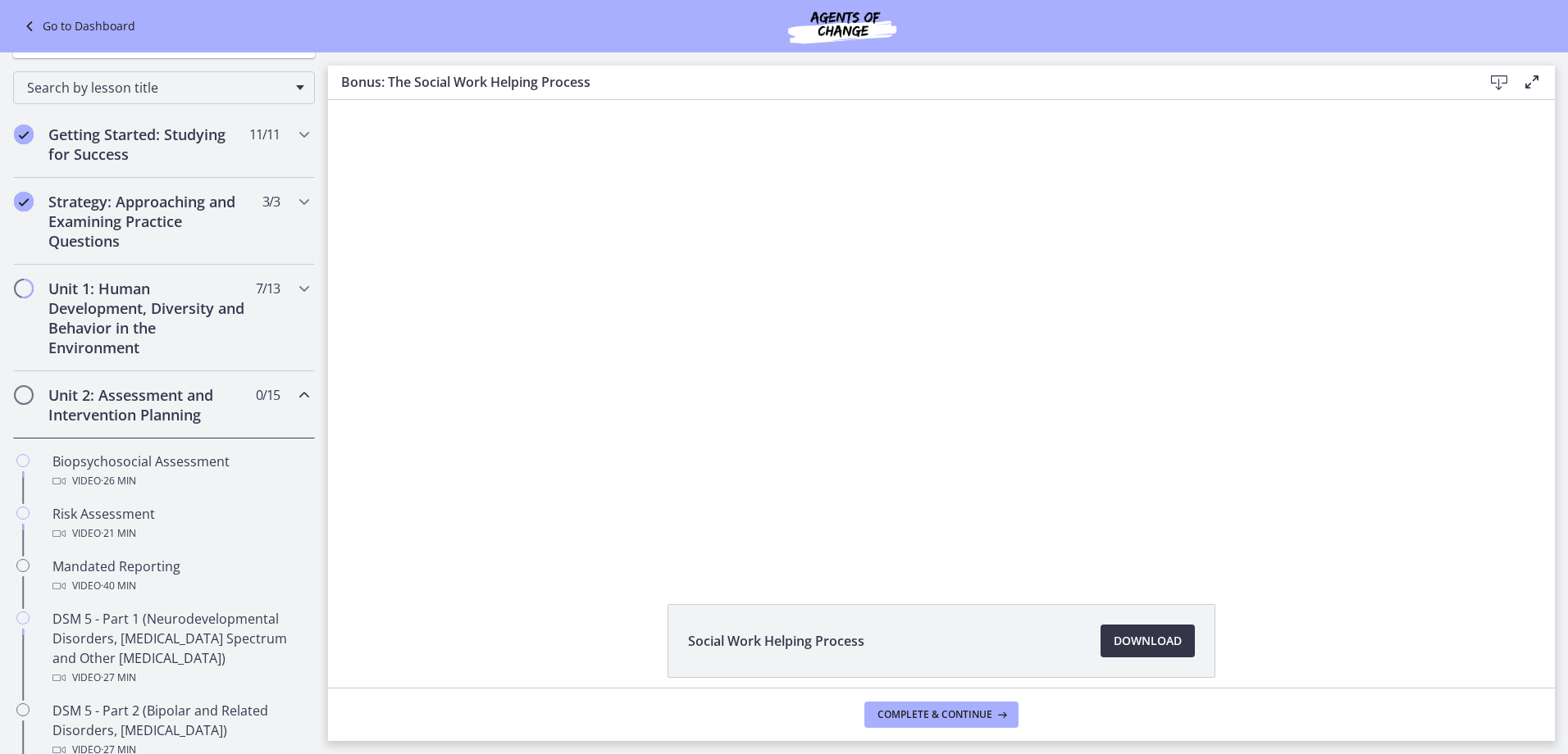 scroll, scrollTop: 150, scrollLeft: 0, axis: vertical 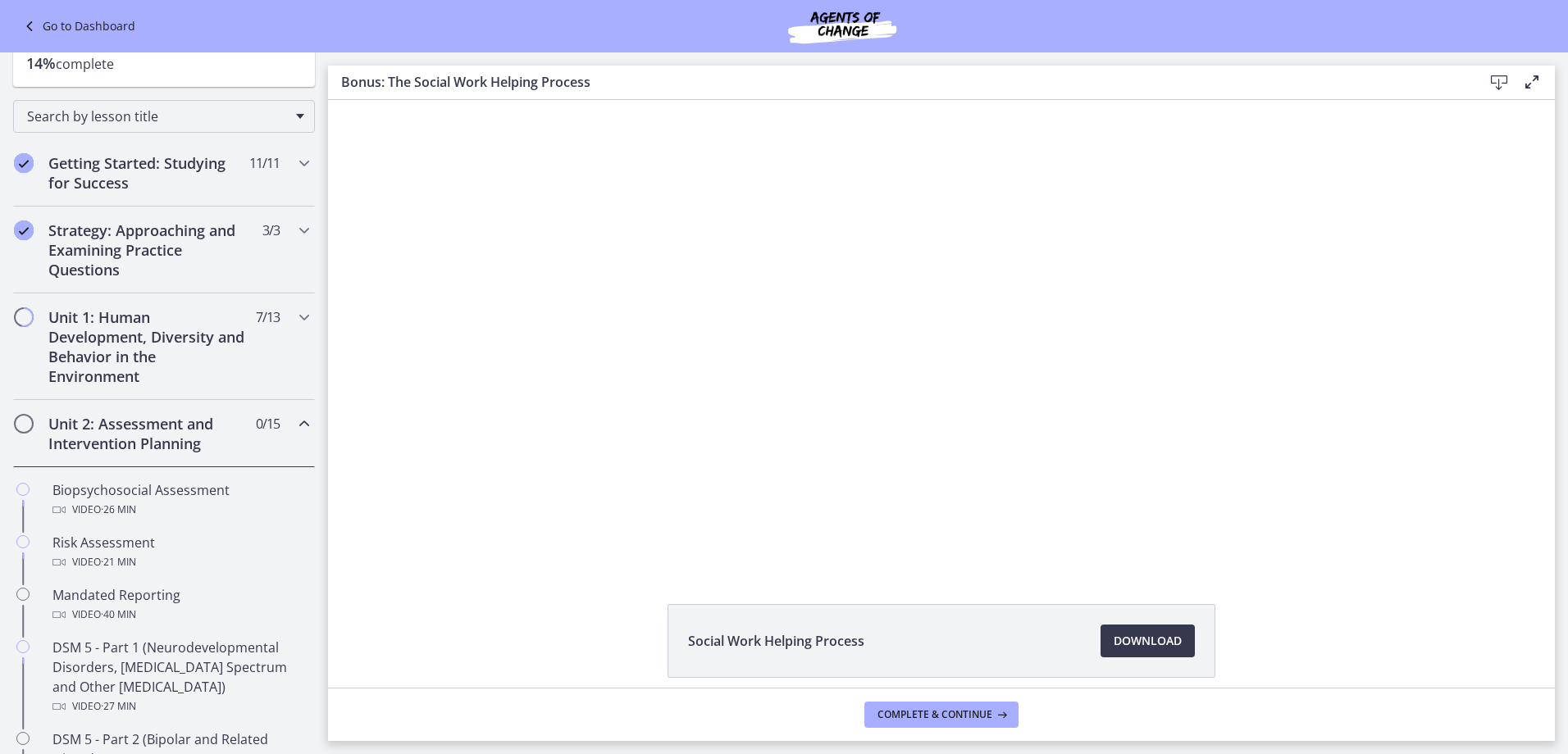 click on "Unit 2: Assessment and Intervention Planning" at bounding box center (148, 434) 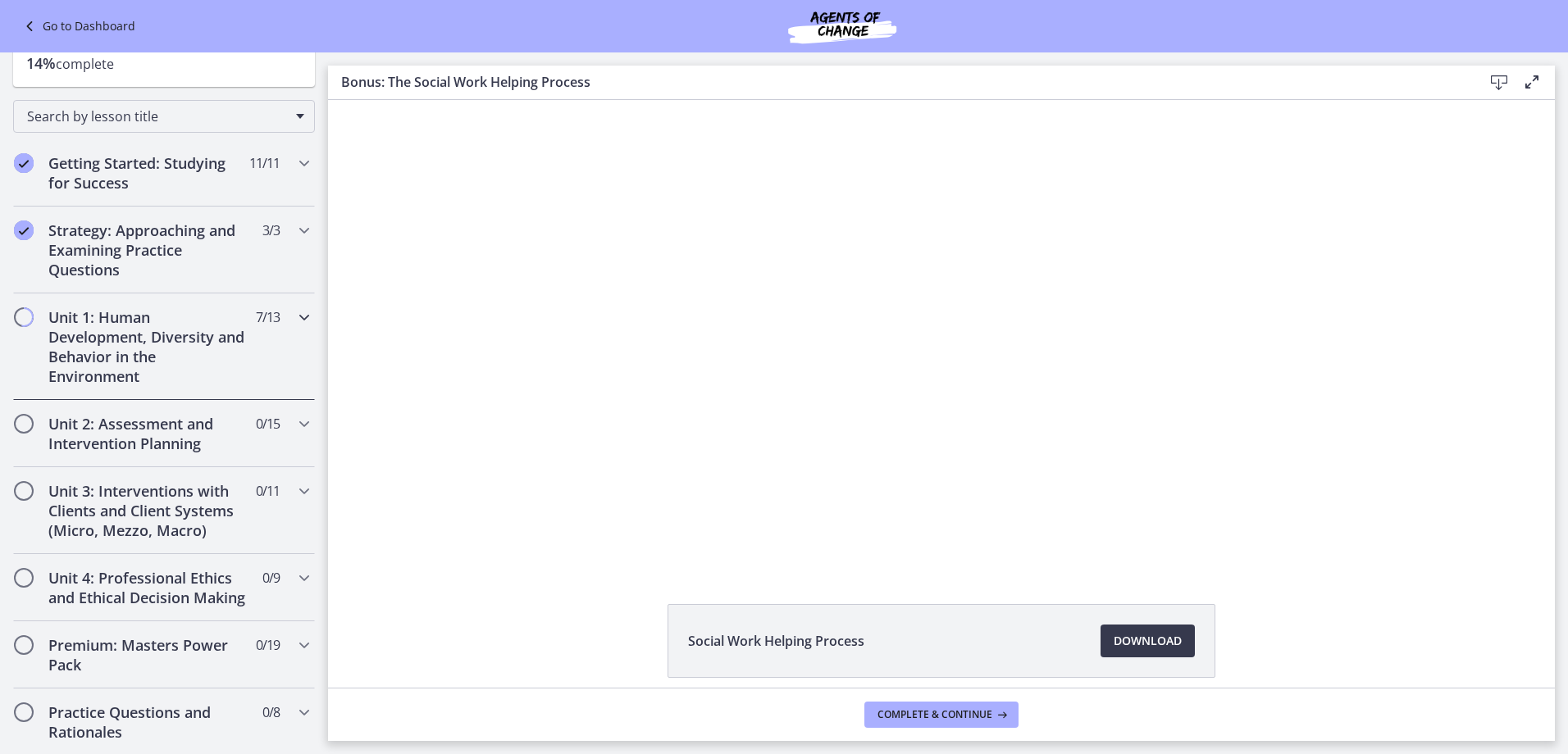 click on "Unit 1: Human Development, Diversity and Behavior in the Environment" at bounding box center [148, 347] 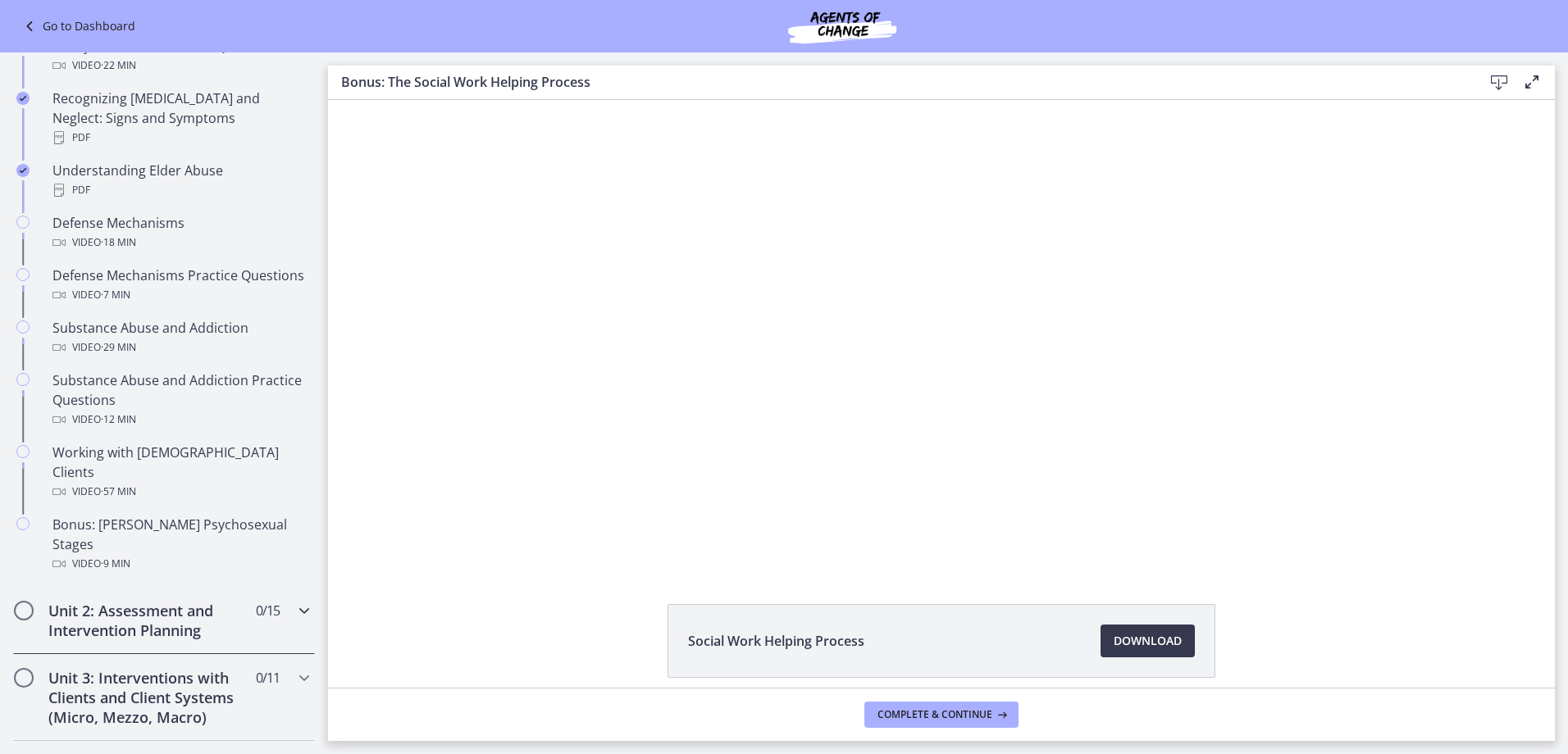 scroll, scrollTop: 806, scrollLeft: 0, axis: vertical 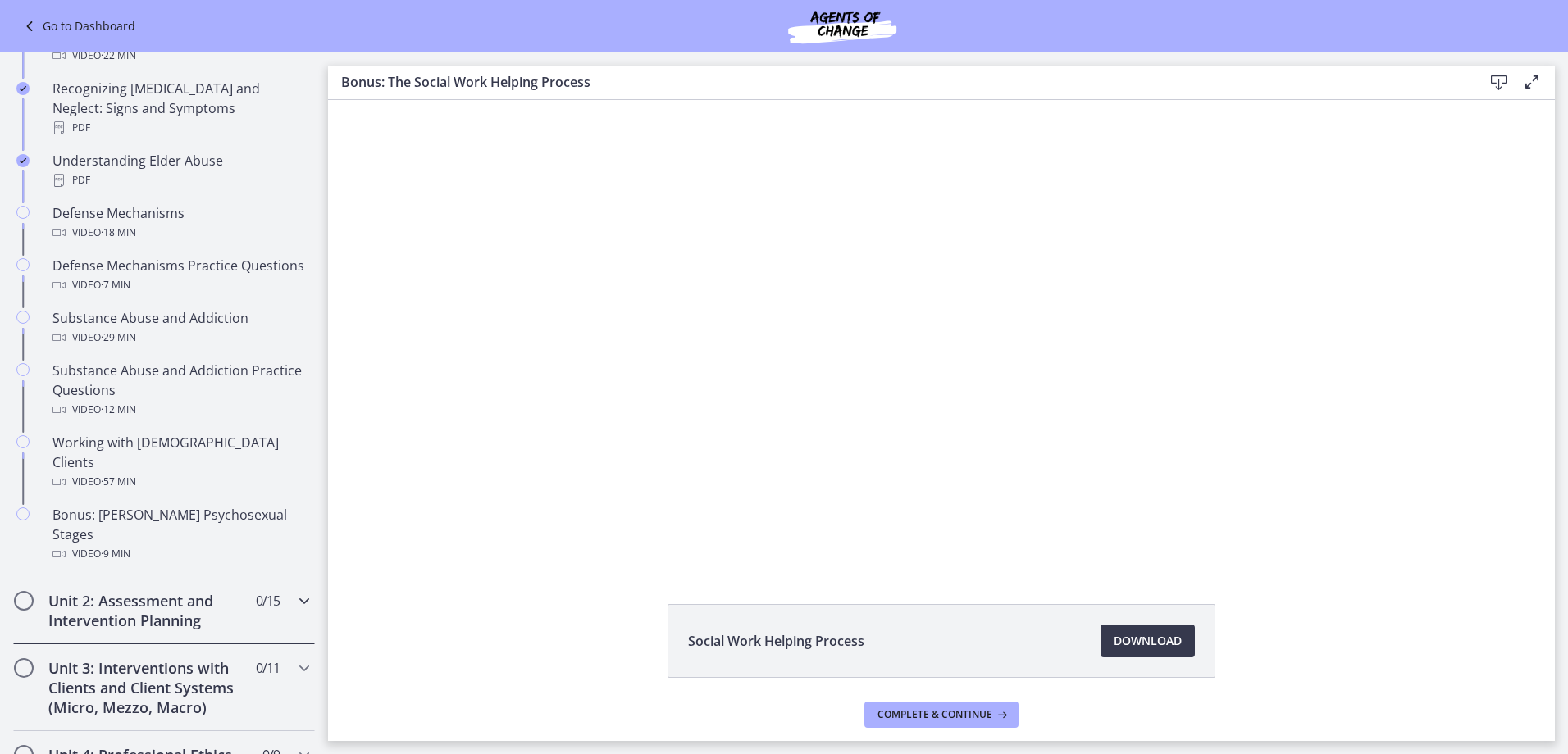 click on "Unit 2: Assessment and Intervention Planning" at bounding box center (148, 611) 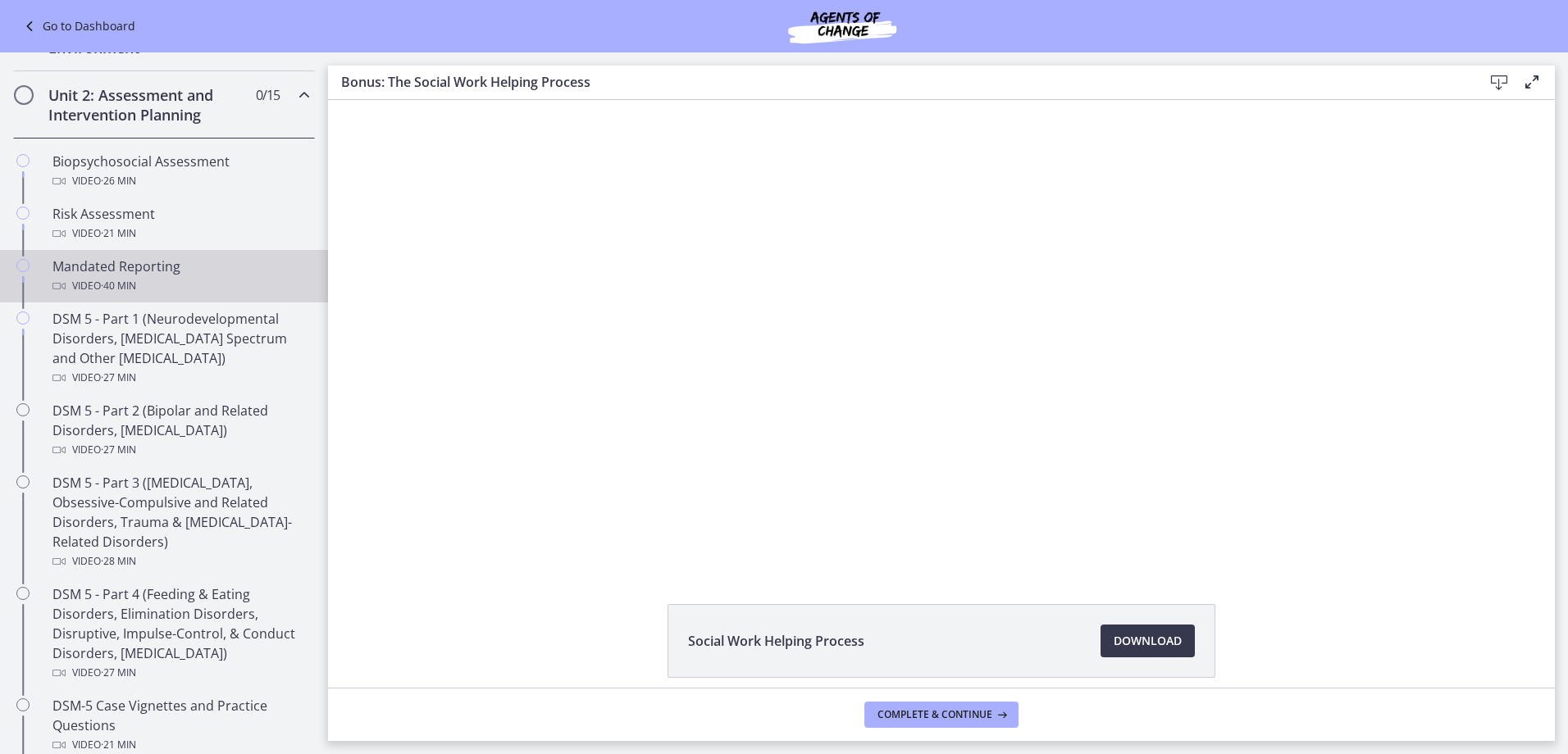 scroll, scrollTop: 478, scrollLeft: 0, axis: vertical 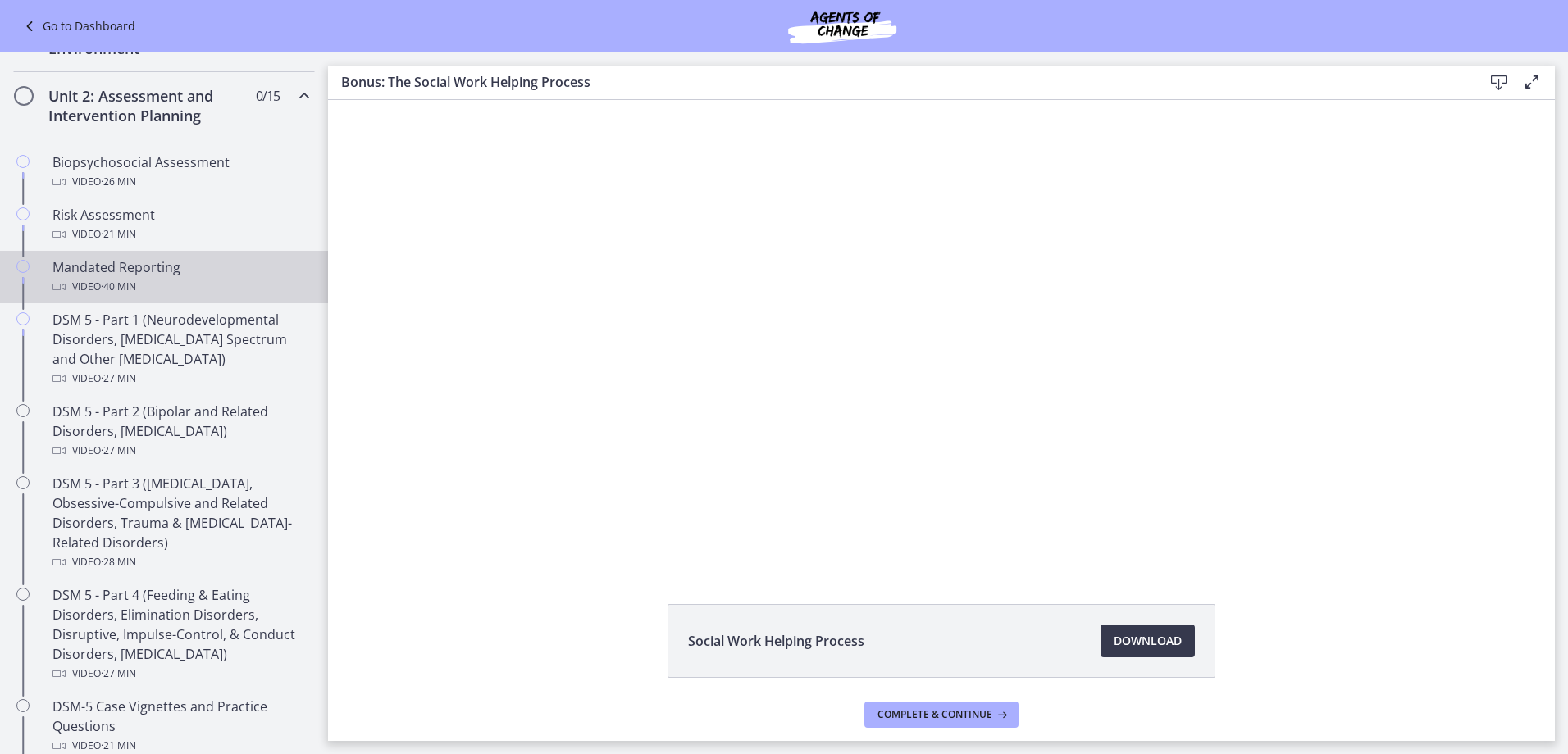 click on "Video
·  40 min" at bounding box center (180, 287) 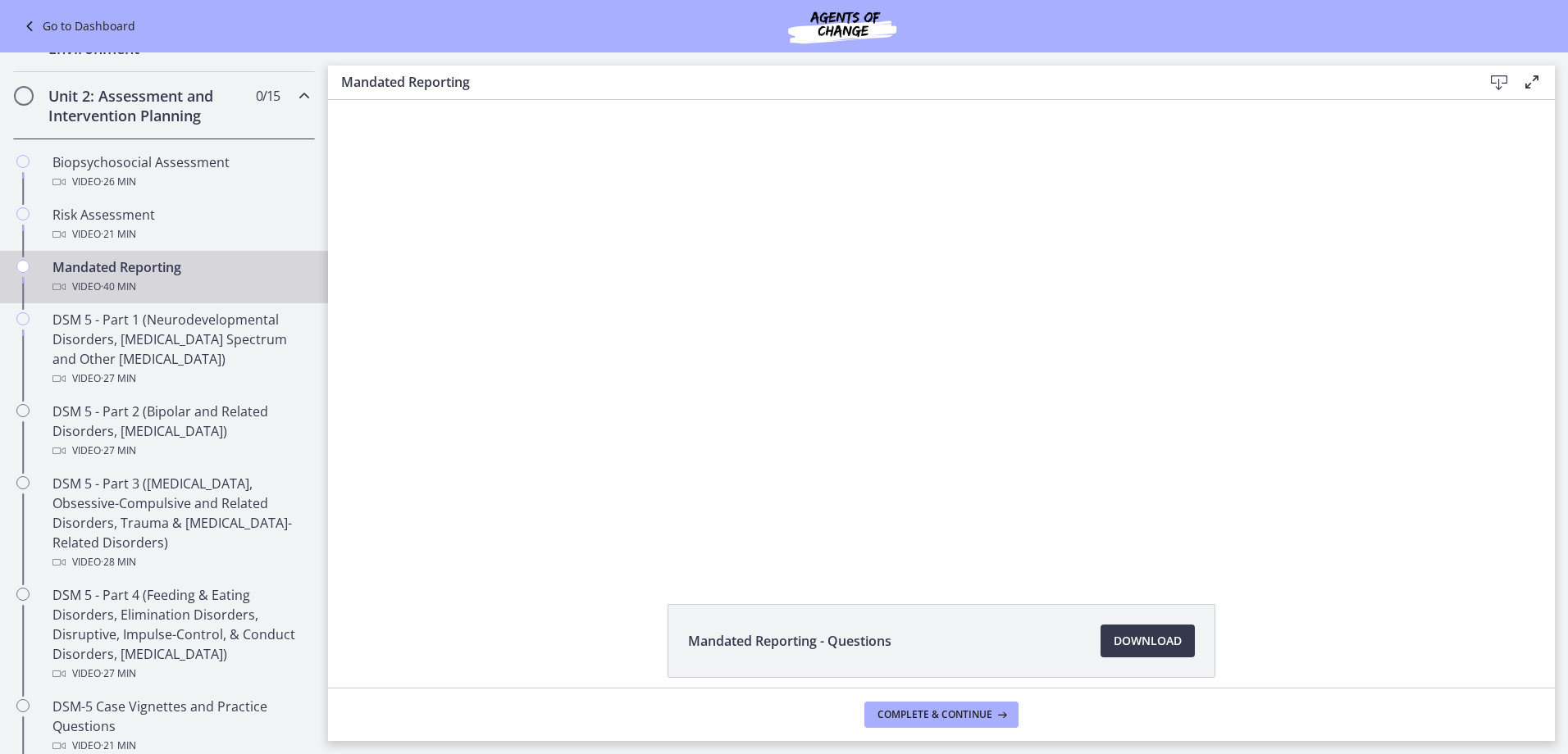 scroll, scrollTop: 0, scrollLeft: 0, axis: both 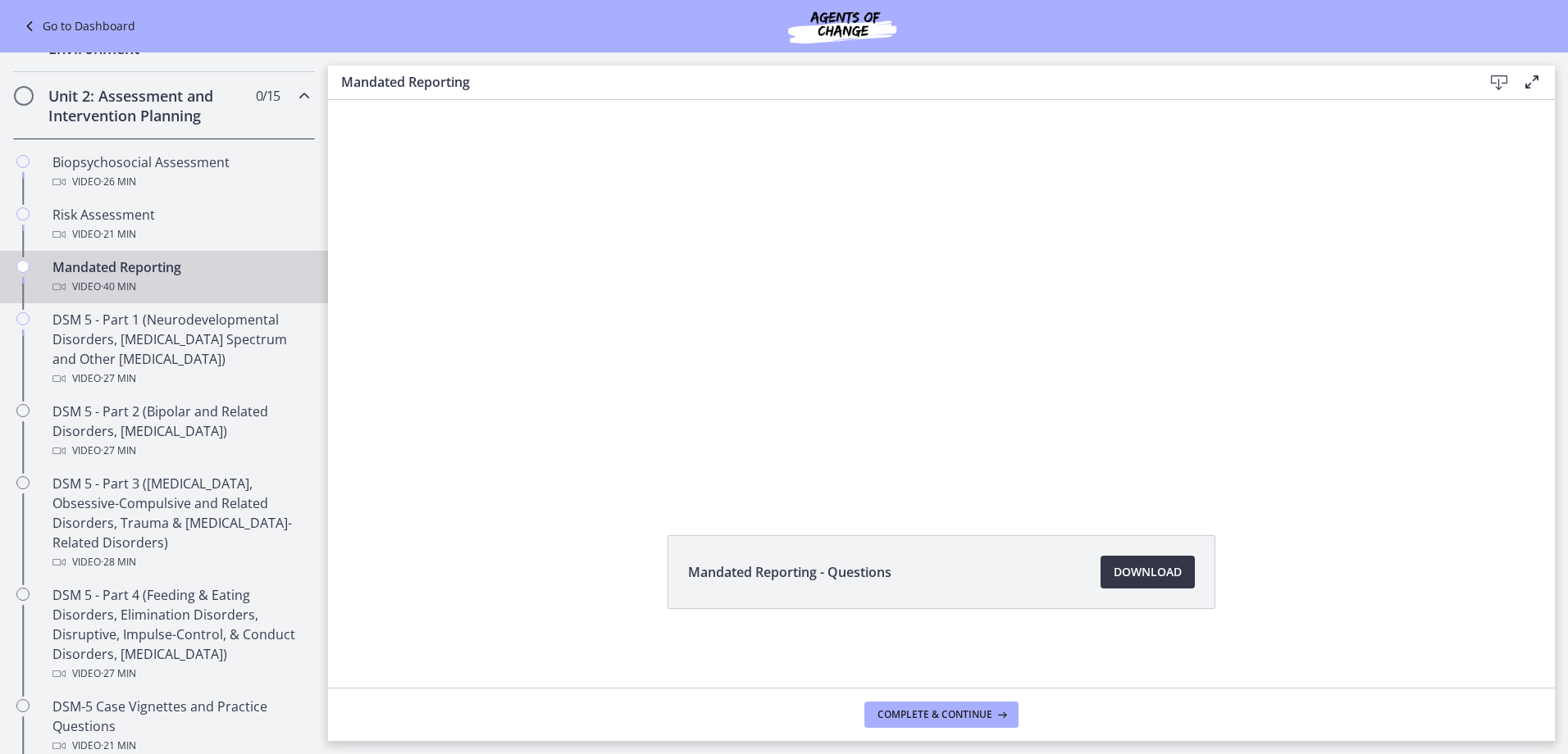 click on "Download
Opens in a new window" at bounding box center (1147, 572) 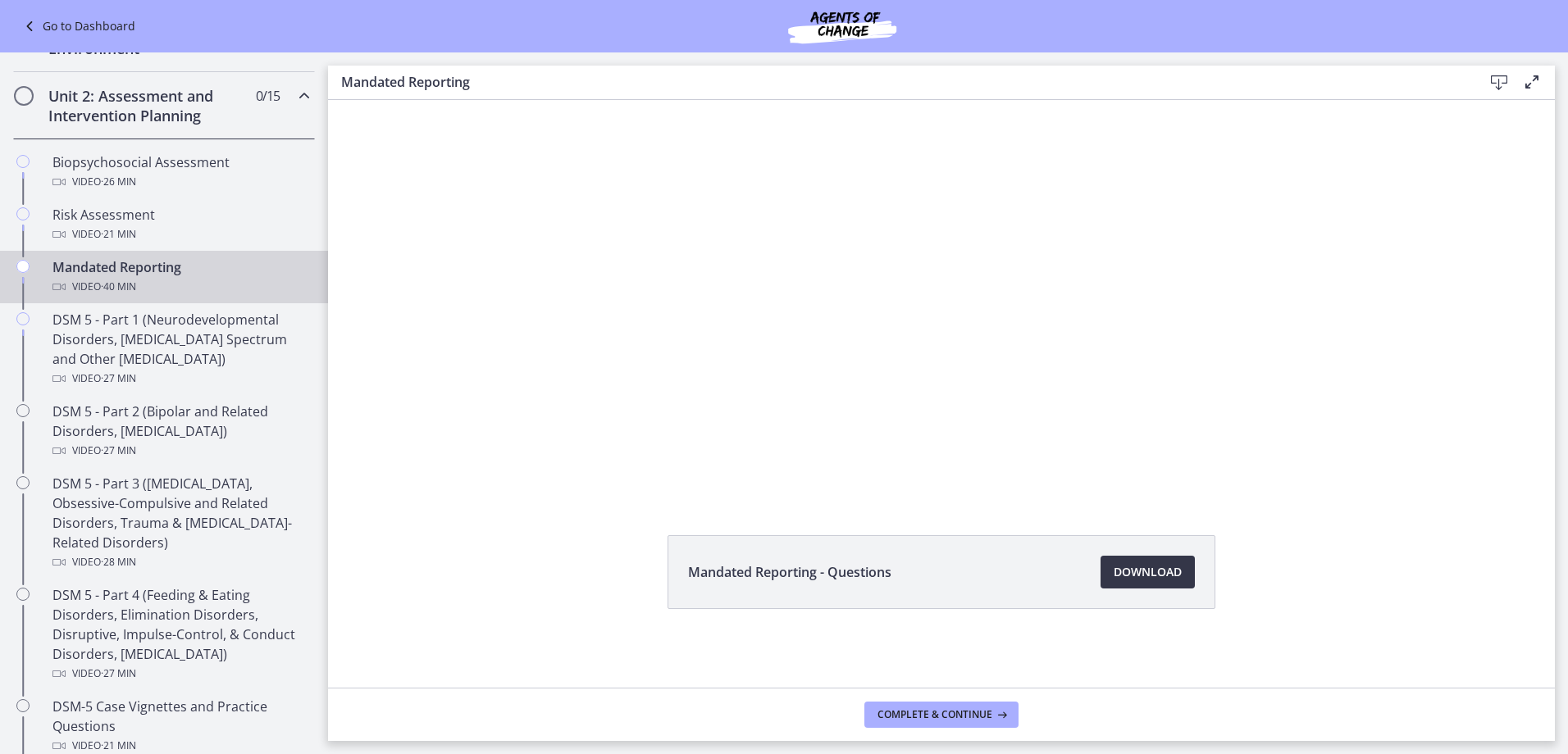 scroll, scrollTop: 0, scrollLeft: 0, axis: both 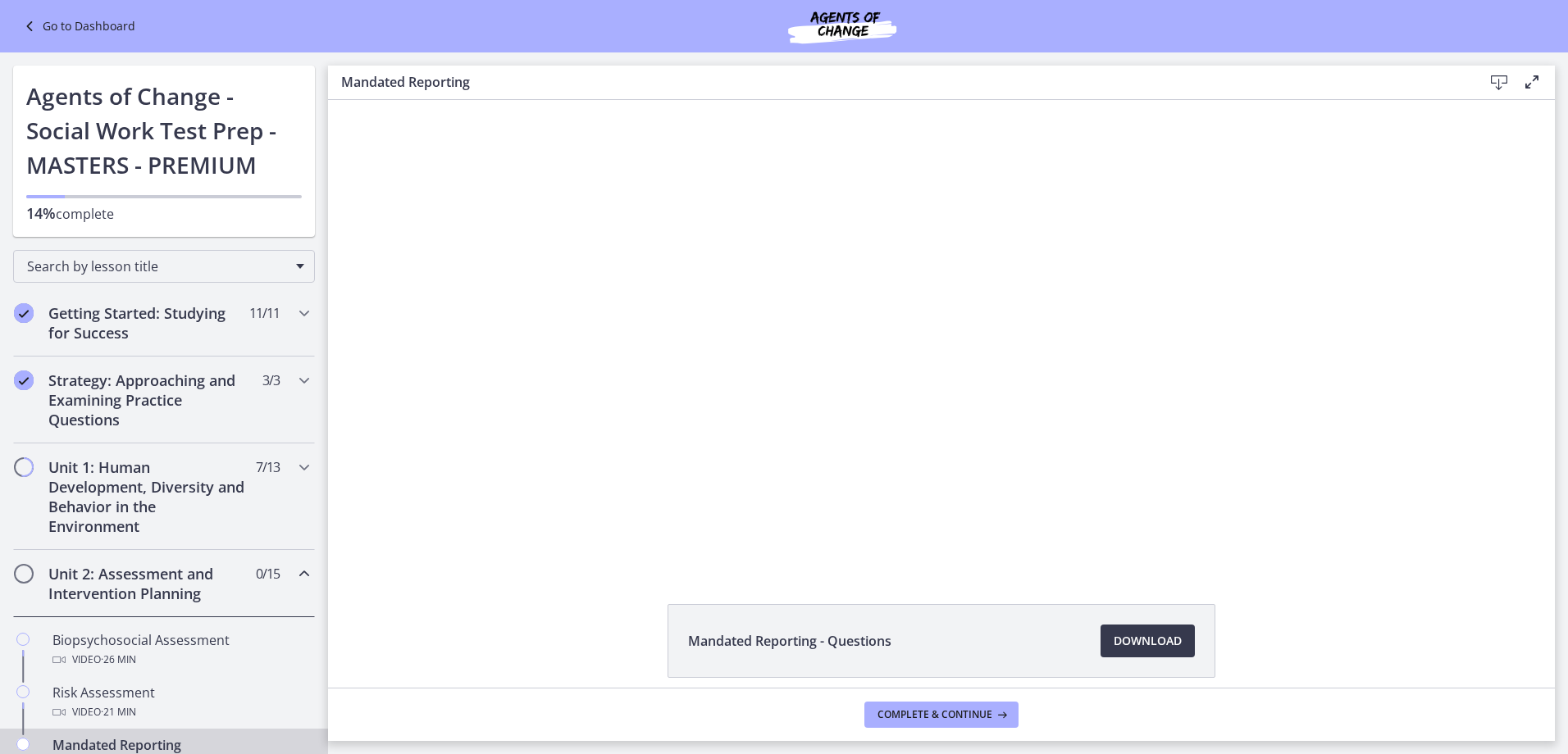 click on "Go to Dashboard" at bounding box center [77, 26] 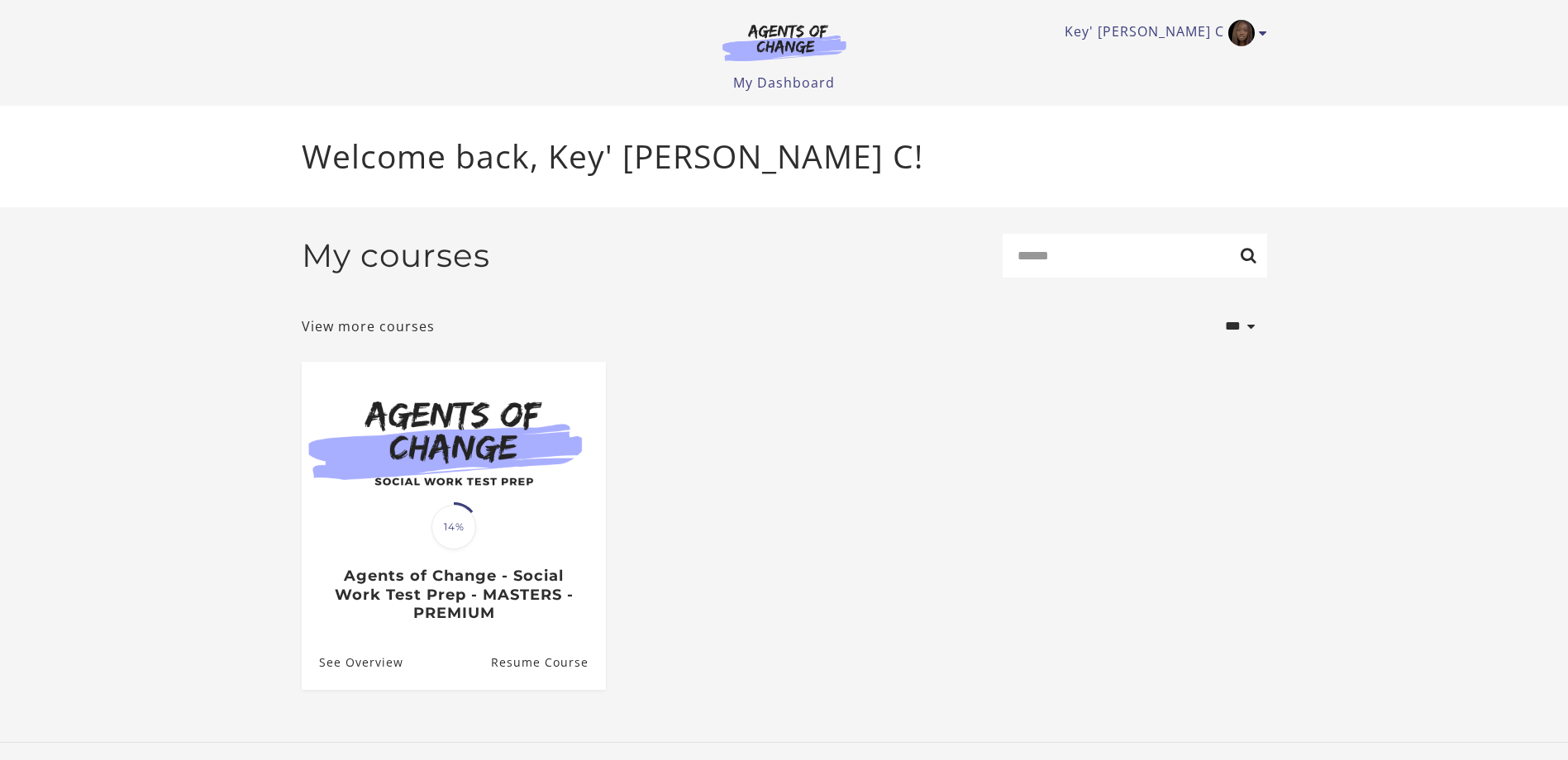 scroll, scrollTop: 0, scrollLeft: 0, axis: both 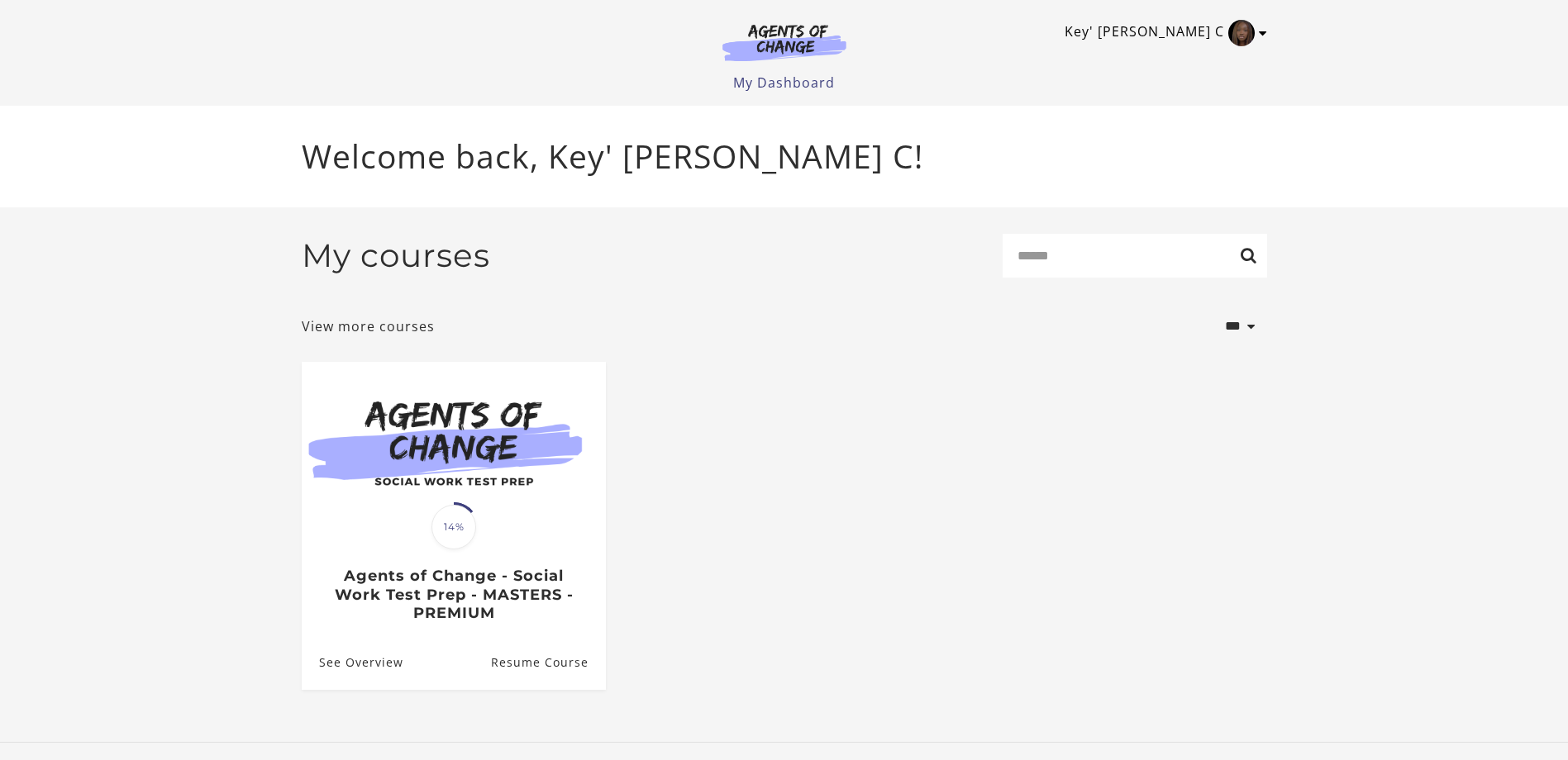 click at bounding box center [1263, 33] 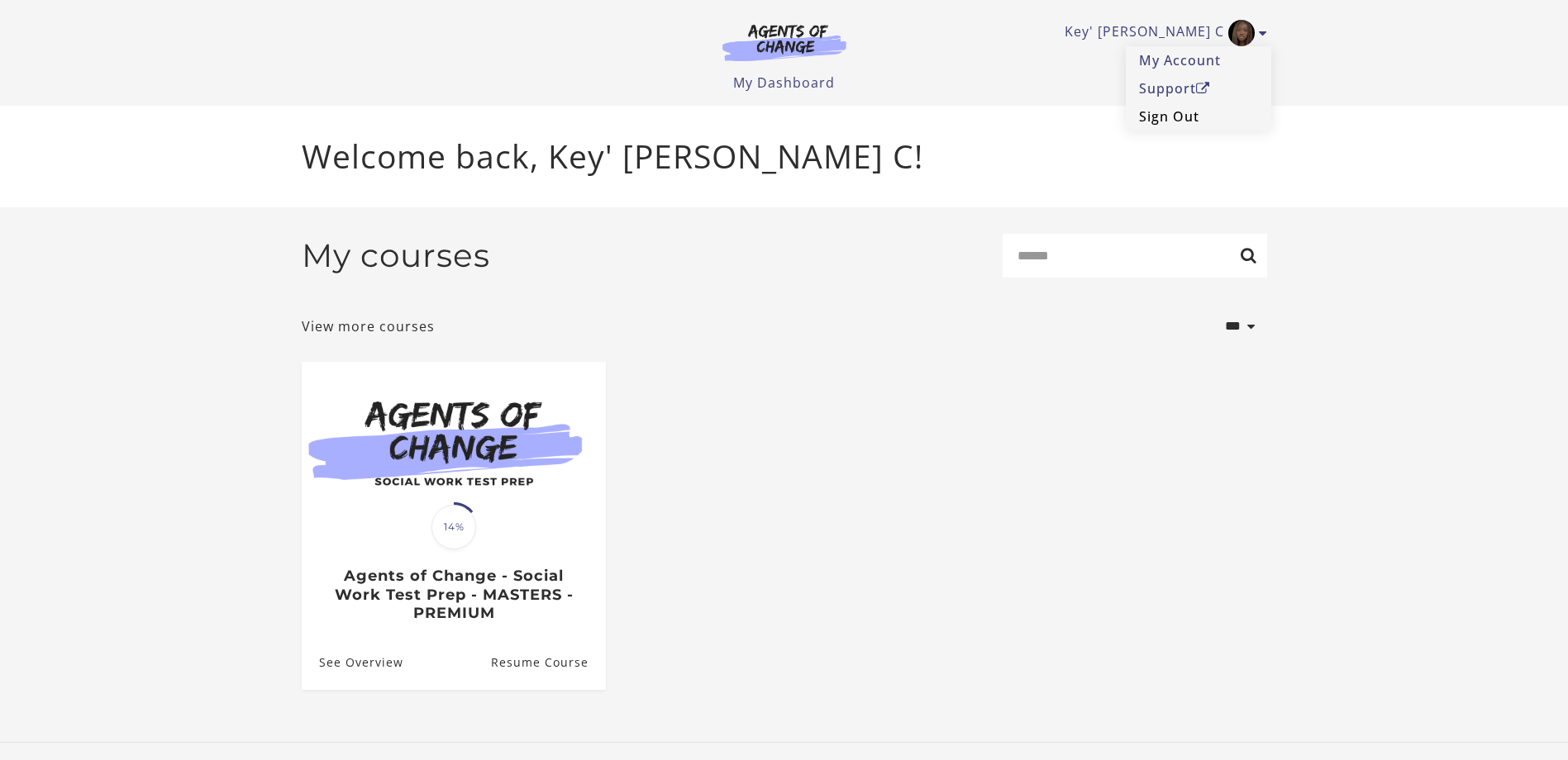 click on "Sign Out" at bounding box center (1199, 116) 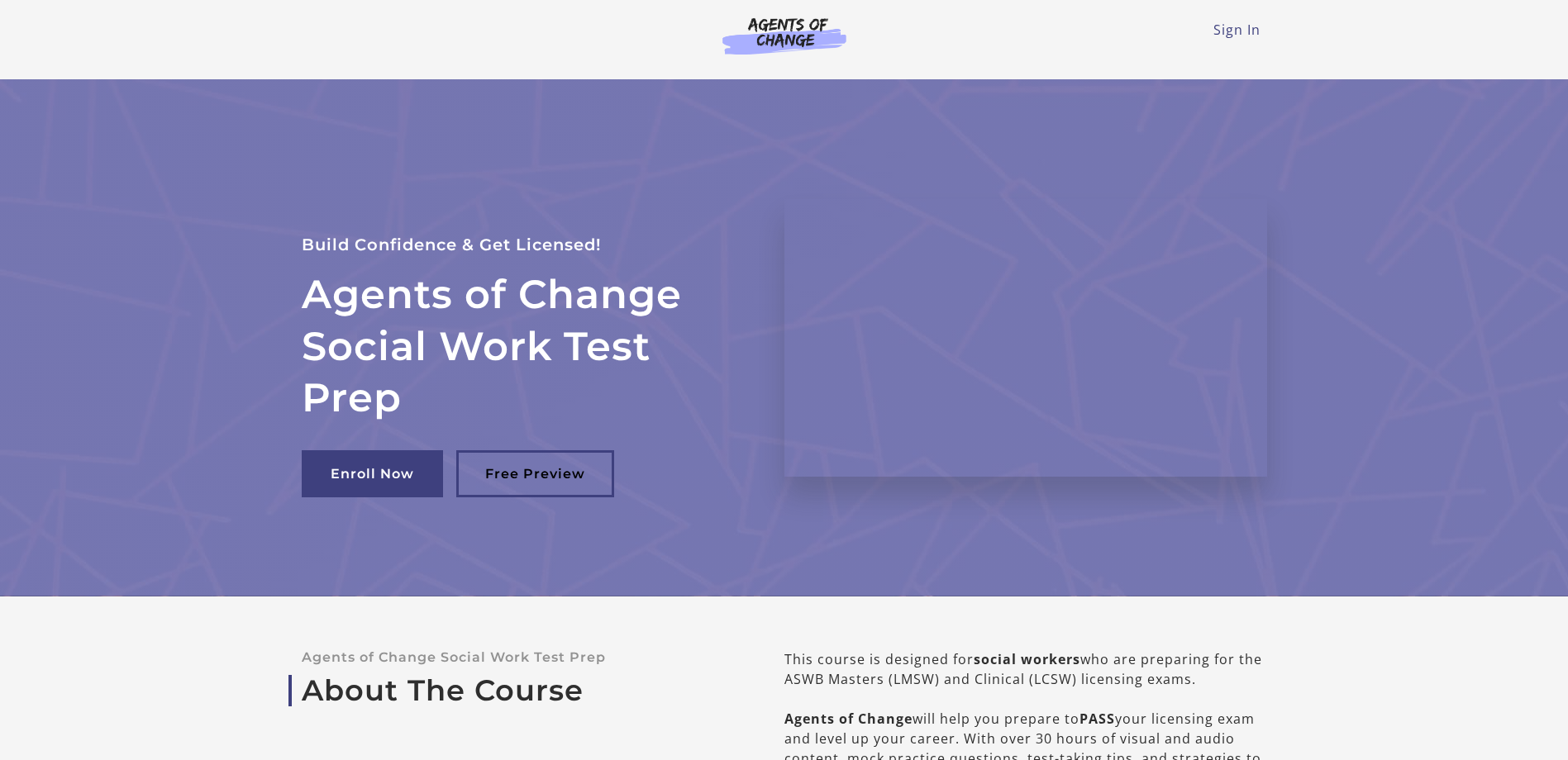 scroll, scrollTop: 0, scrollLeft: 0, axis: both 